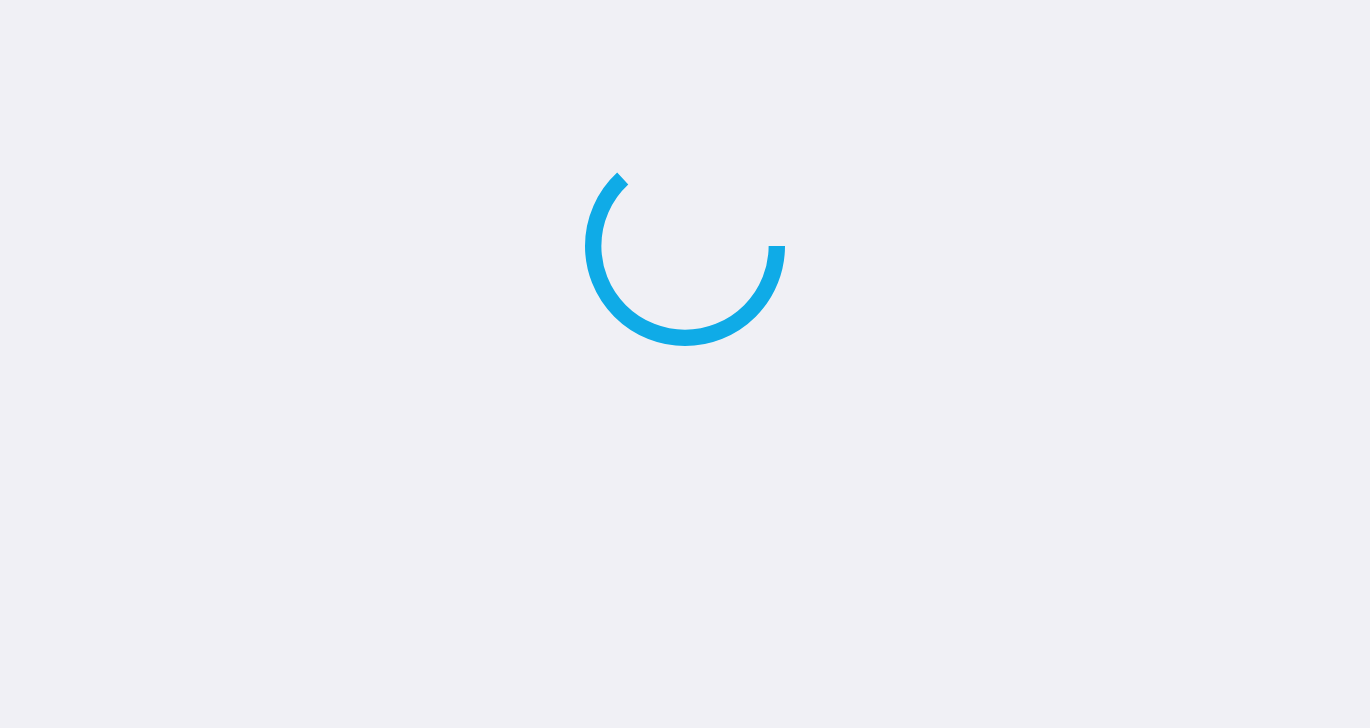 scroll, scrollTop: 0, scrollLeft: 0, axis: both 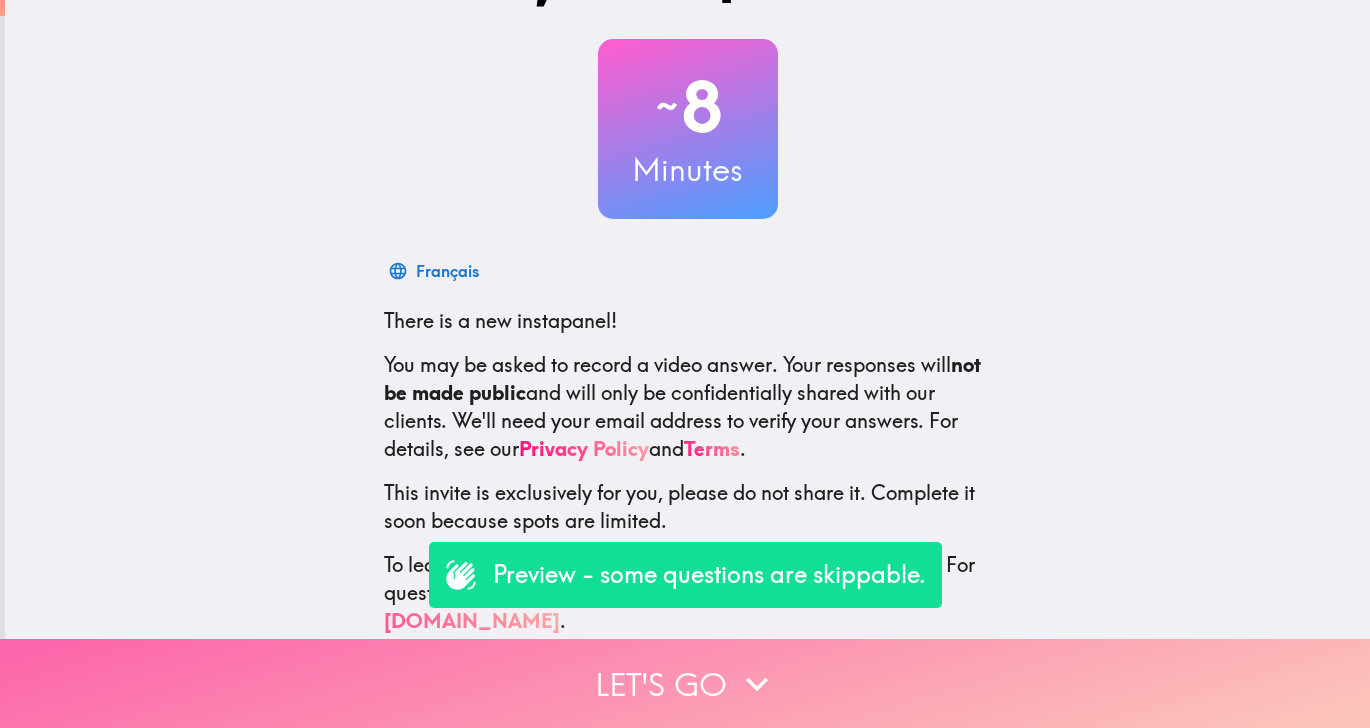 click 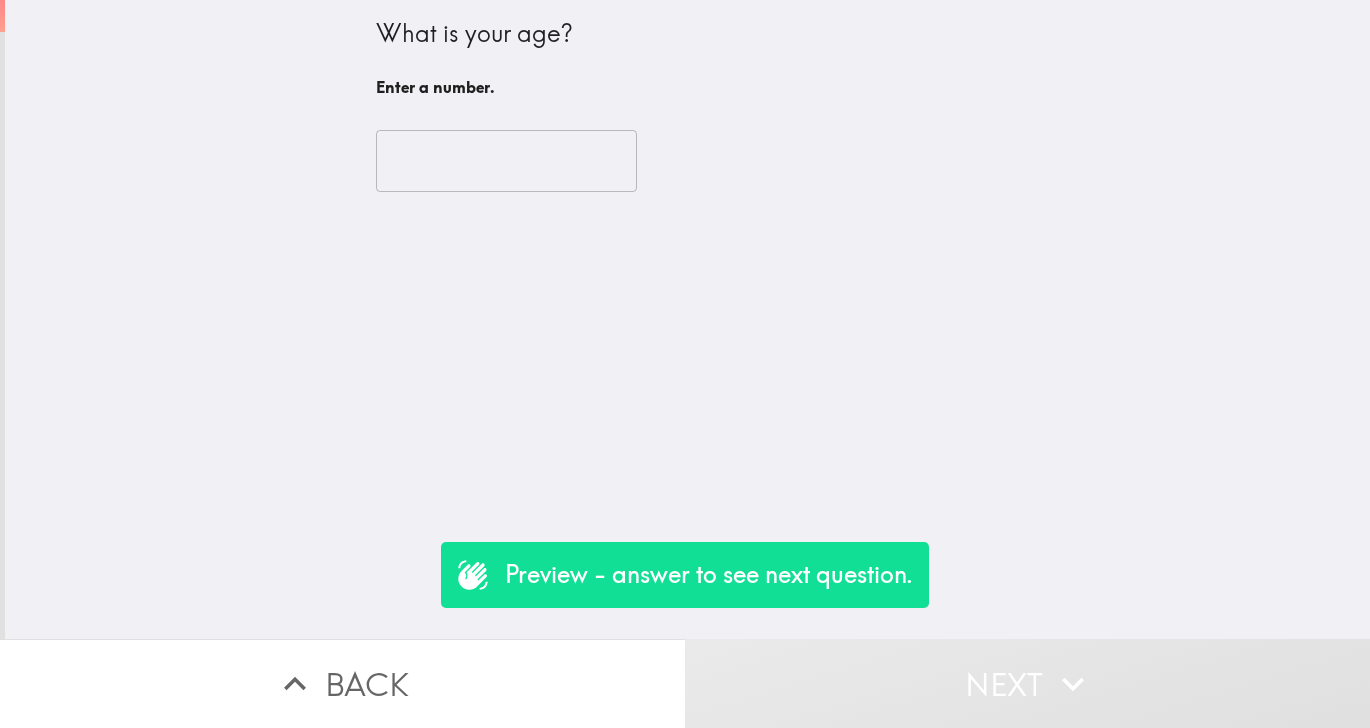 scroll, scrollTop: 0, scrollLeft: 0, axis: both 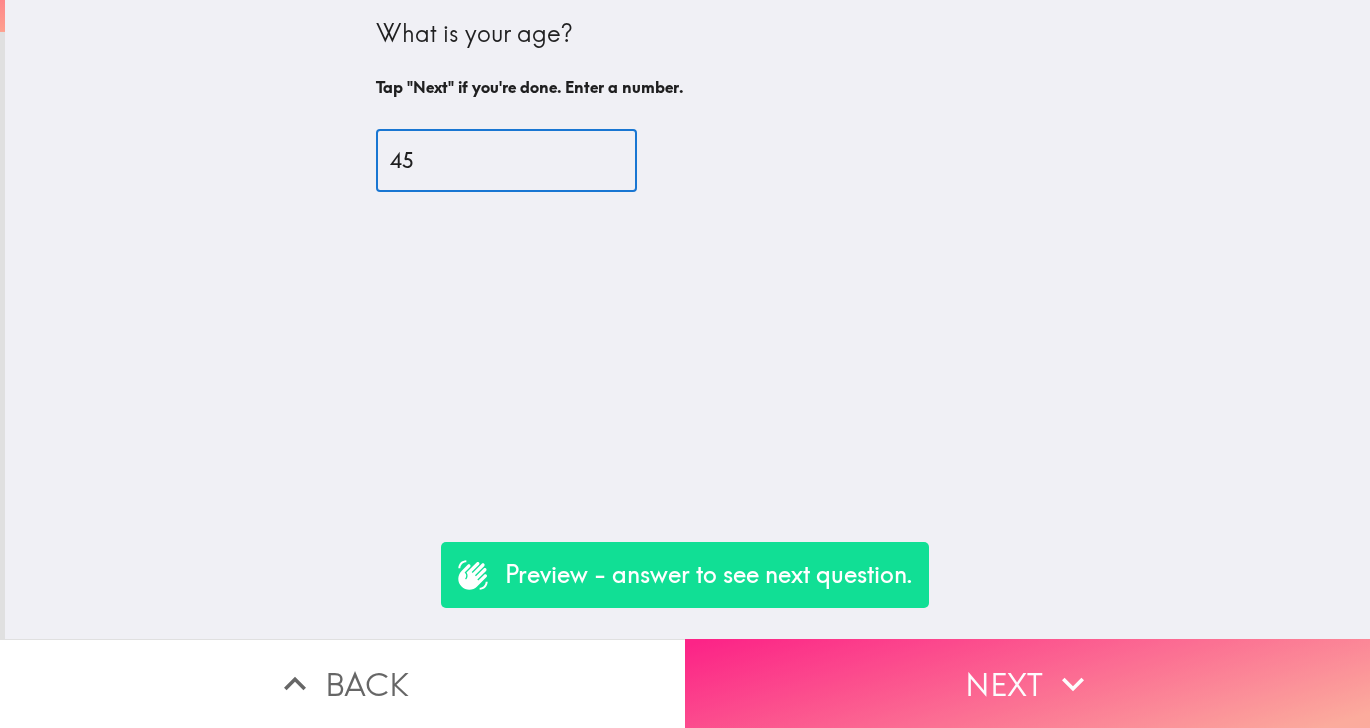 type on "45" 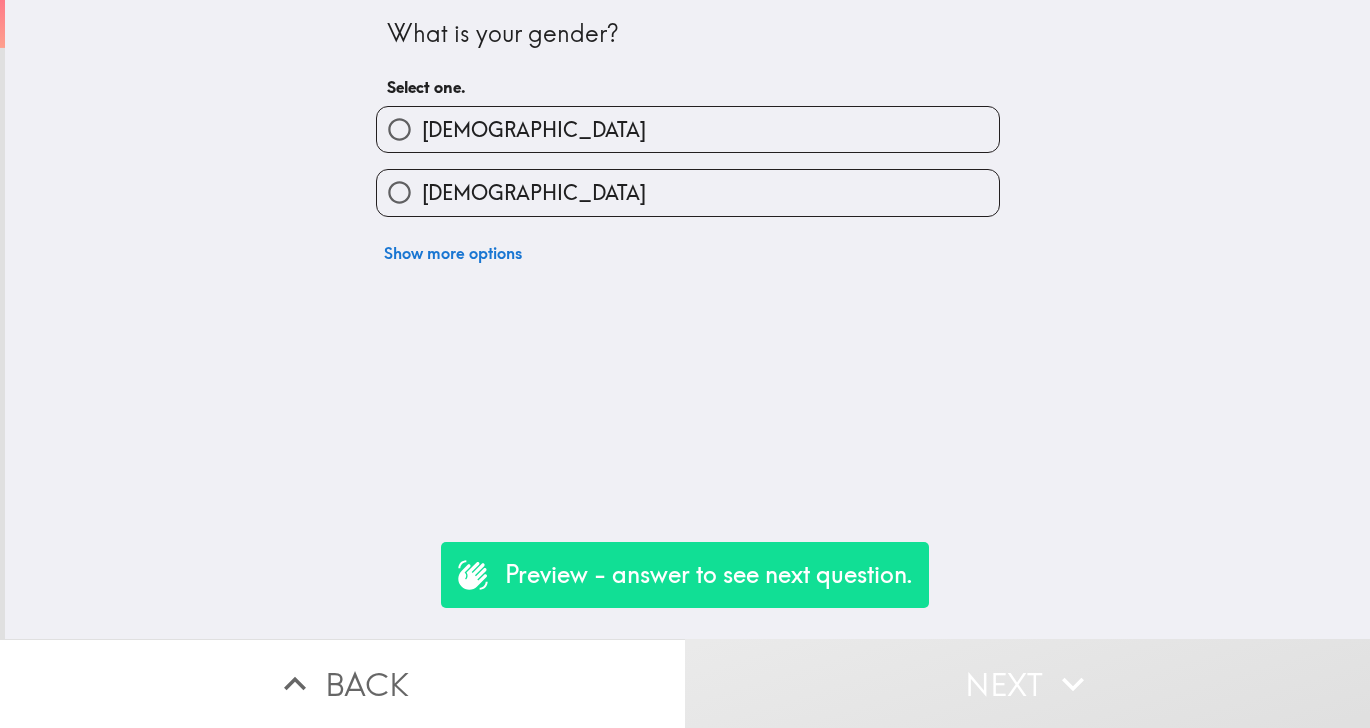 click on "[DEMOGRAPHIC_DATA]" at bounding box center [688, 192] 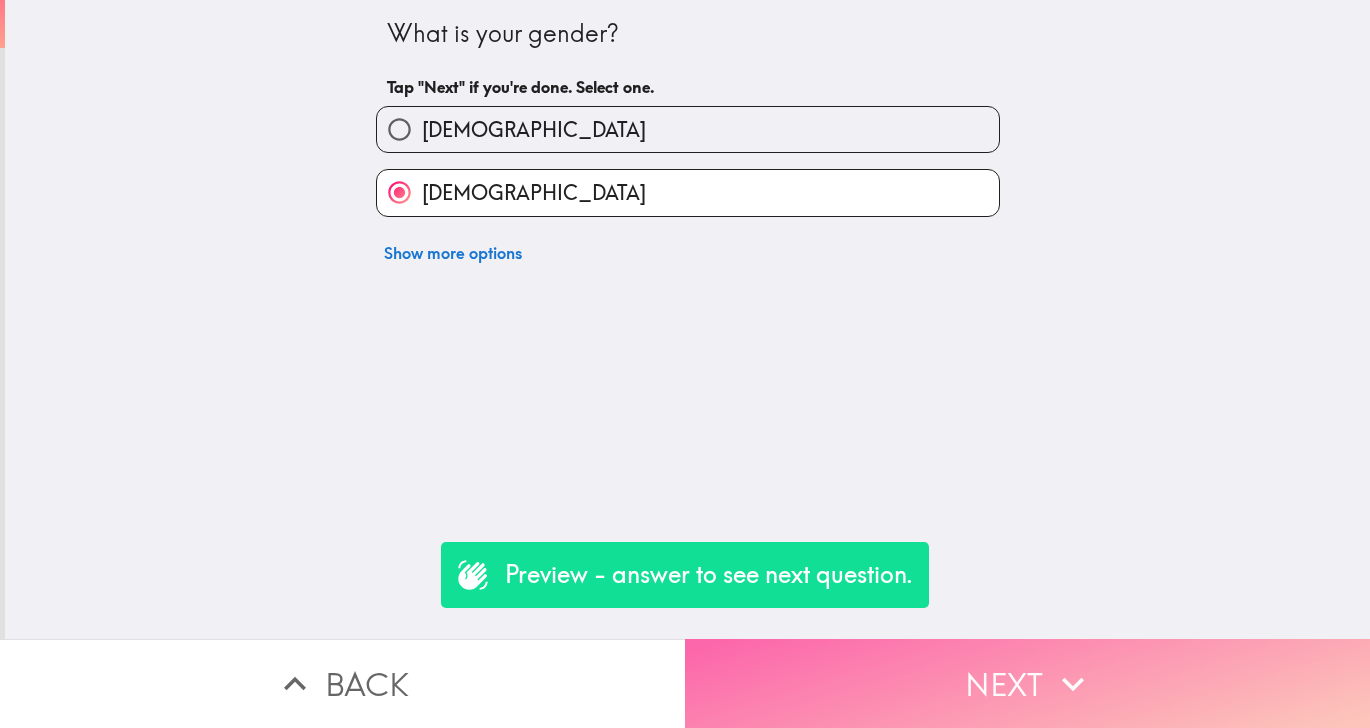 click on "Next" at bounding box center (1027, 683) 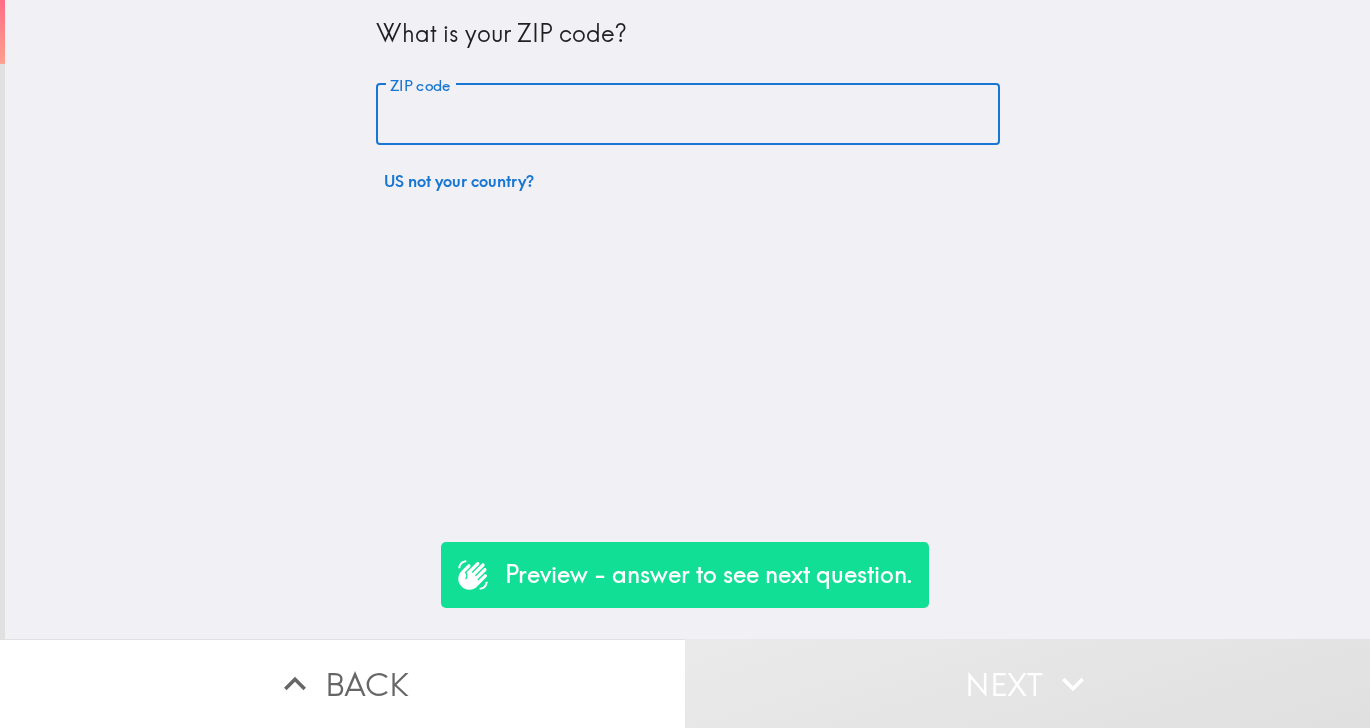 click on "ZIP code" at bounding box center (688, 115) 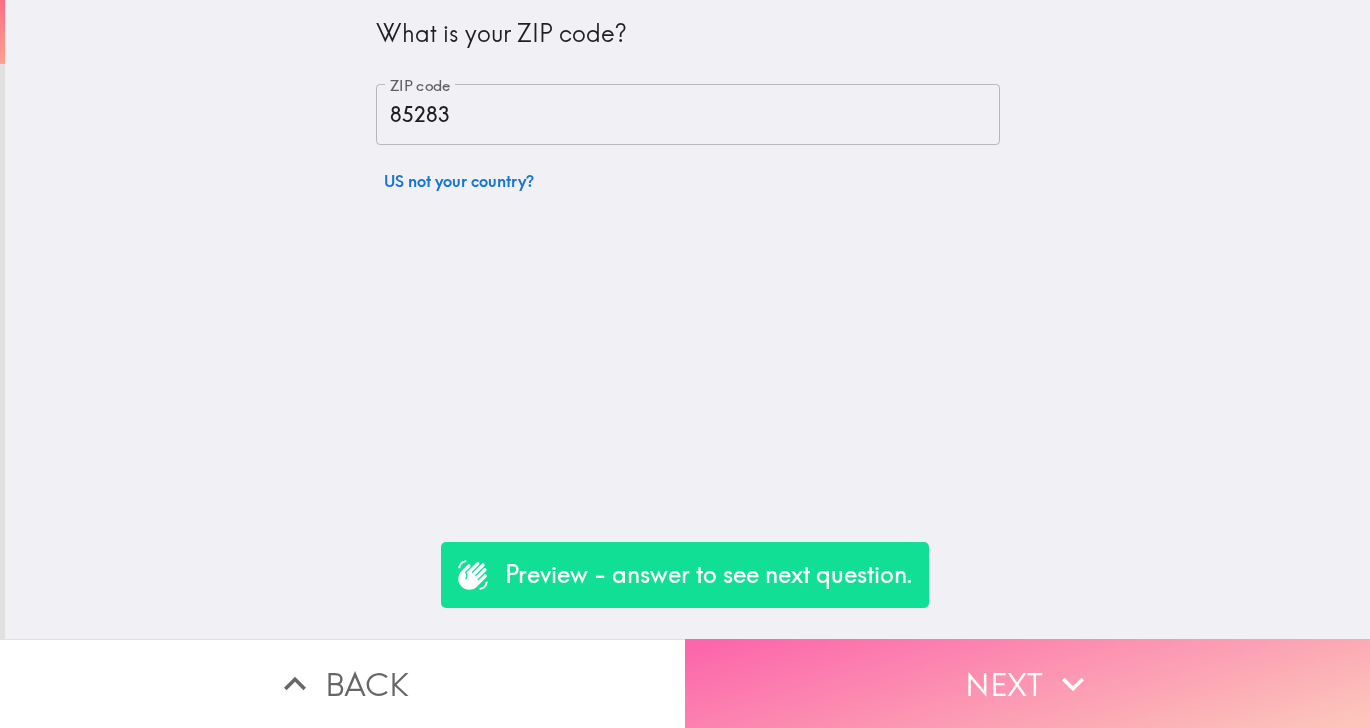 click on "Next" at bounding box center (1027, 683) 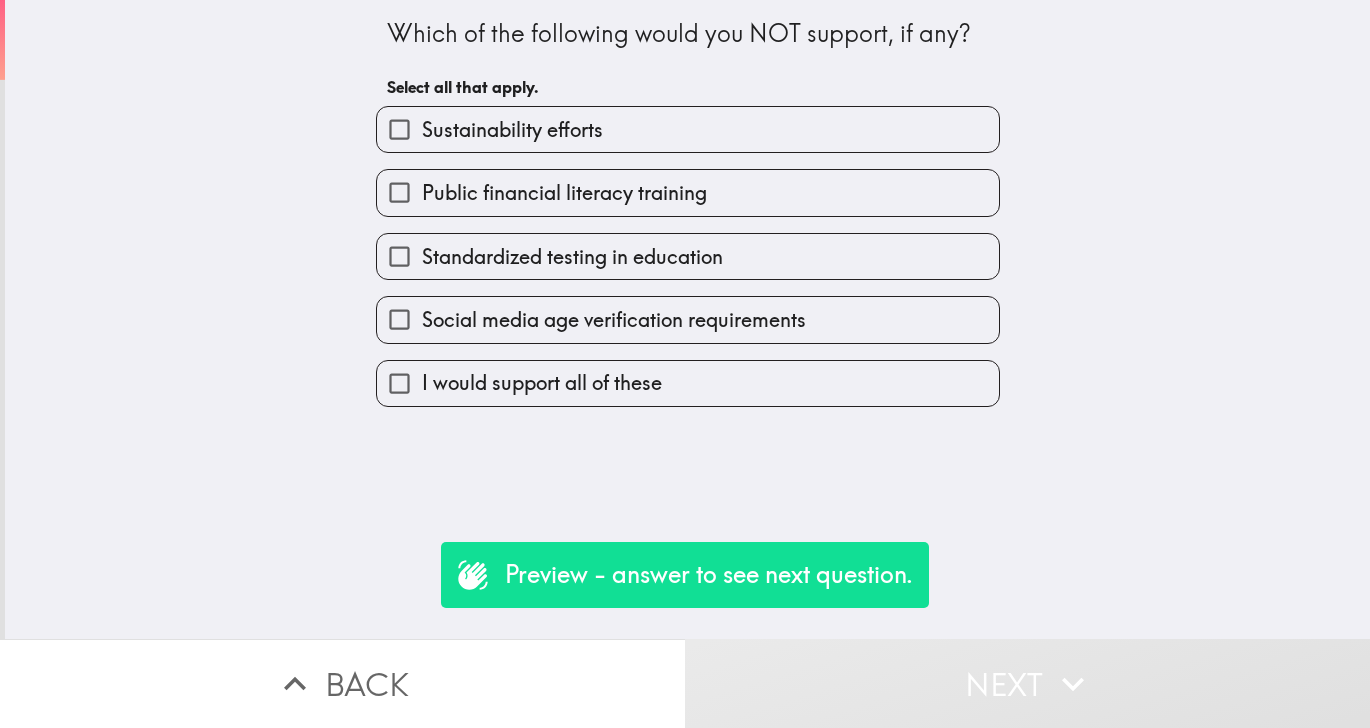 click on "Social media age verification requirements" at bounding box center [614, 320] 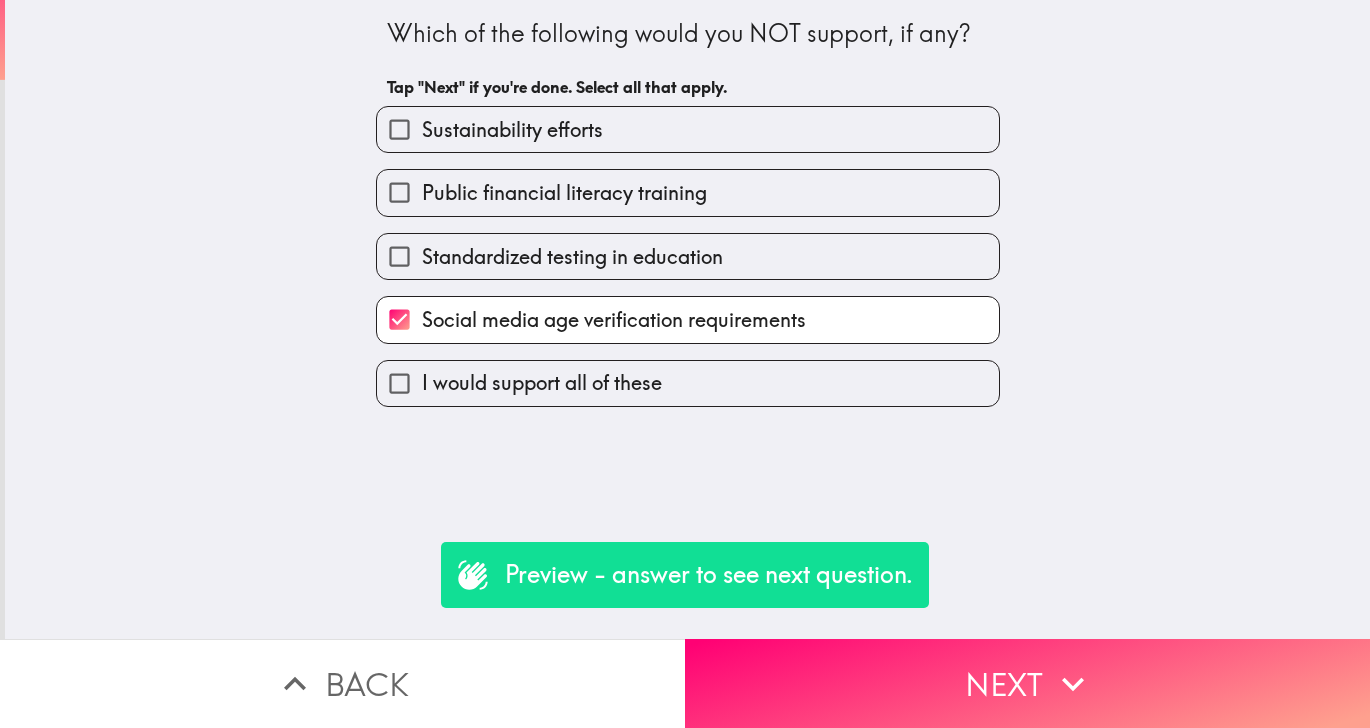 click on "Preview - answer to see next question." at bounding box center [709, 575] 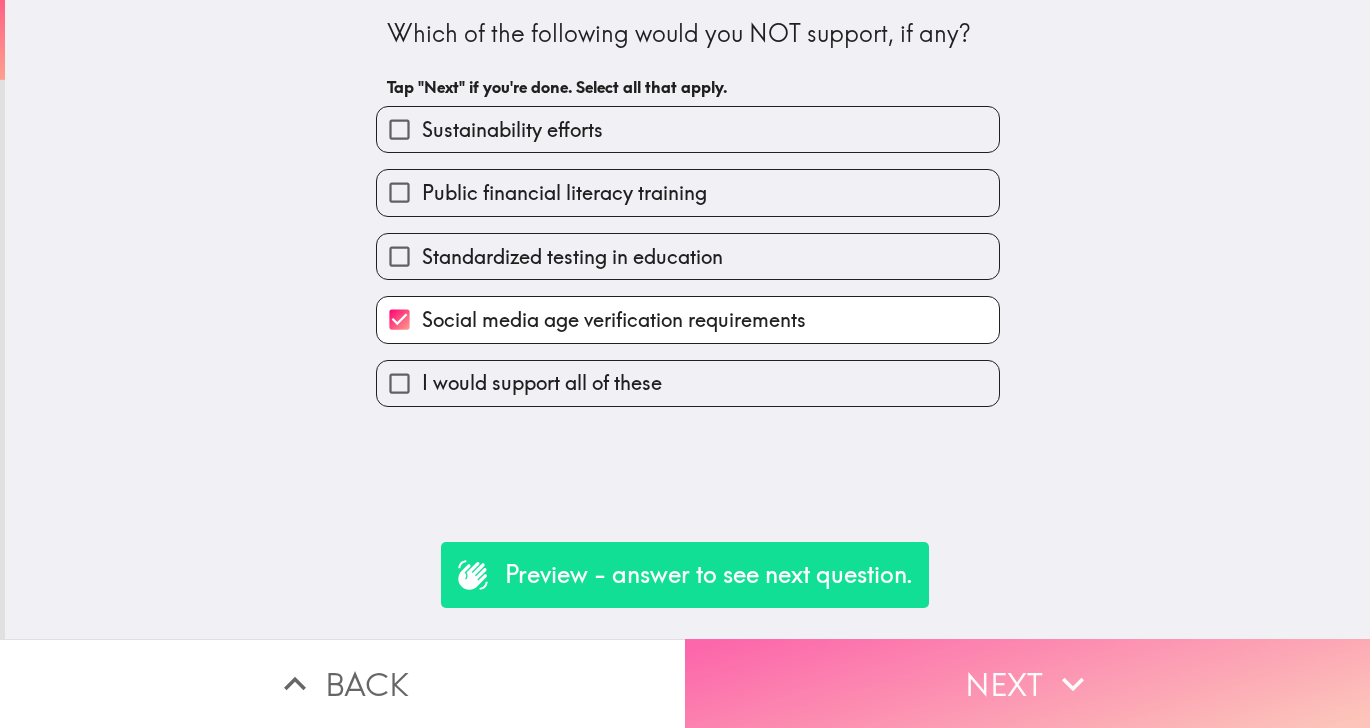 click on "Next" at bounding box center [1027, 683] 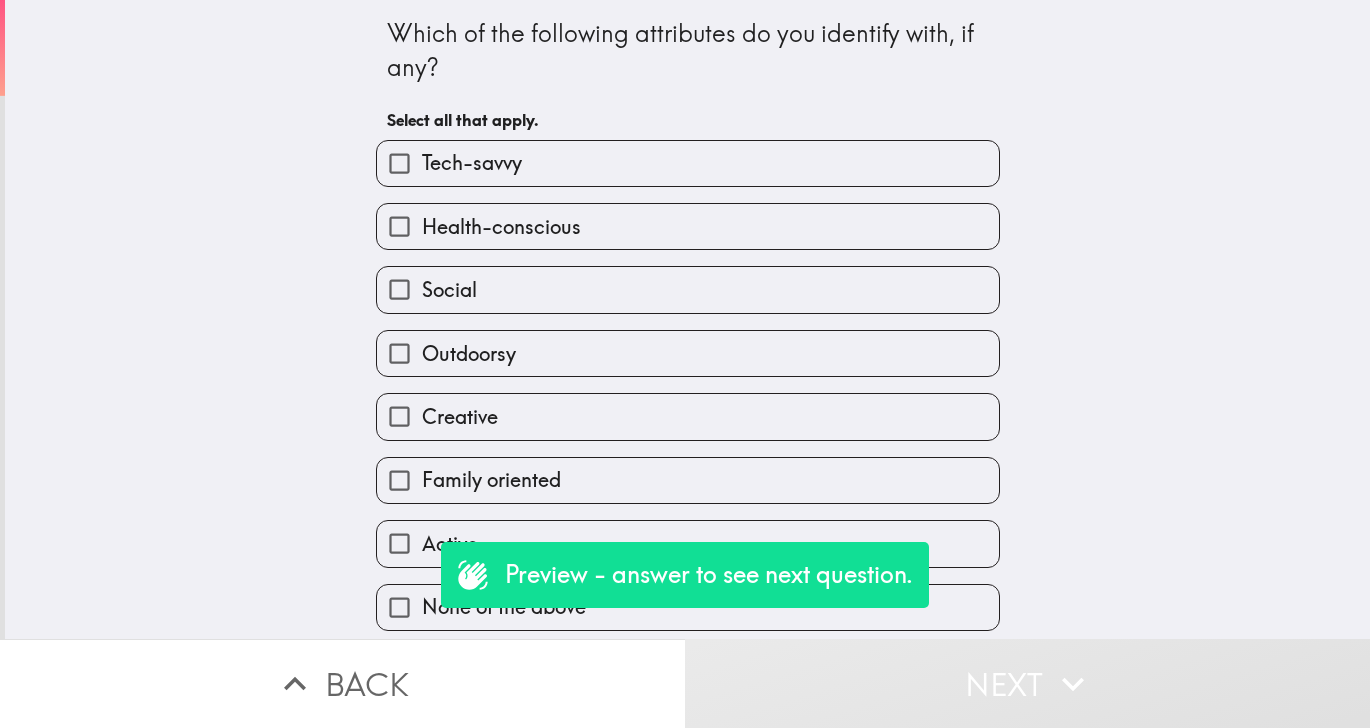 click on "Creative" at bounding box center (688, 416) 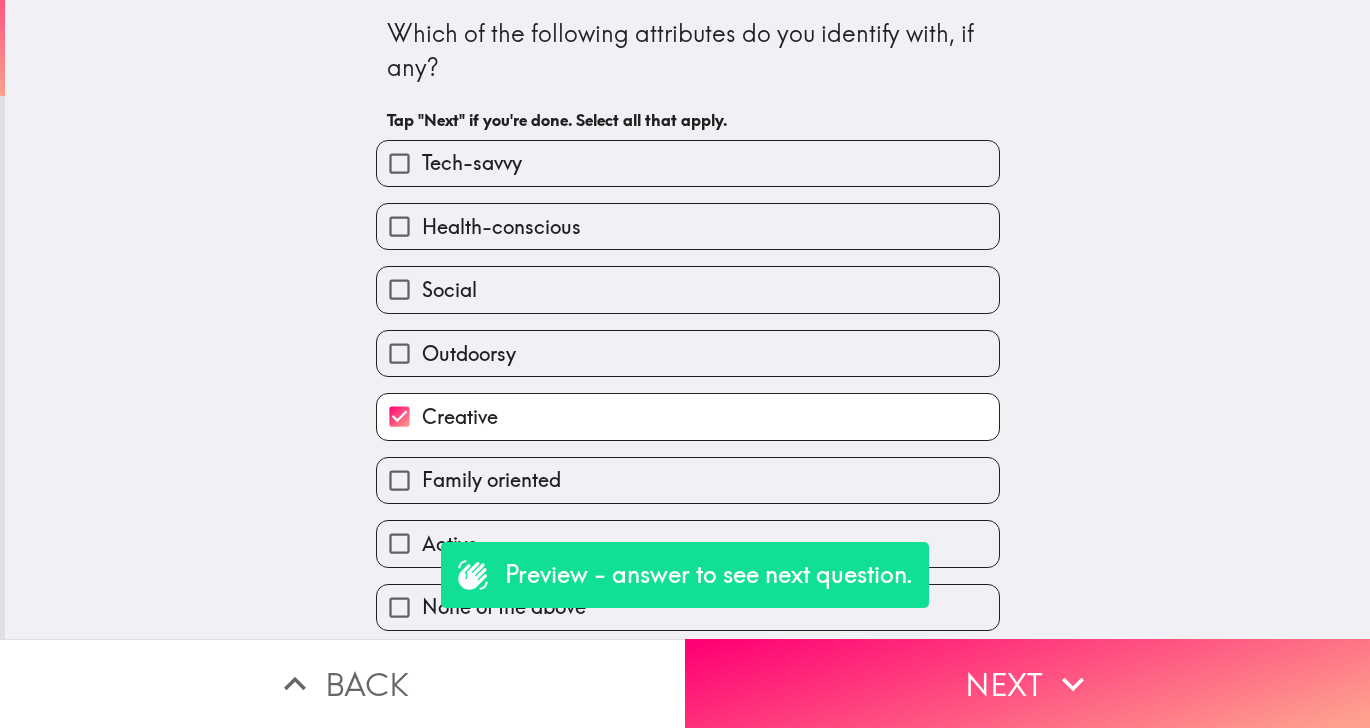 click on "Outdoorsy" at bounding box center (688, 353) 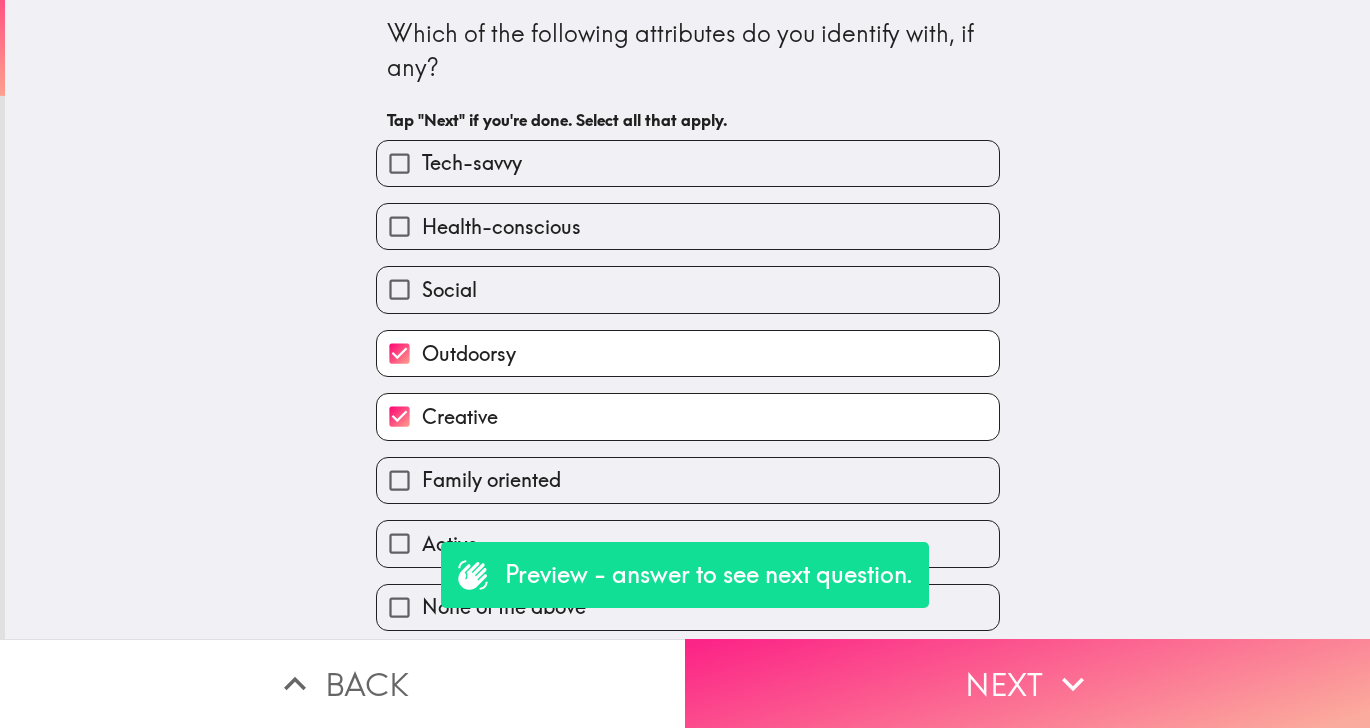 click on "Next" at bounding box center (1027, 683) 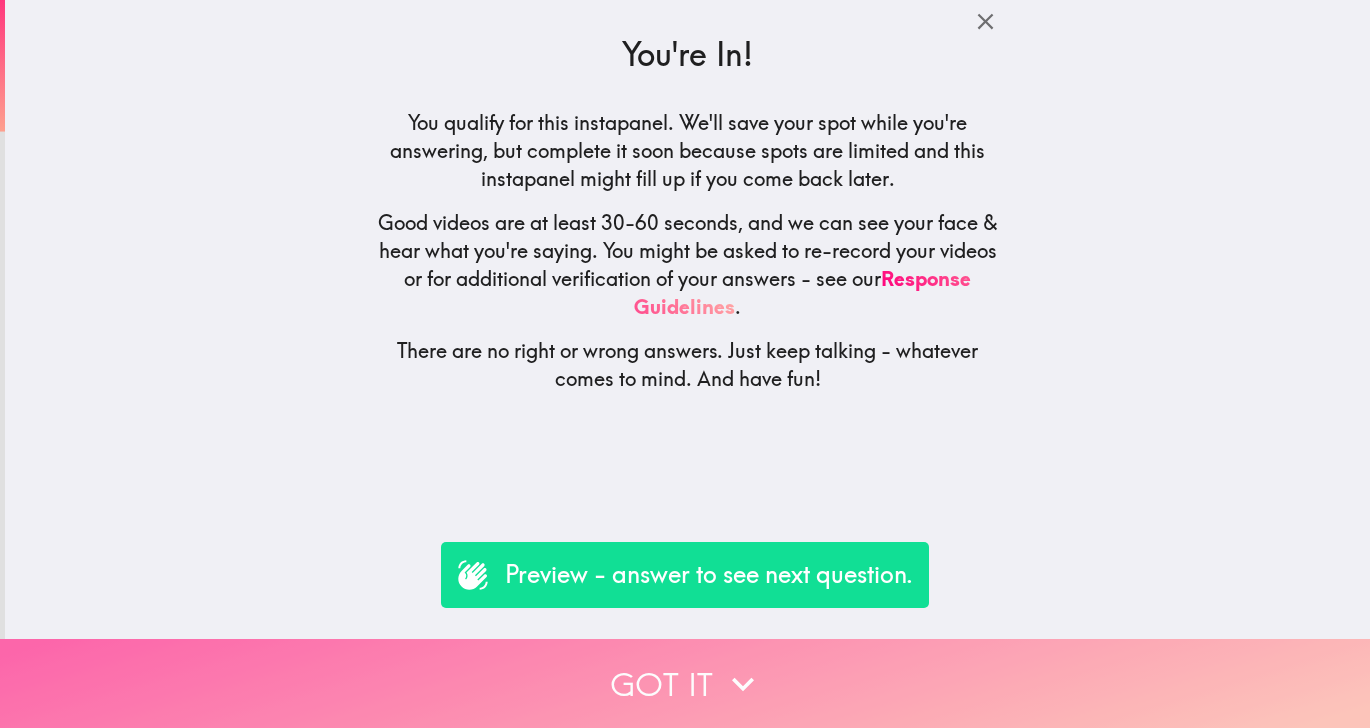 click on "Got it" at bounding box center (685, 683) 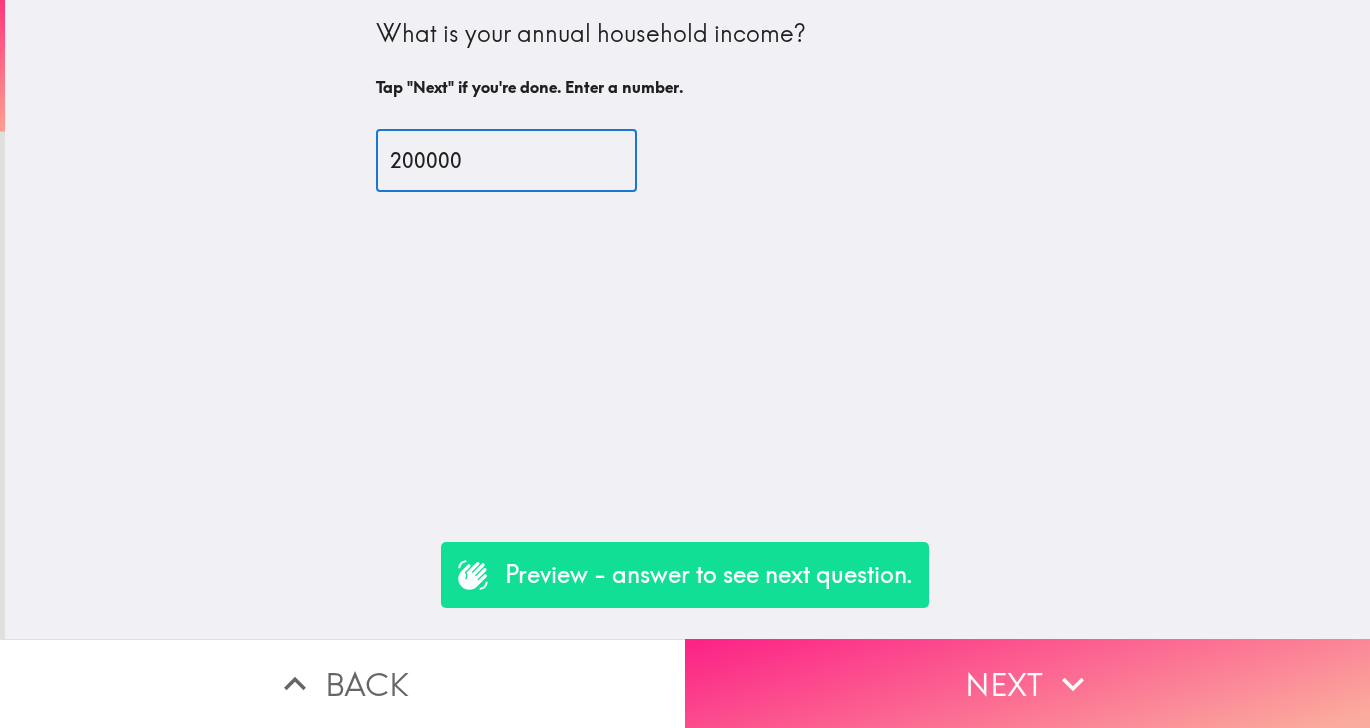 type on "200000" 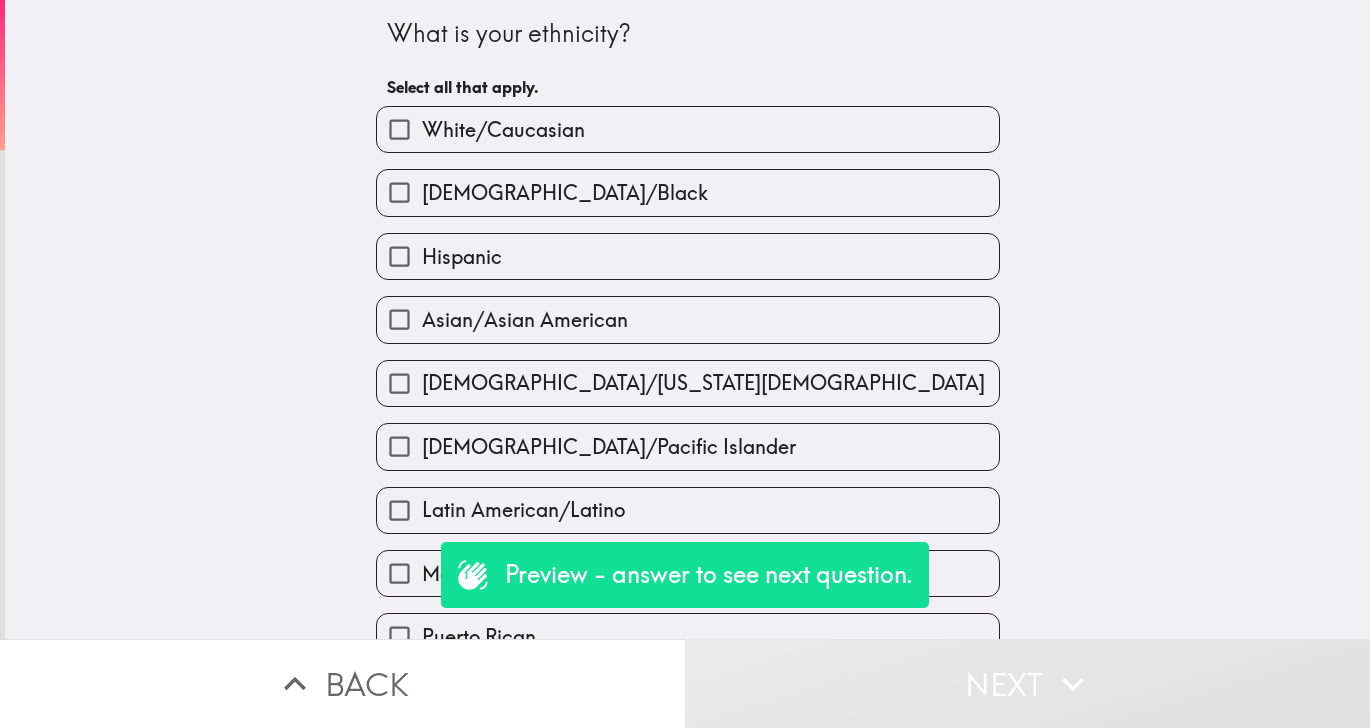click on "White/Caucasian" at bounding box center [503, 130] 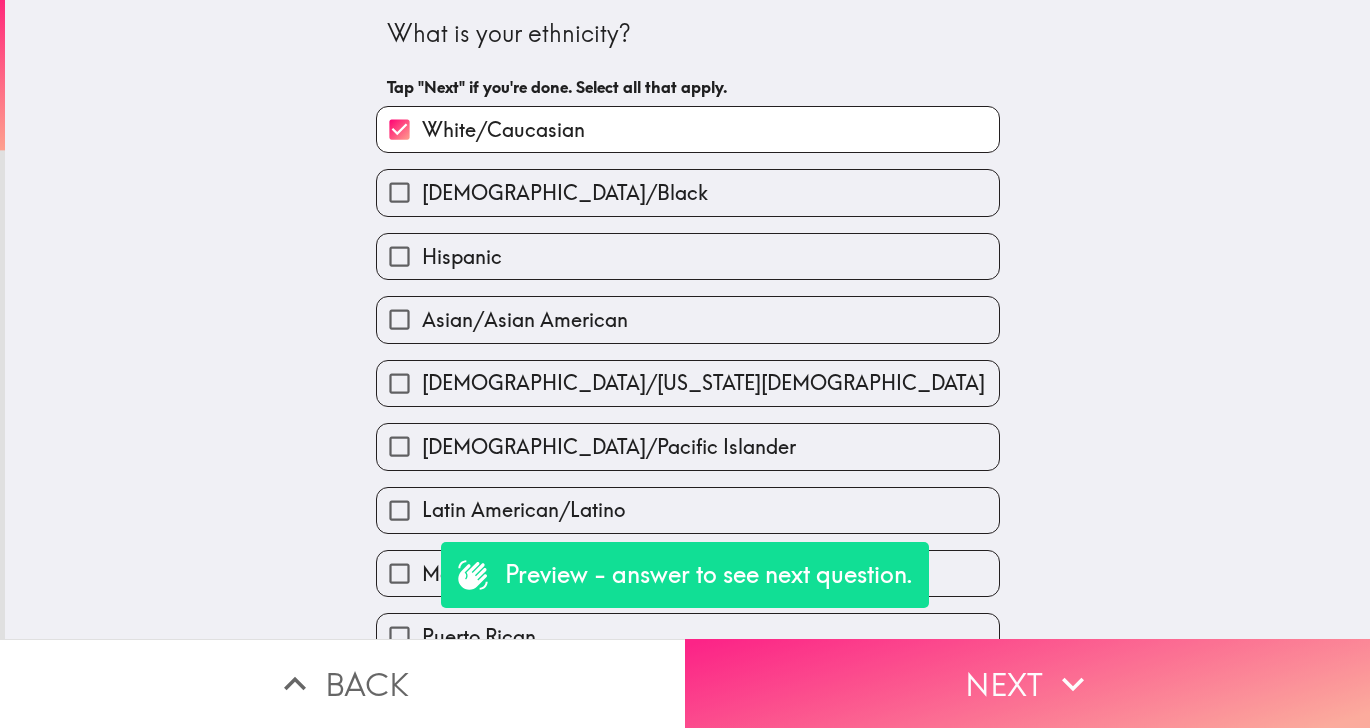 click on "Next" at bounding box center (1027, 683) 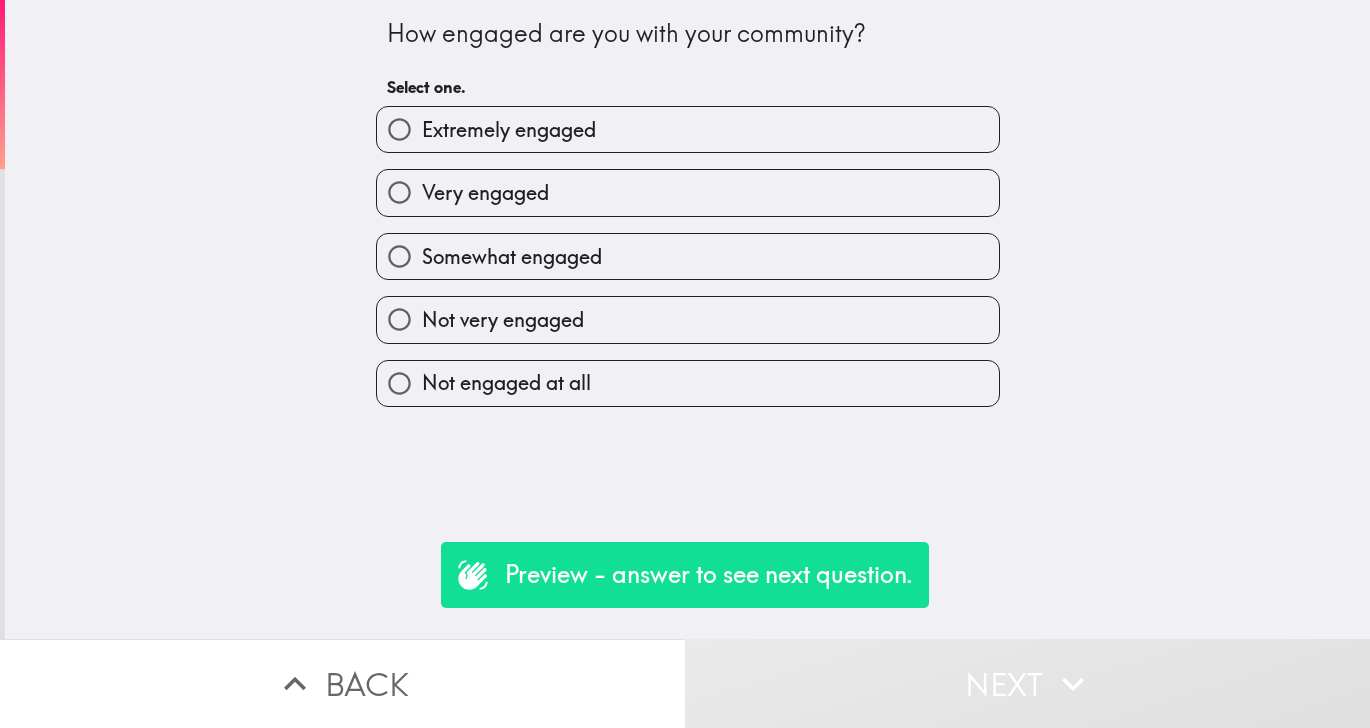 click on "Somewhat engaged" at bounding box center [680, 248] 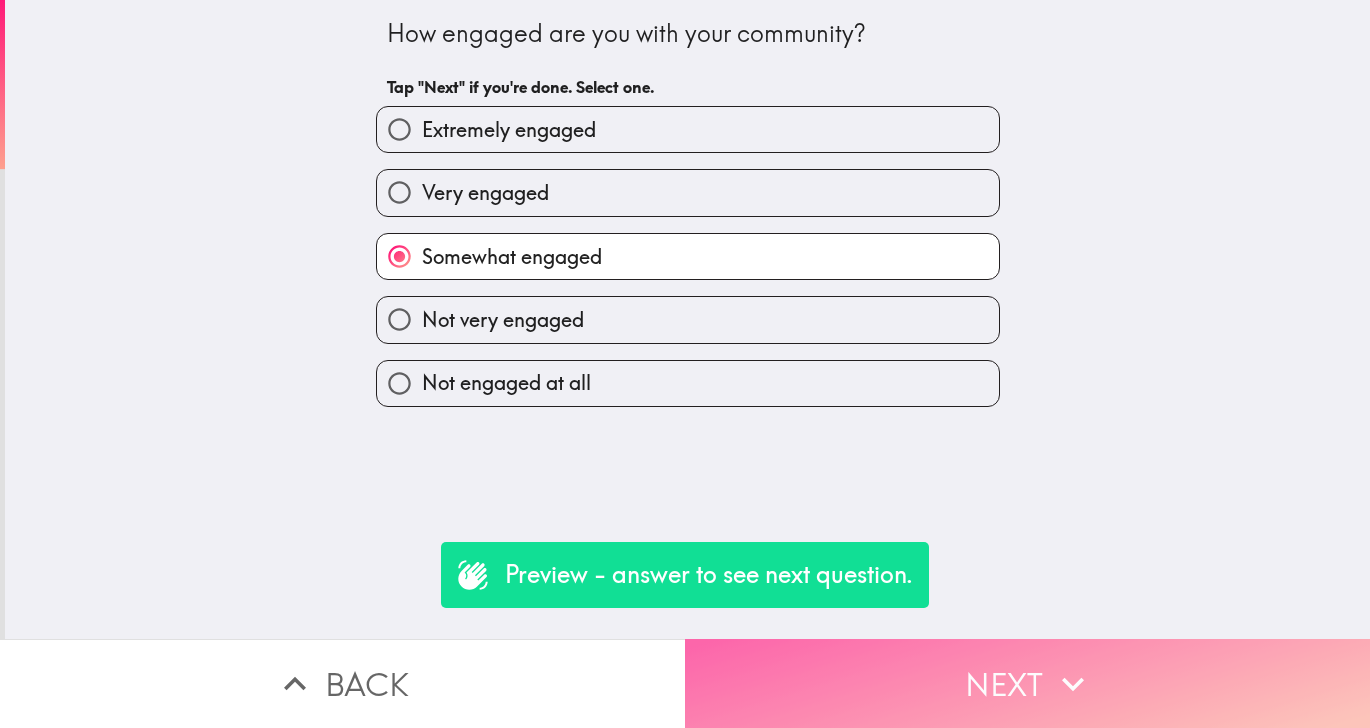 click on "Next" at bounding box center (1027, 683) 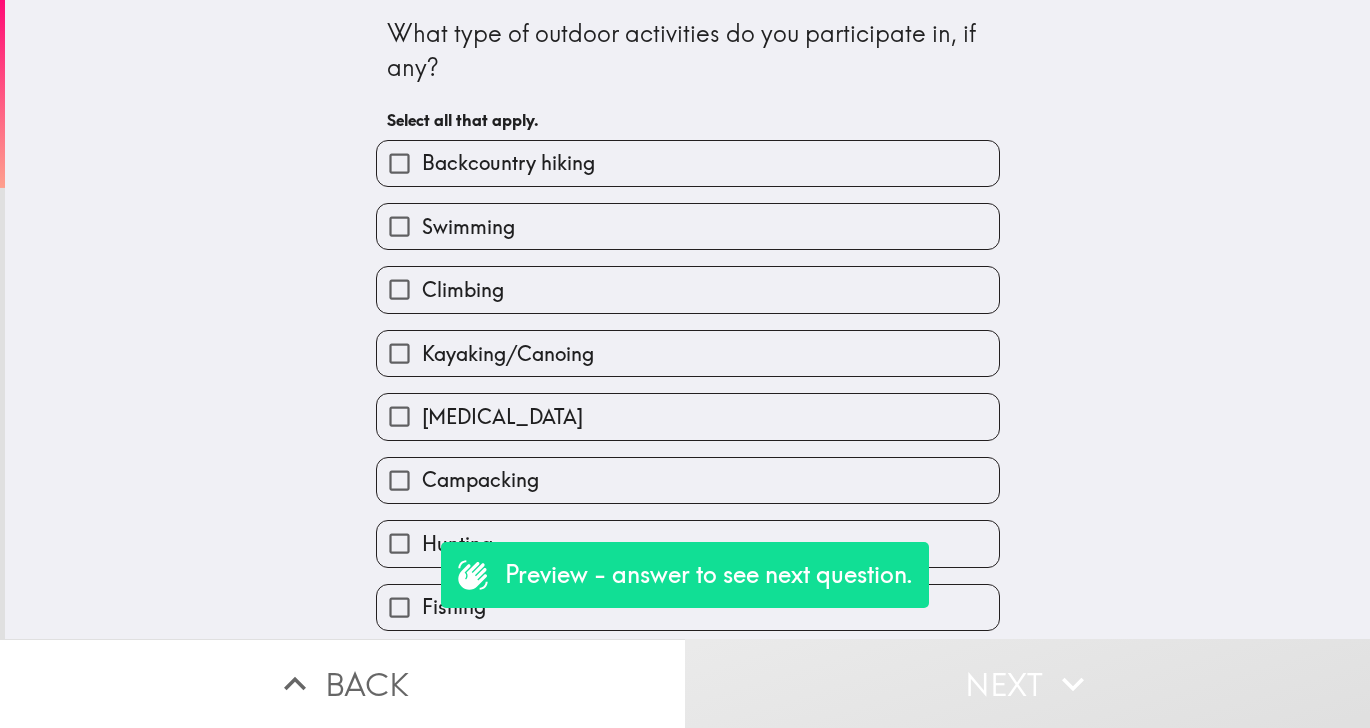 click on "Horseback riding" at bounding box center [680, 408] 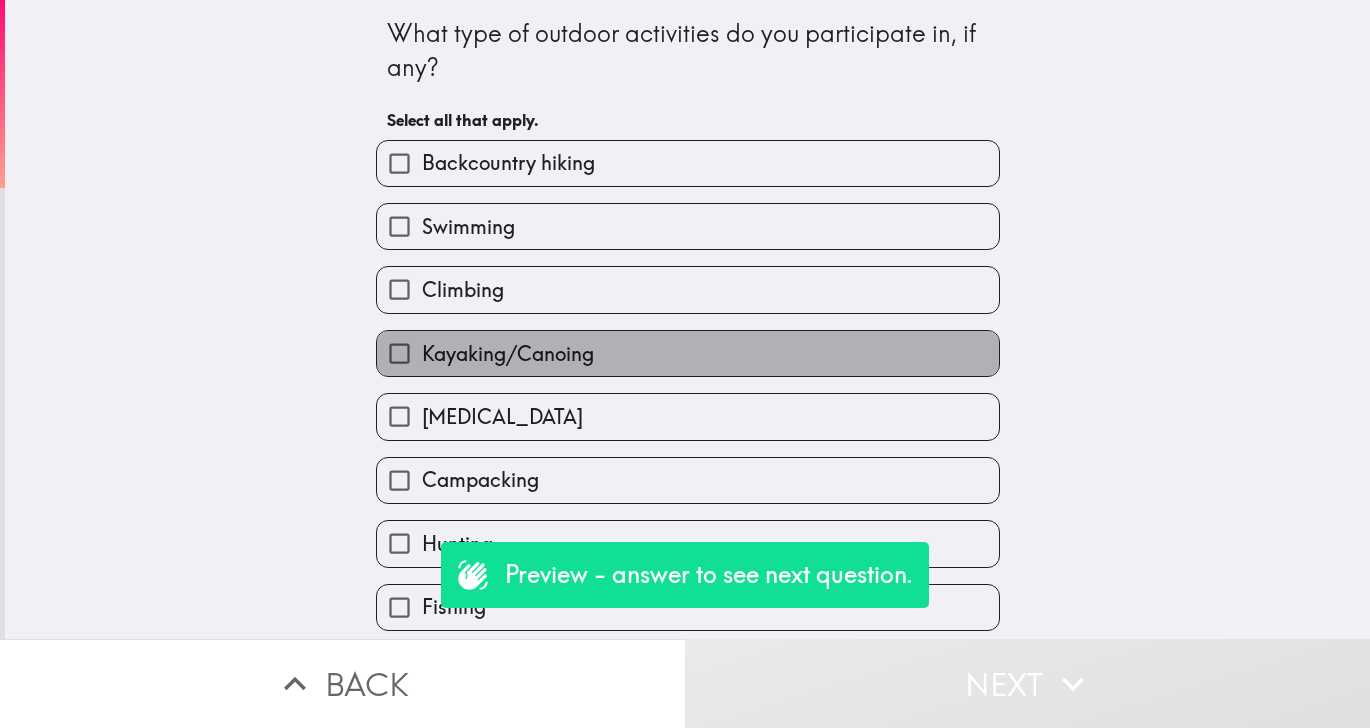 click on "Kayaking/Canoing" at bounding box center [688, 353] 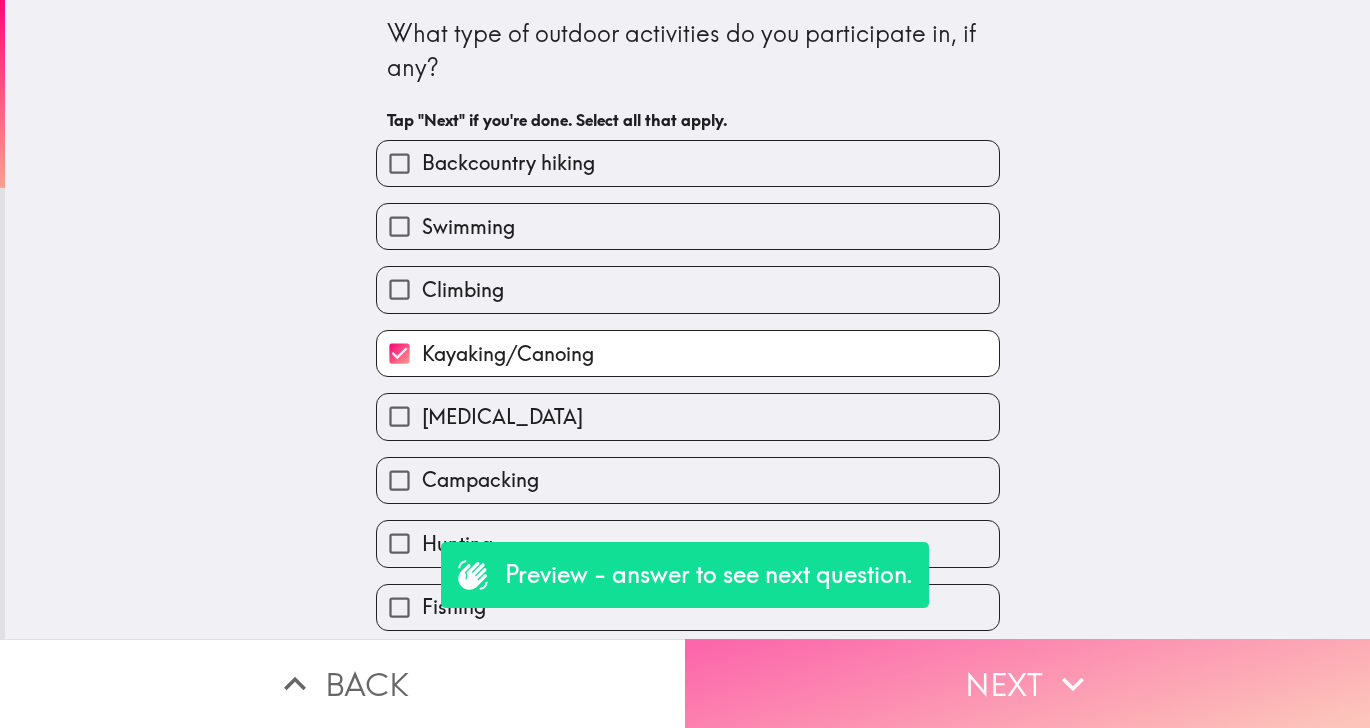 click on "Next" at bounding box center [1027, 683] 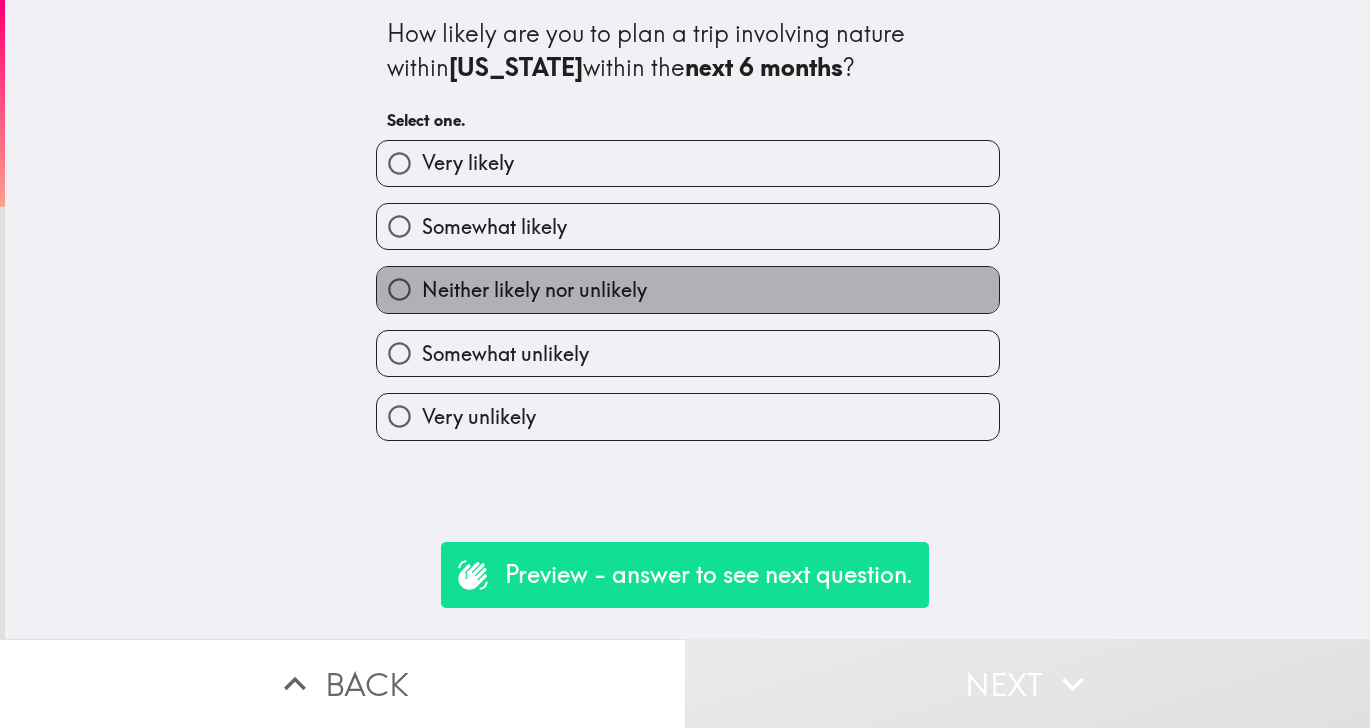 click on "Neither likely nor unlikely" at bounding box center [688, 289] 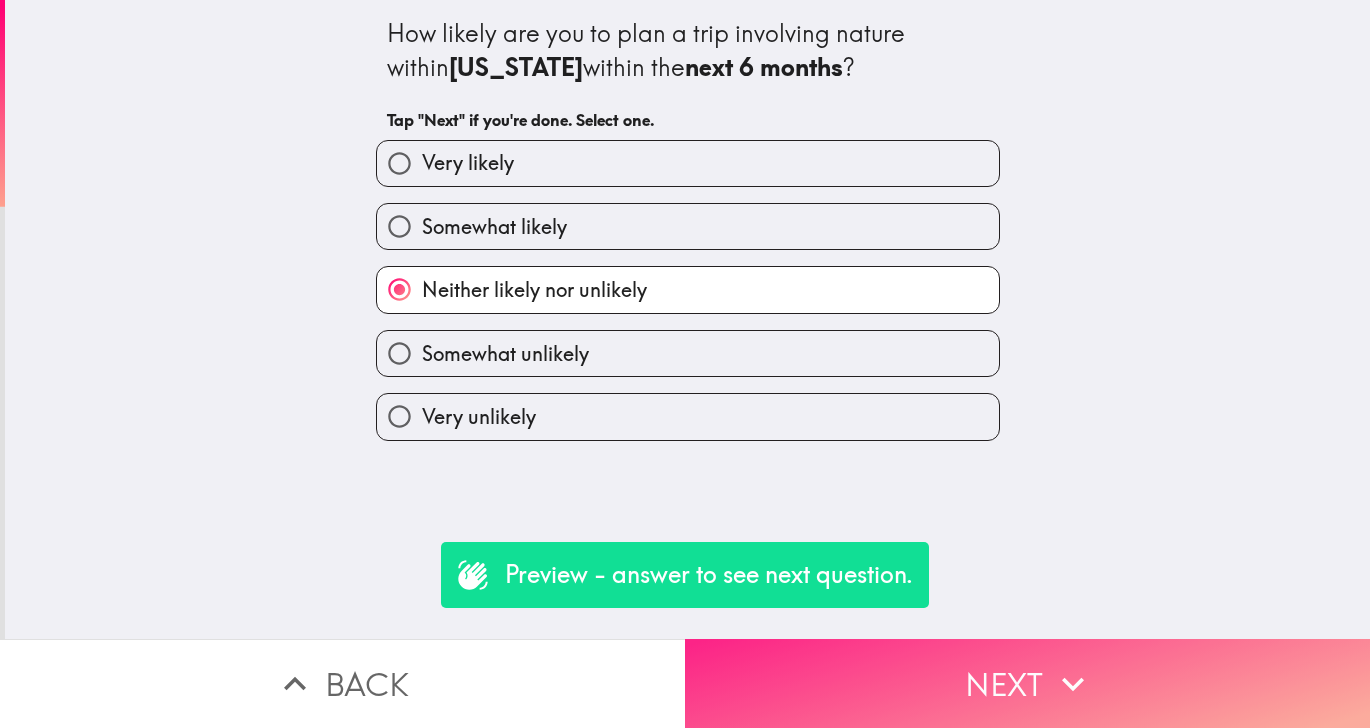 click on "Next" at bounding box center [1027, 683] 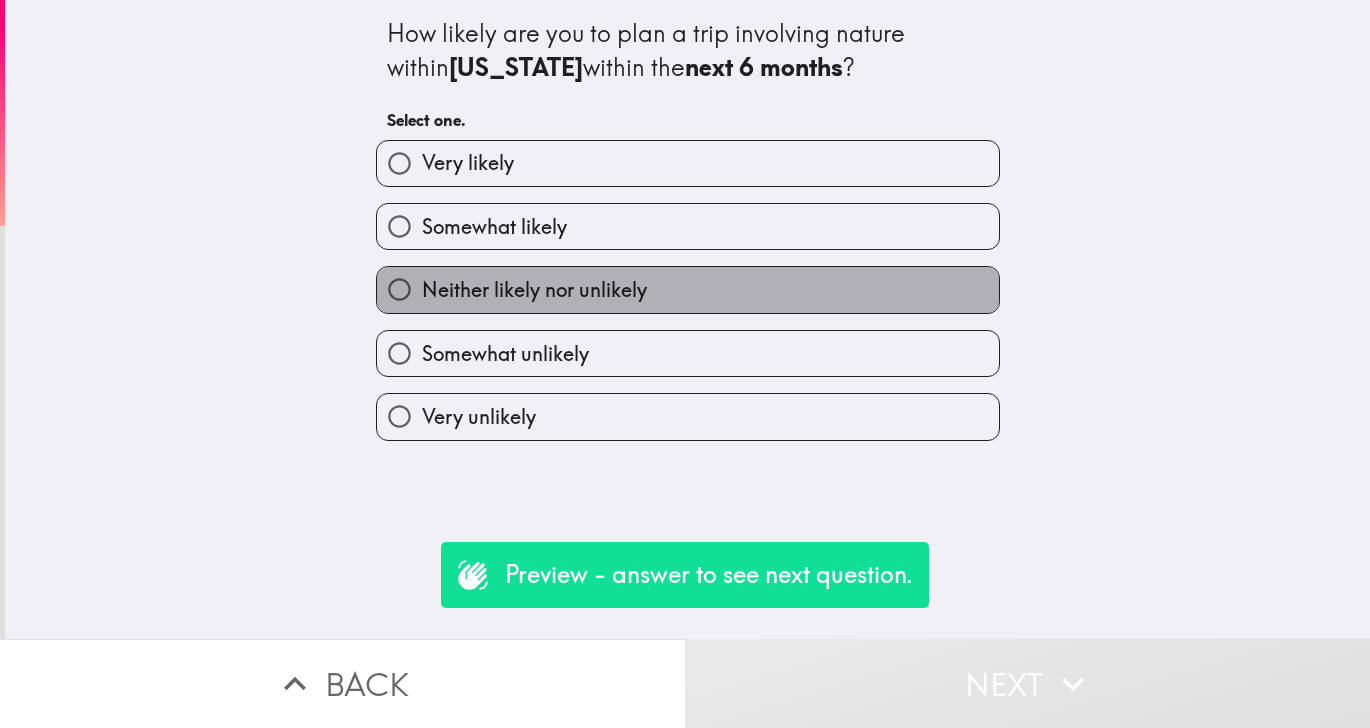 click on "Neither likely nor unlikely" at bounding box center [688, 289] 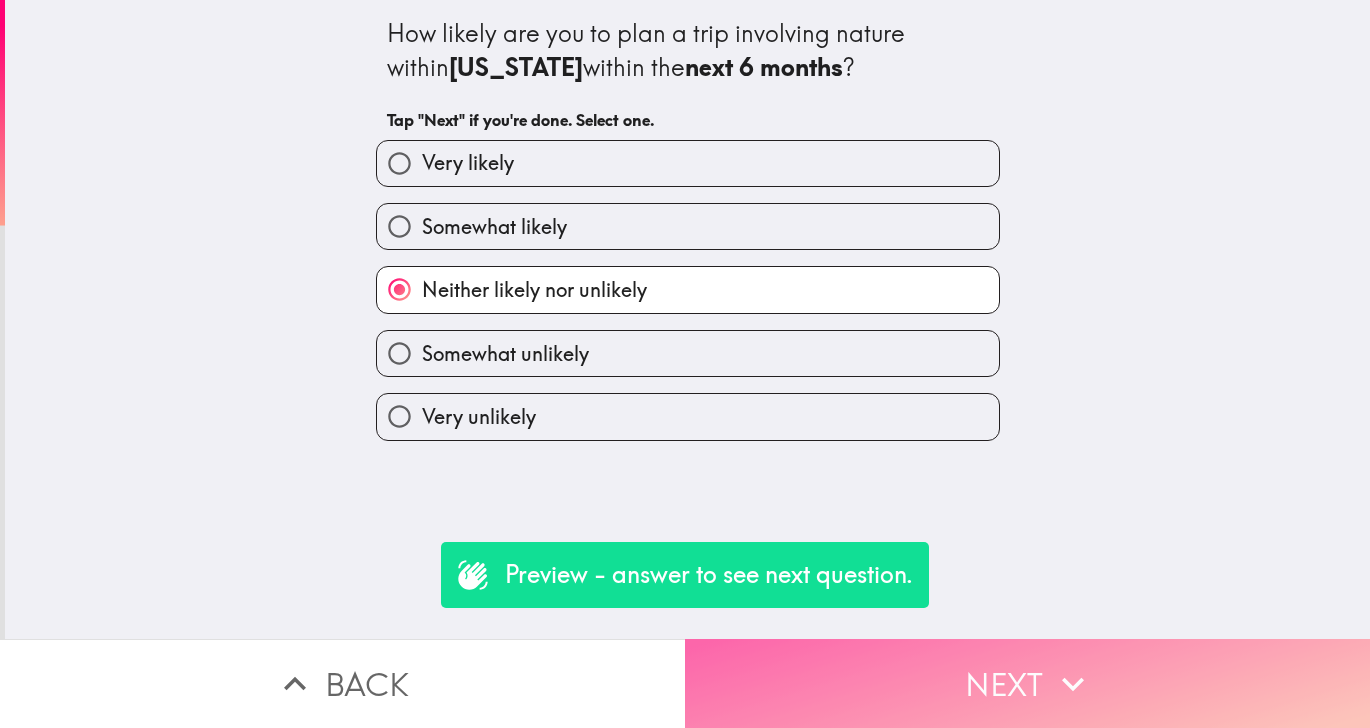 click on "Next" at bounding box center [1027, 683] 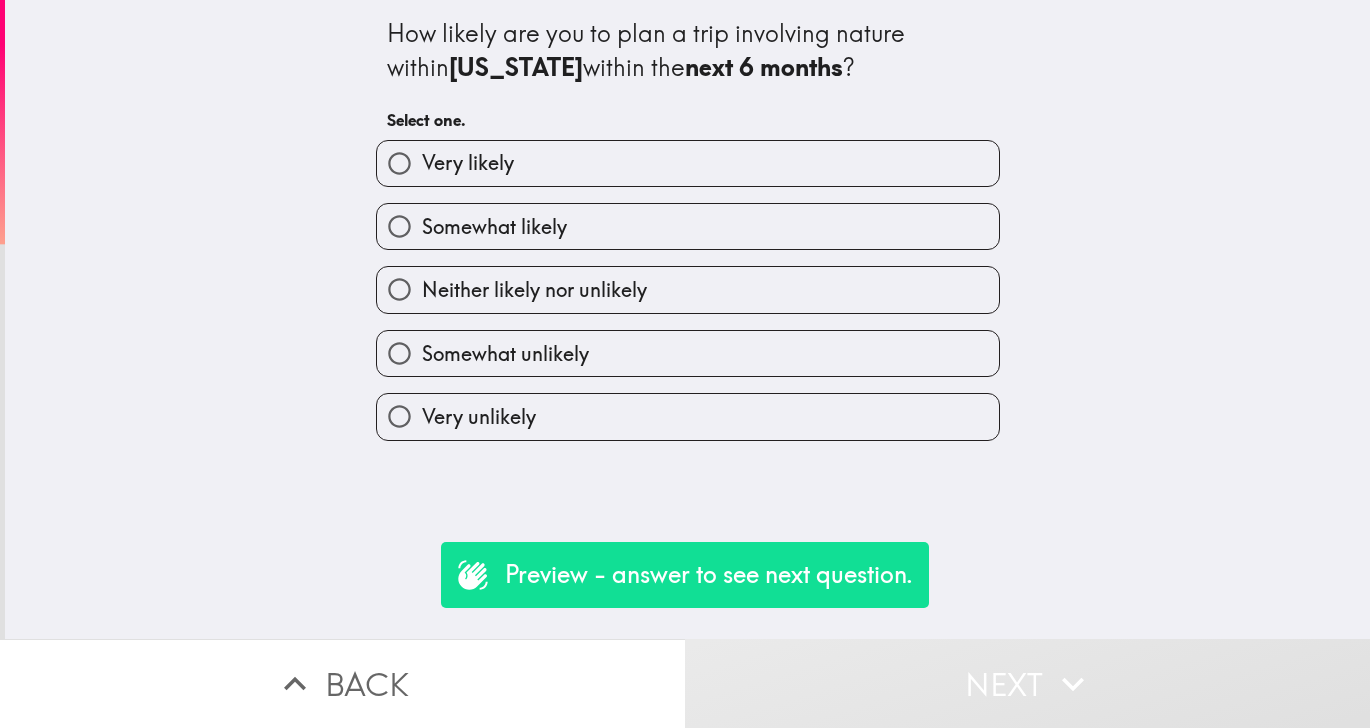 click on "Somewhat likely" at bounding box center [688, 226] 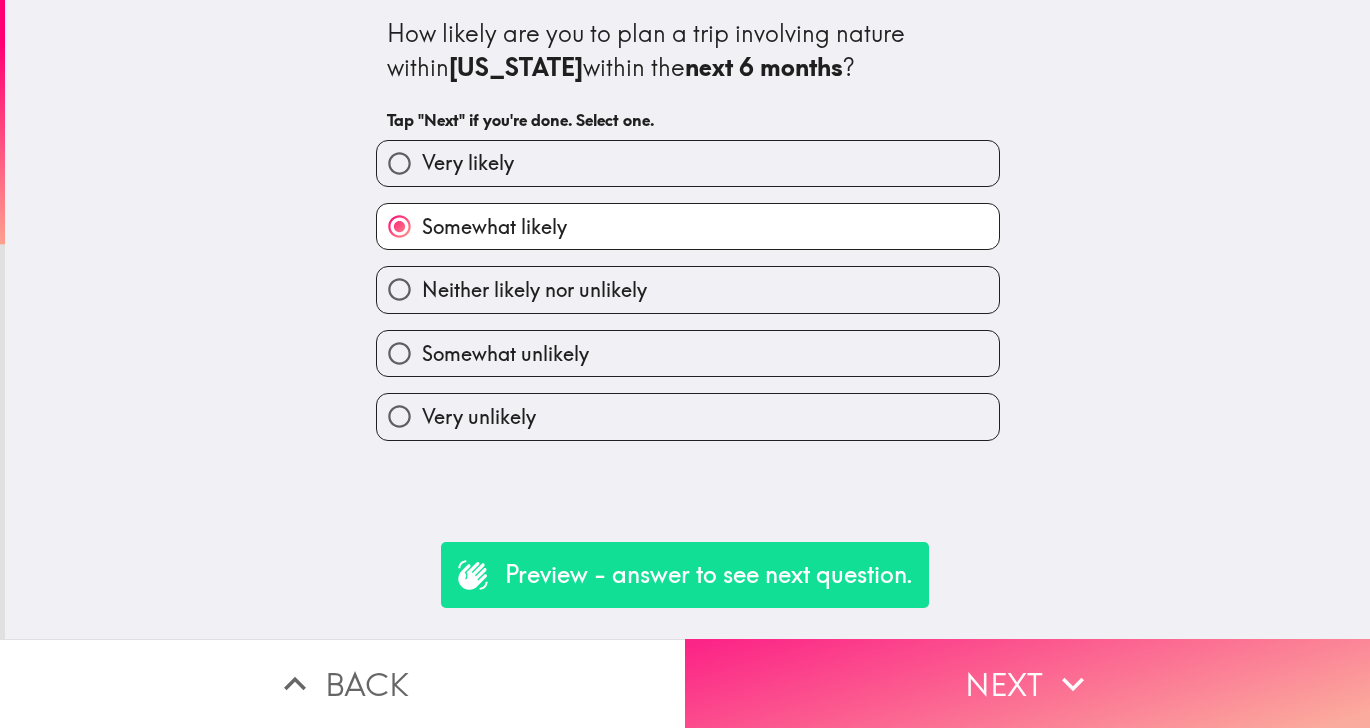 click on "Next" at bounding box center (1027, 683) 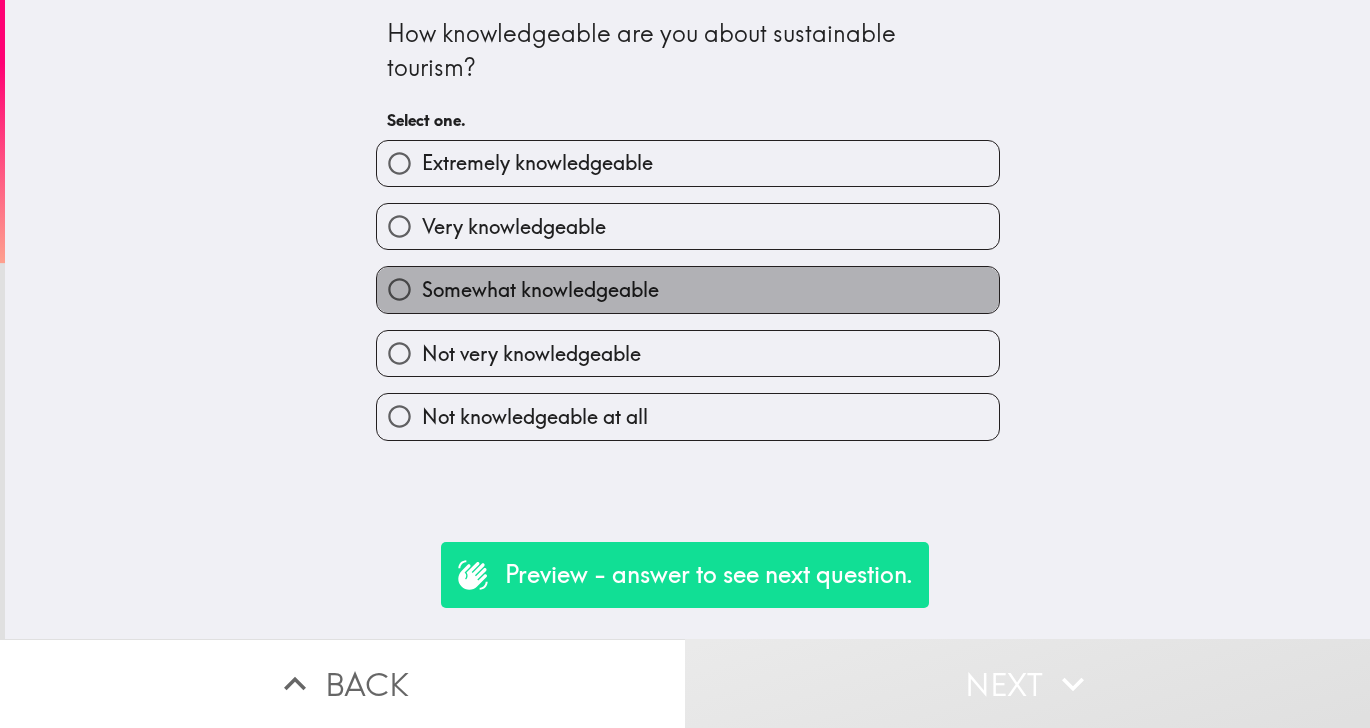 click on "Somewhat knowledgeable" at bounding box center (688, 289) 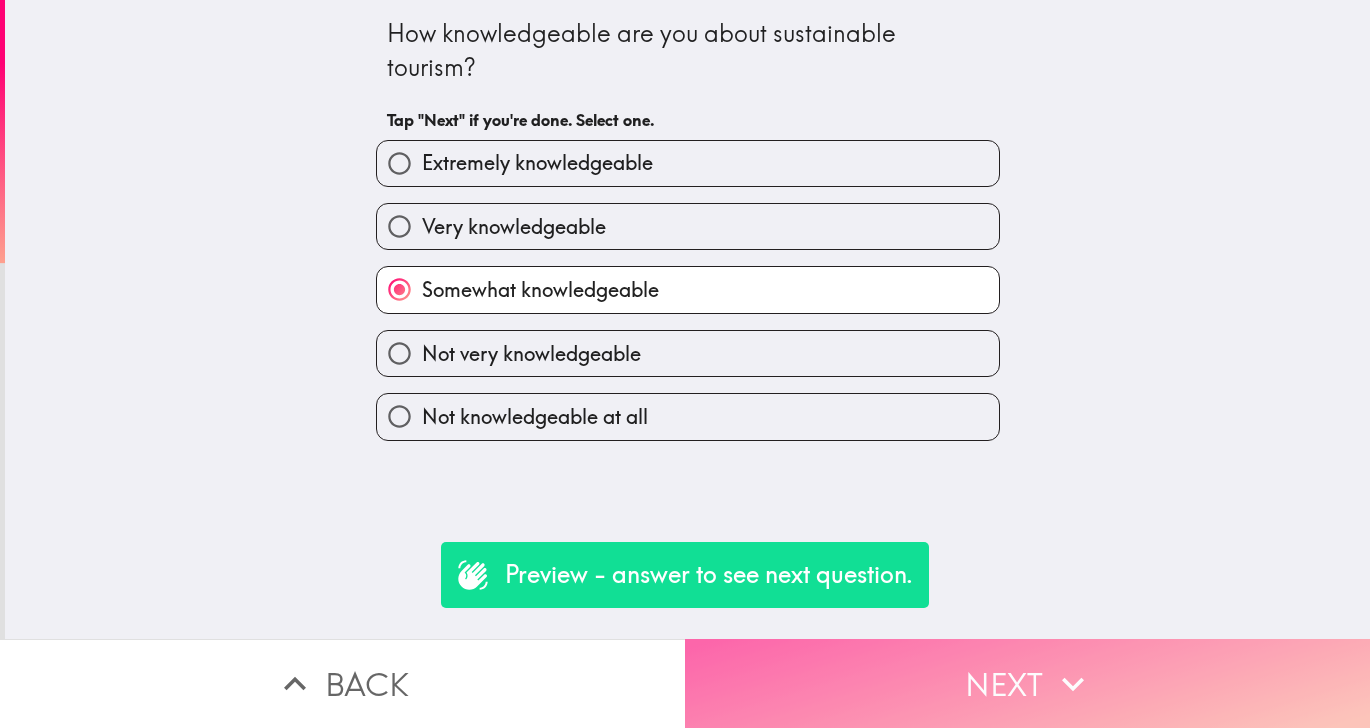 click on "Next" at bounding box center [1027, 683] 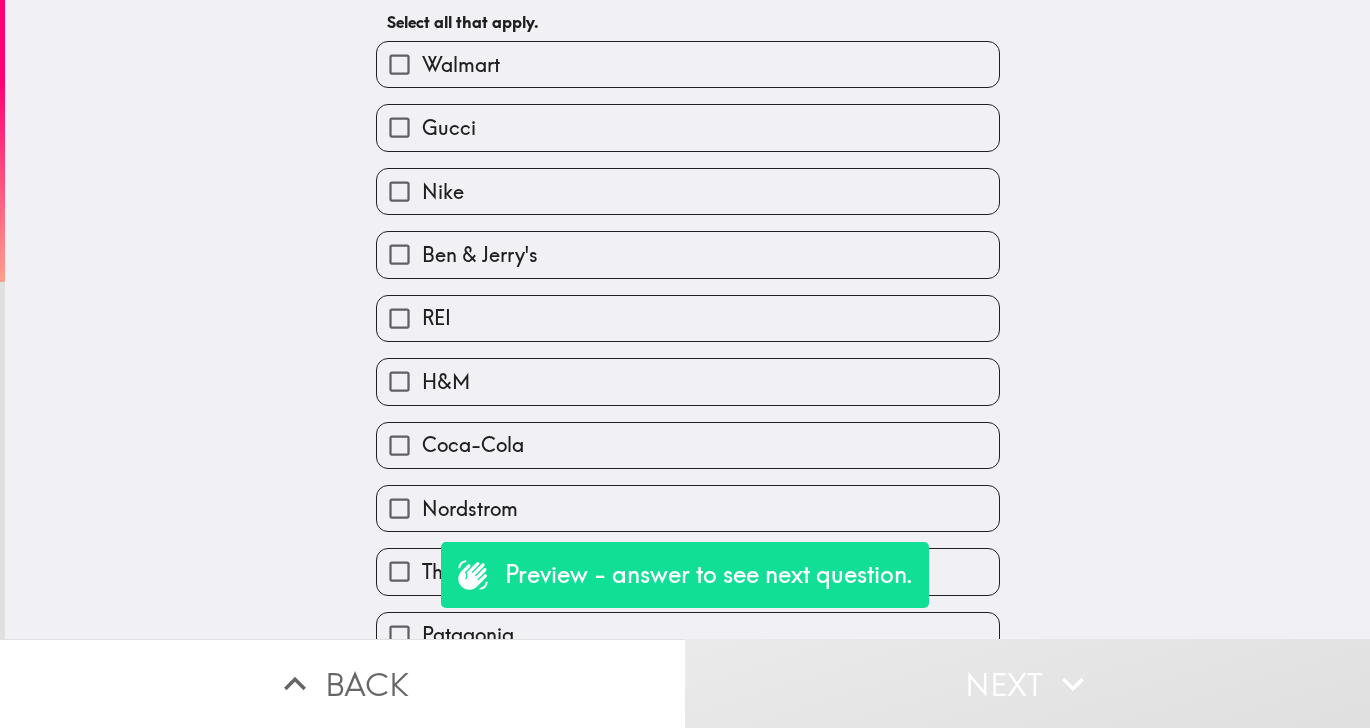 scroll, scrollTop: 73, scrollLeft: 0, axis: vertical 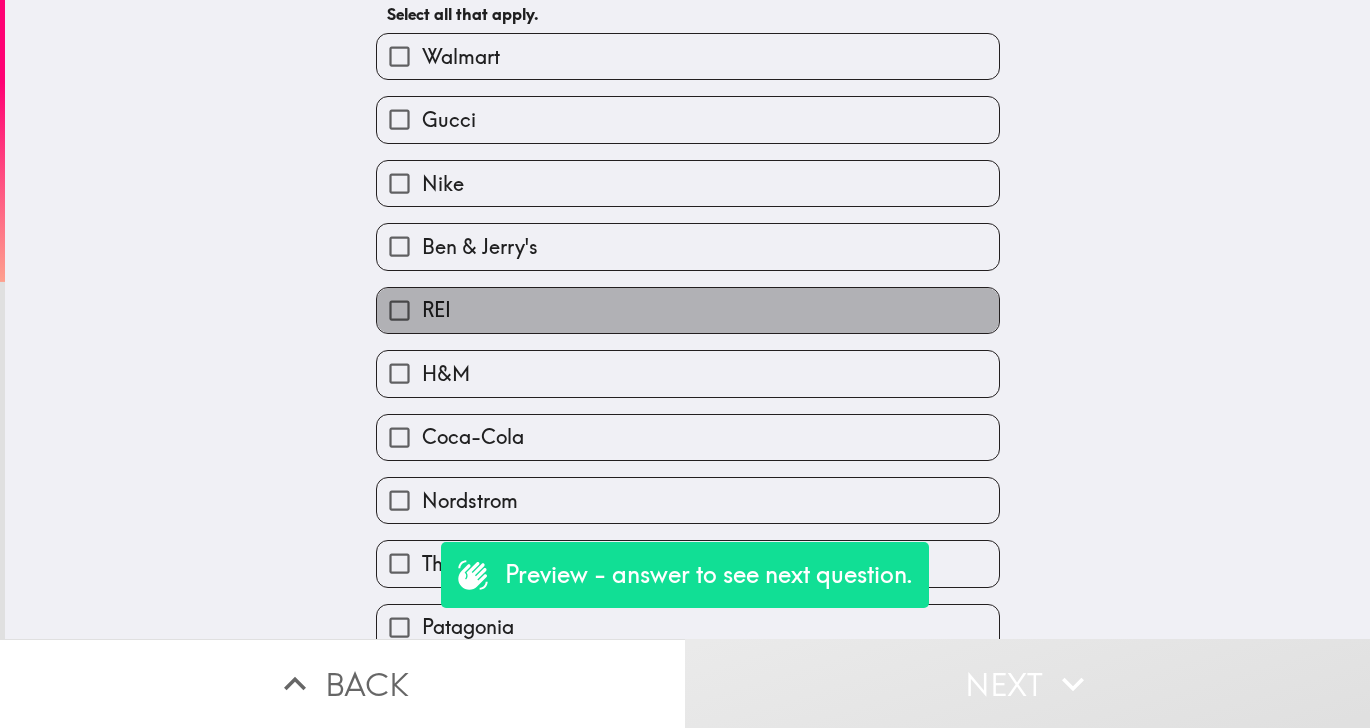 click on "REI" at bounding box center [688, 310] 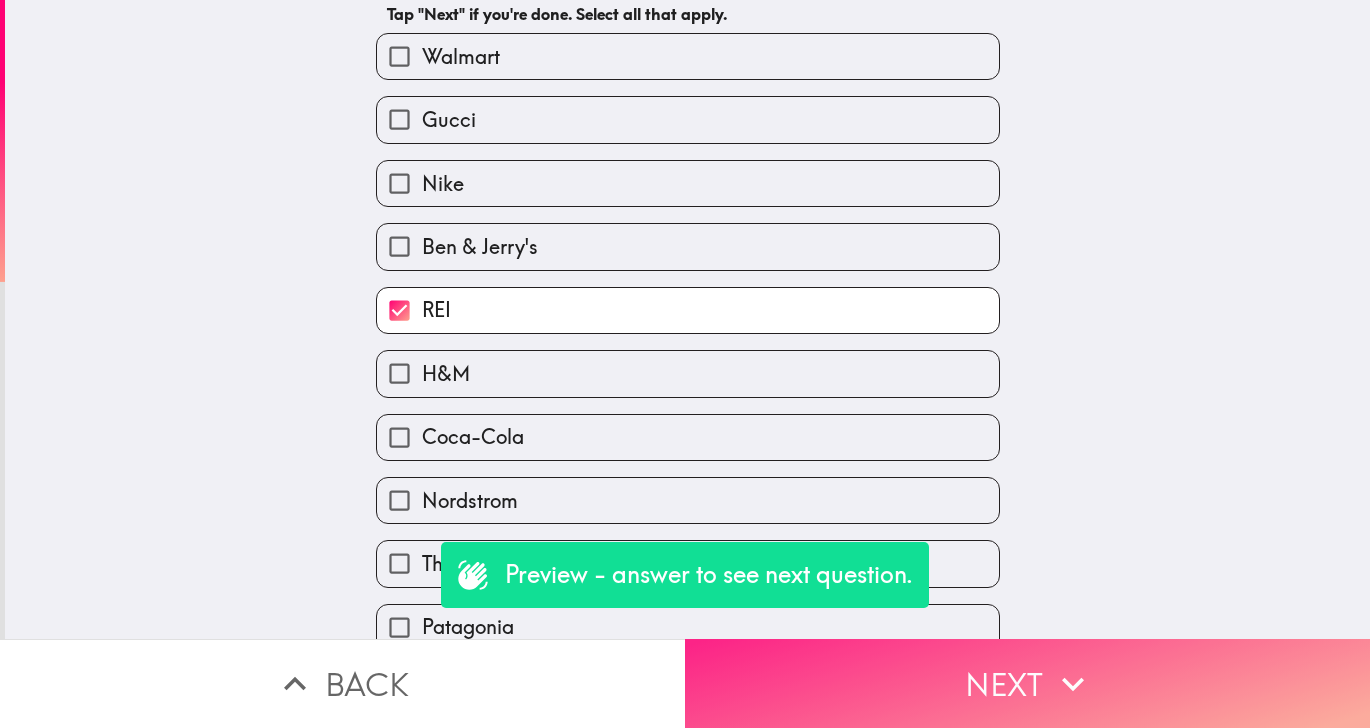 click on "Next" at bounding box center [1027, 683] 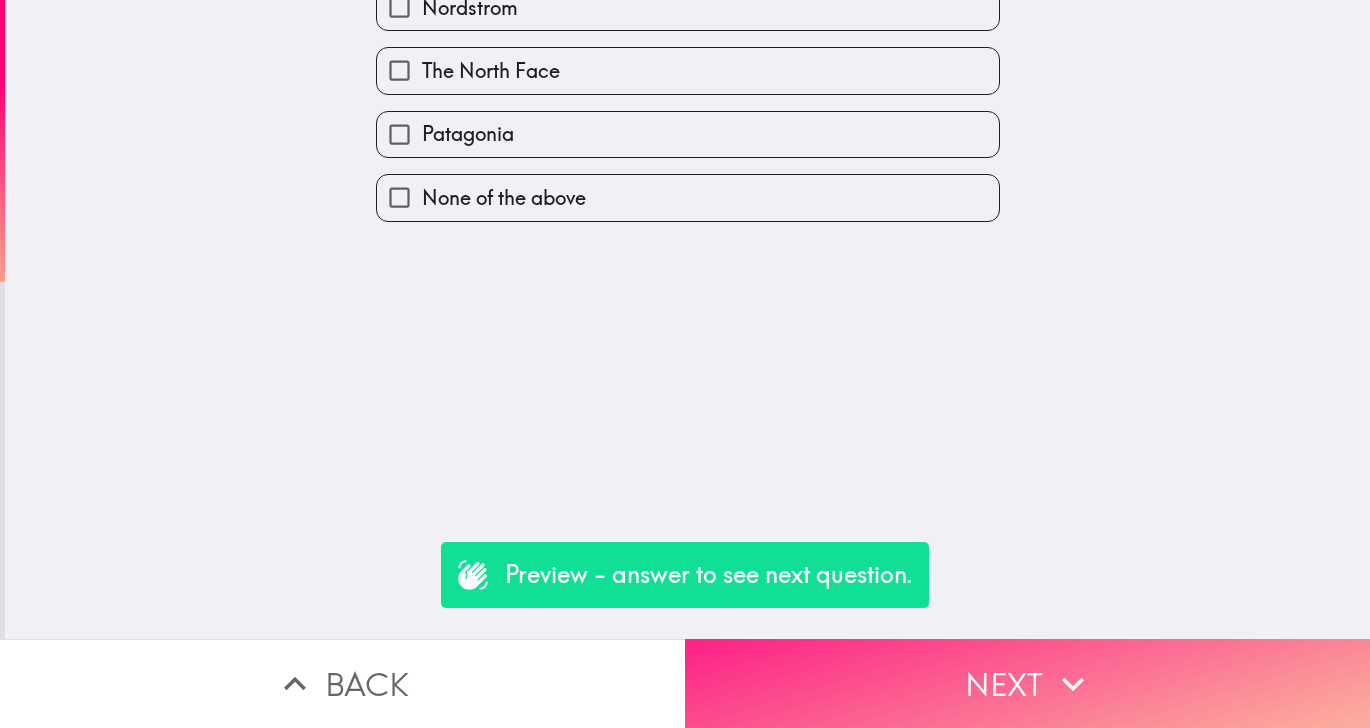 scroll, scrollTop: 0, scrollLeft: 0, axis: both 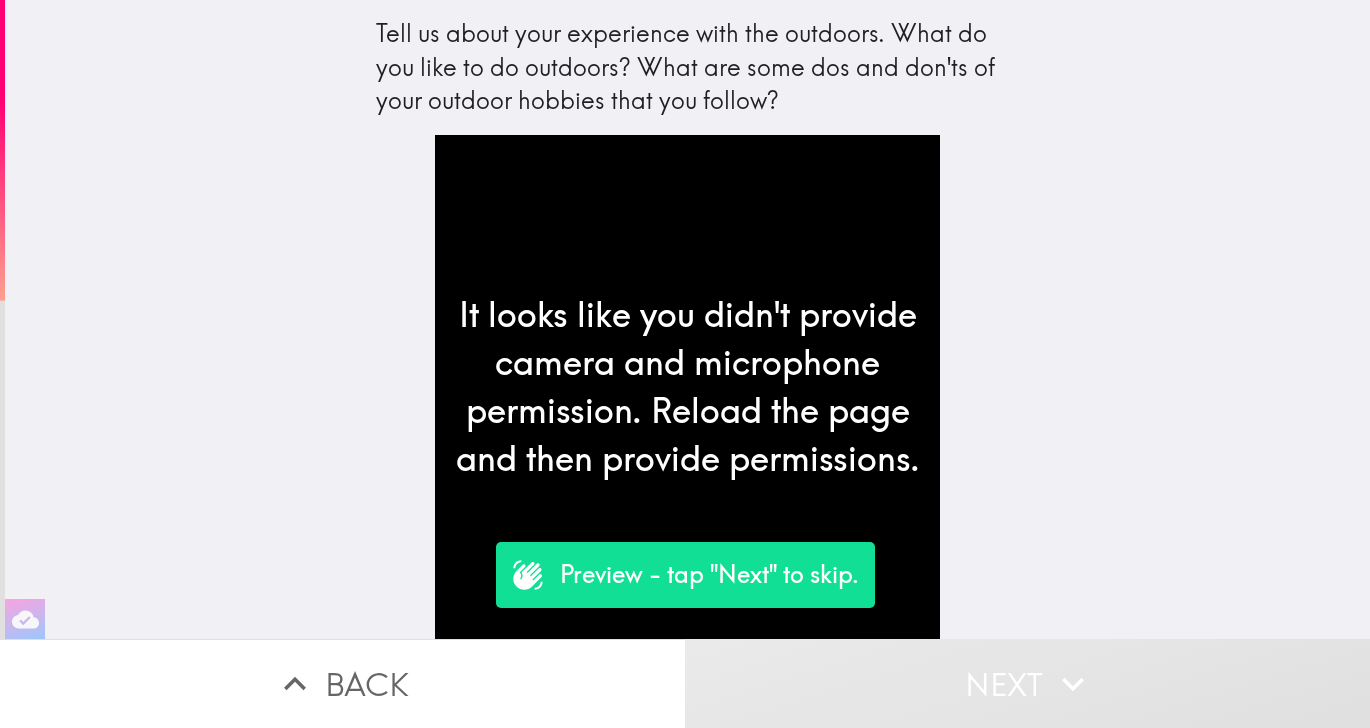 click on "Preview - tap "Next" to skip." at bounding box center [709, 575] 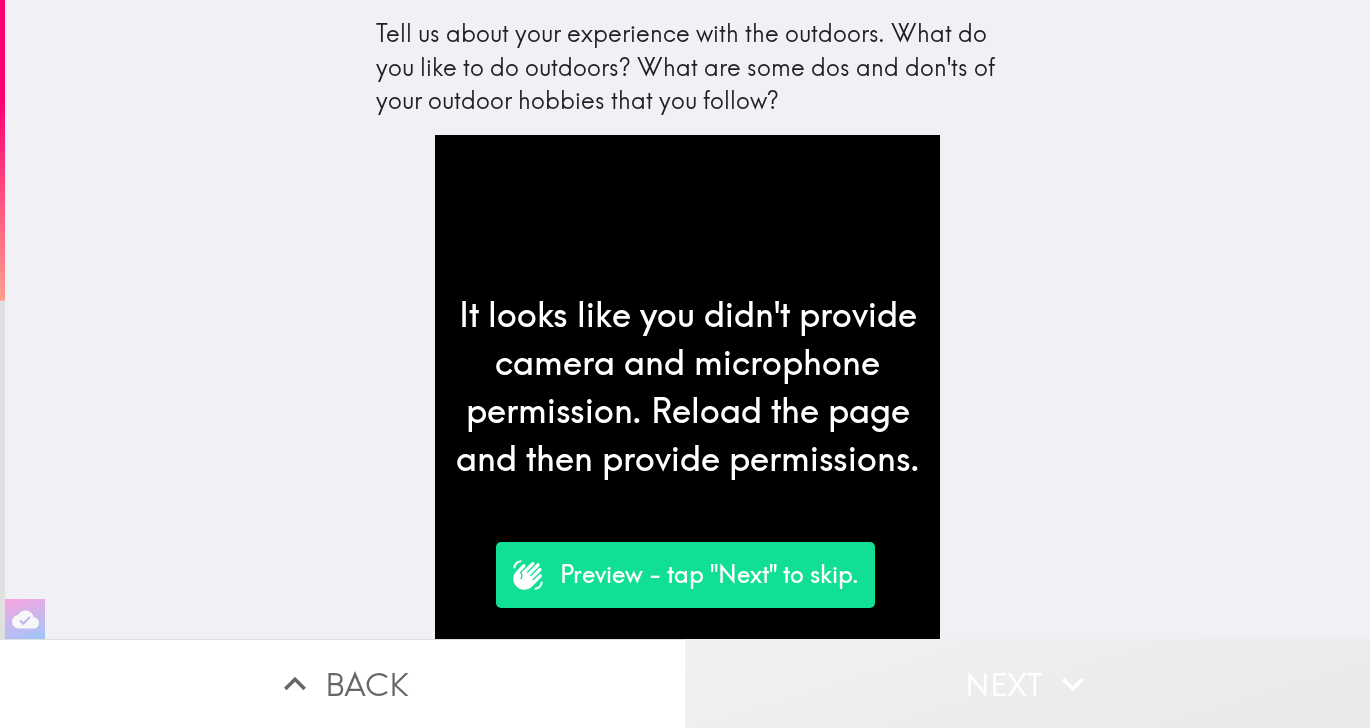 click on "Next" at bounding box center [1027, 683] 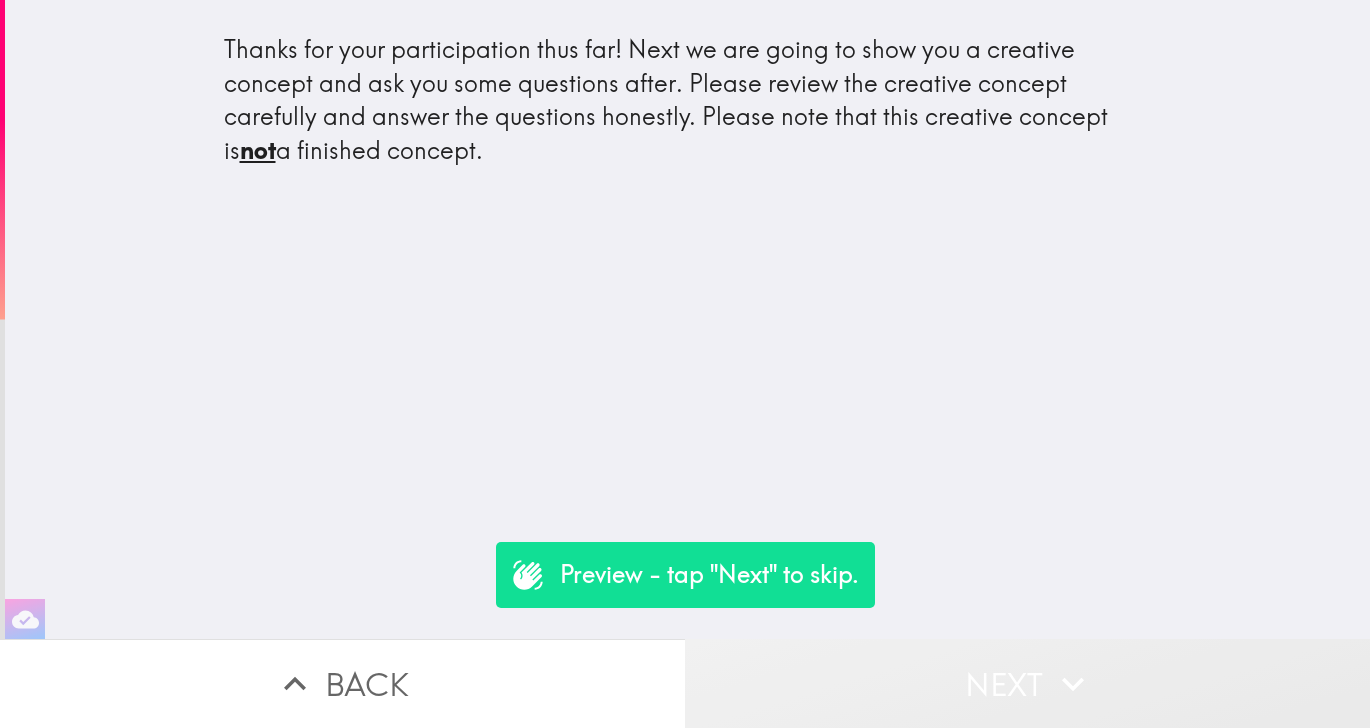 click on "Next" at bounding box center [1027, 683] 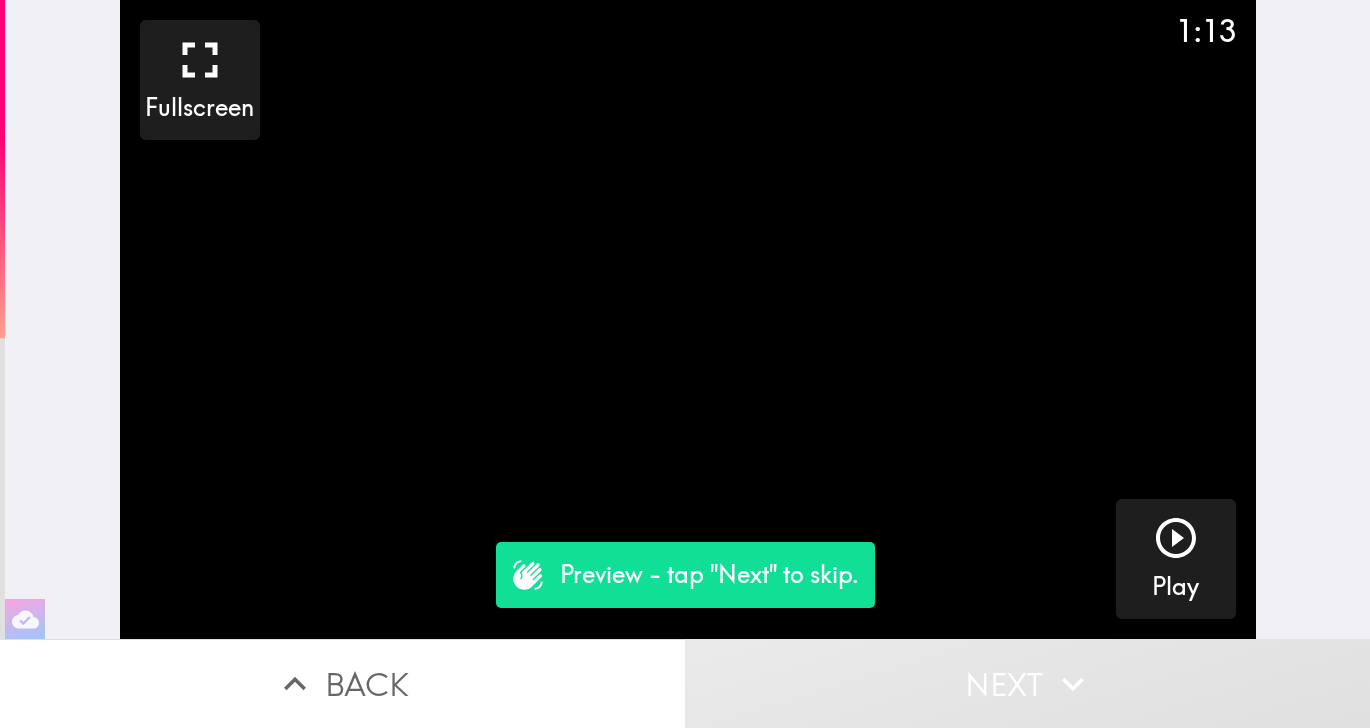 click on "Next" at bounding box center [1027, 683] 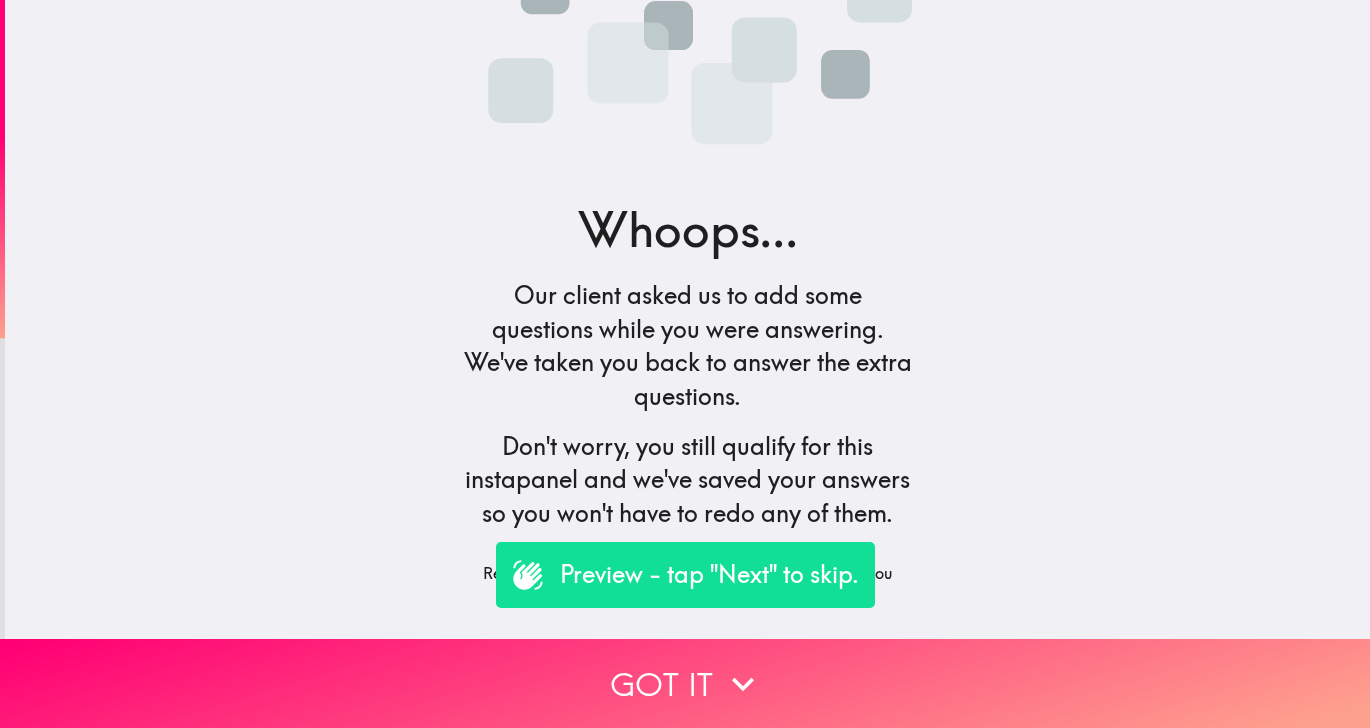 scroll, scrollTop: 186, scrollLeft: 0, axis: vertical 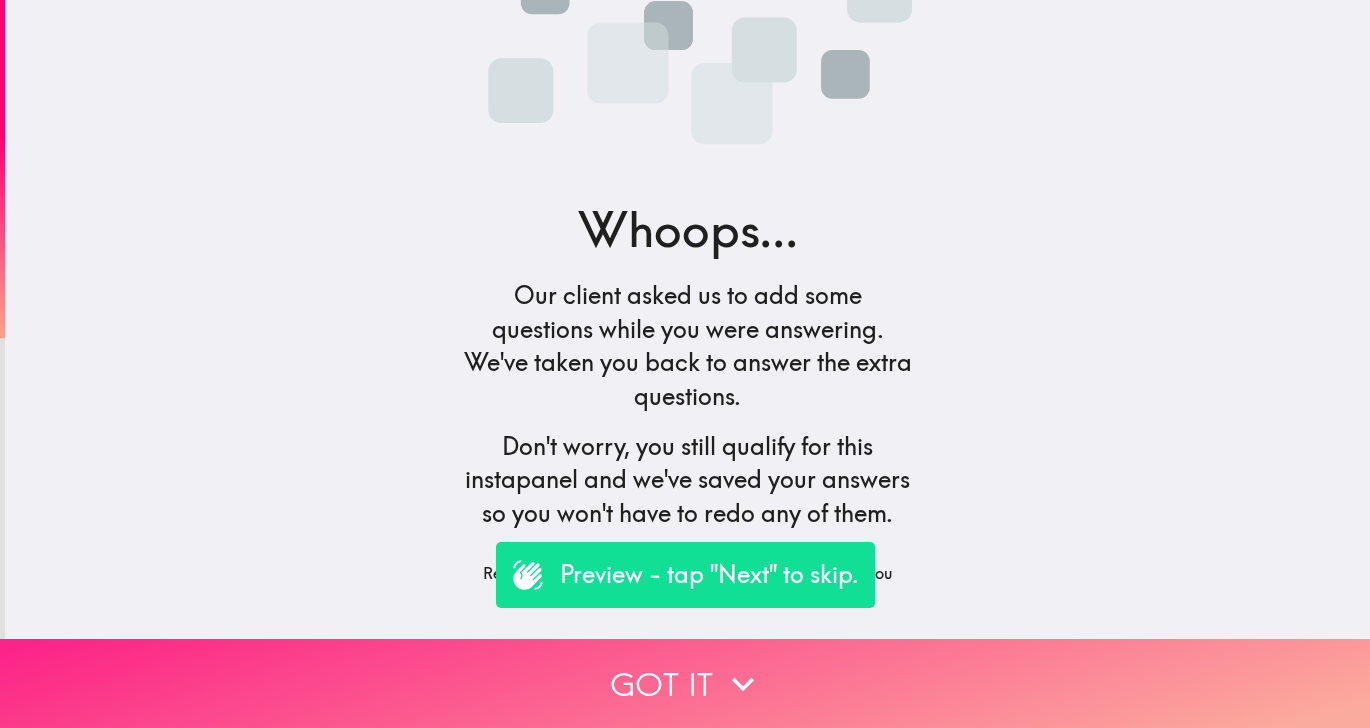 click on "Got it" at bounding box center [685, 683] 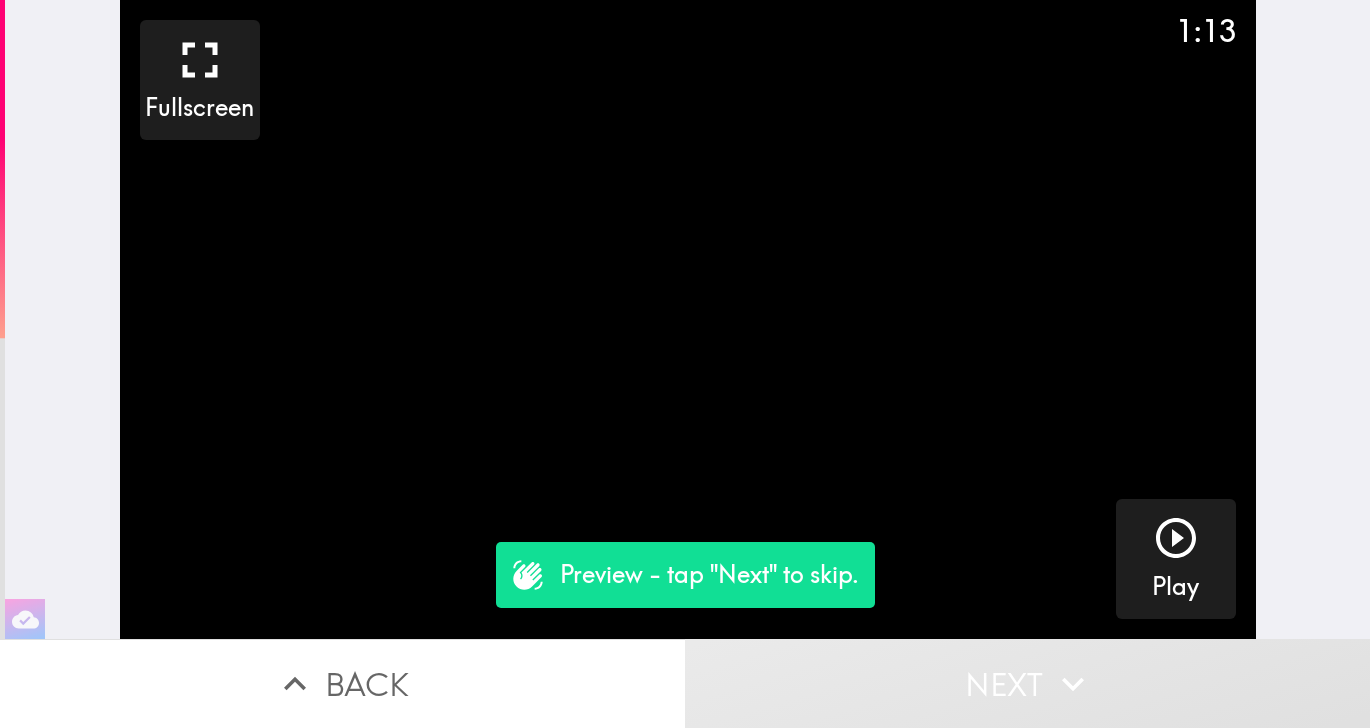 scroll, scrollTop: 0, scrollLeft: 0, axis: both 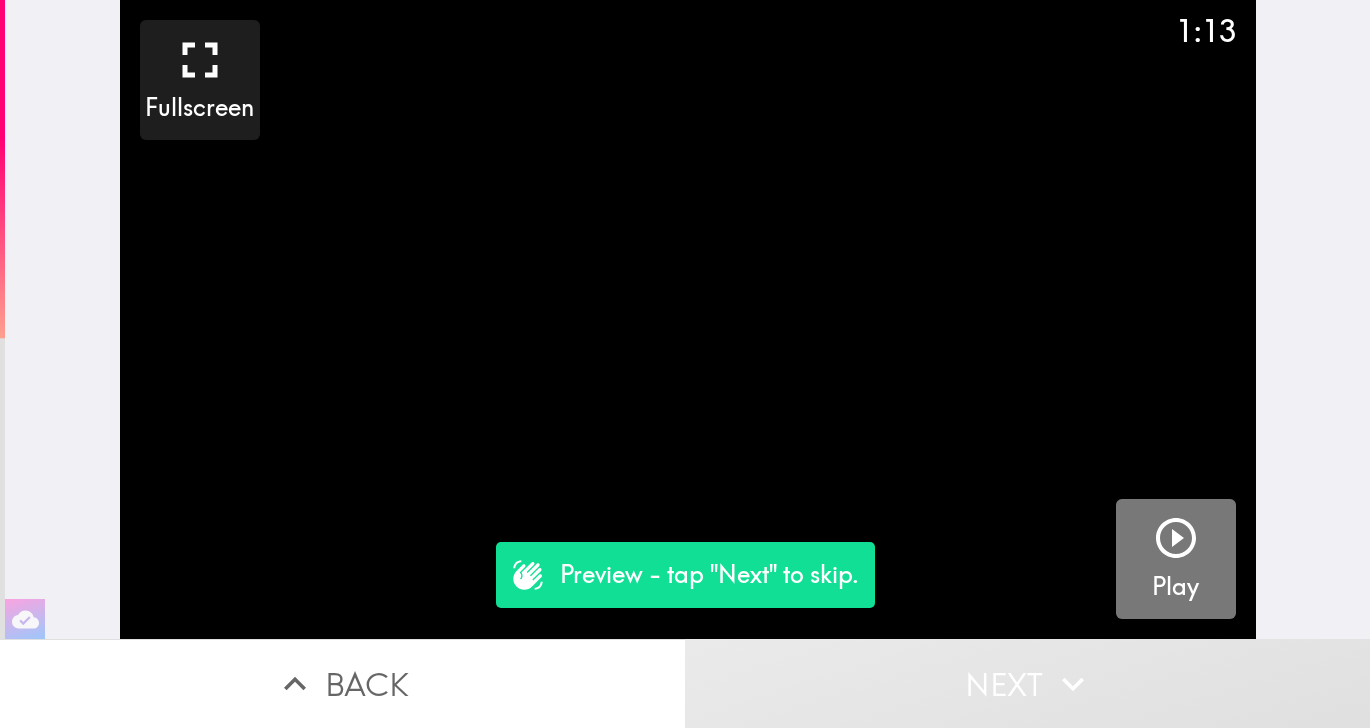click 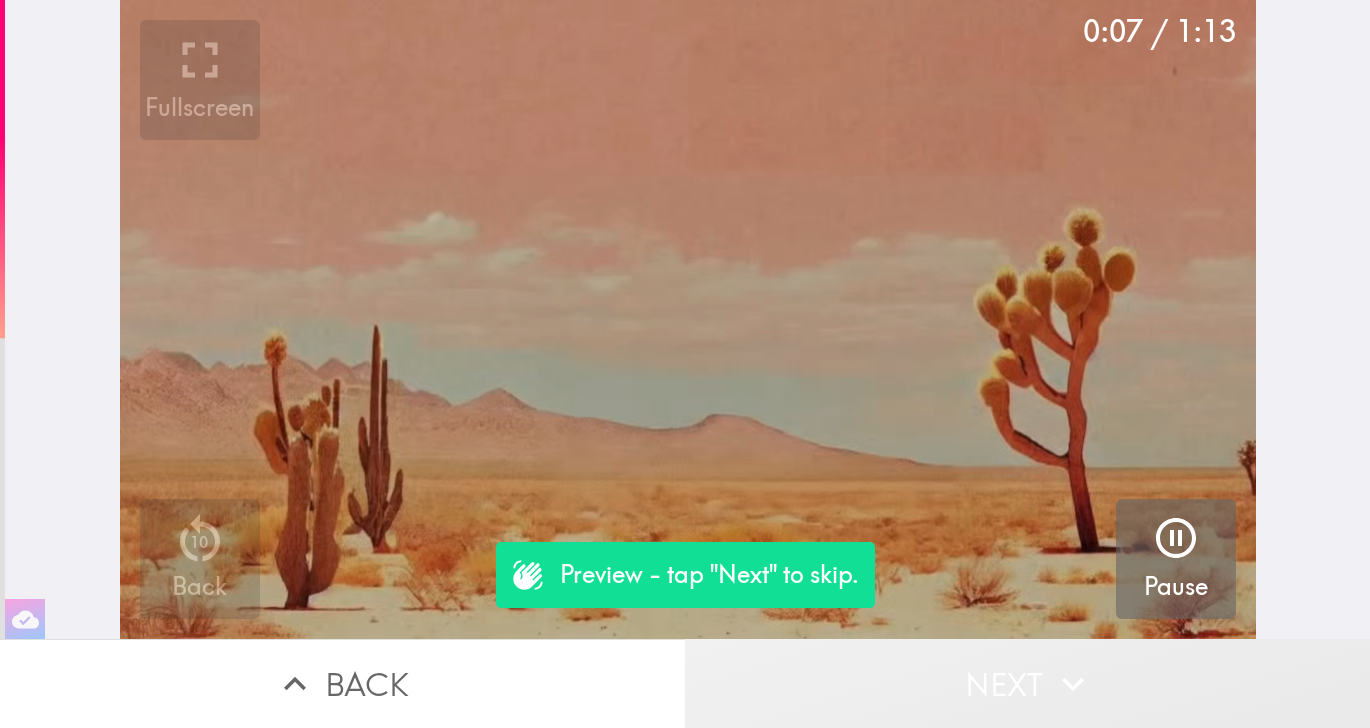 click on "Next" at bounding box center (1027, 683) 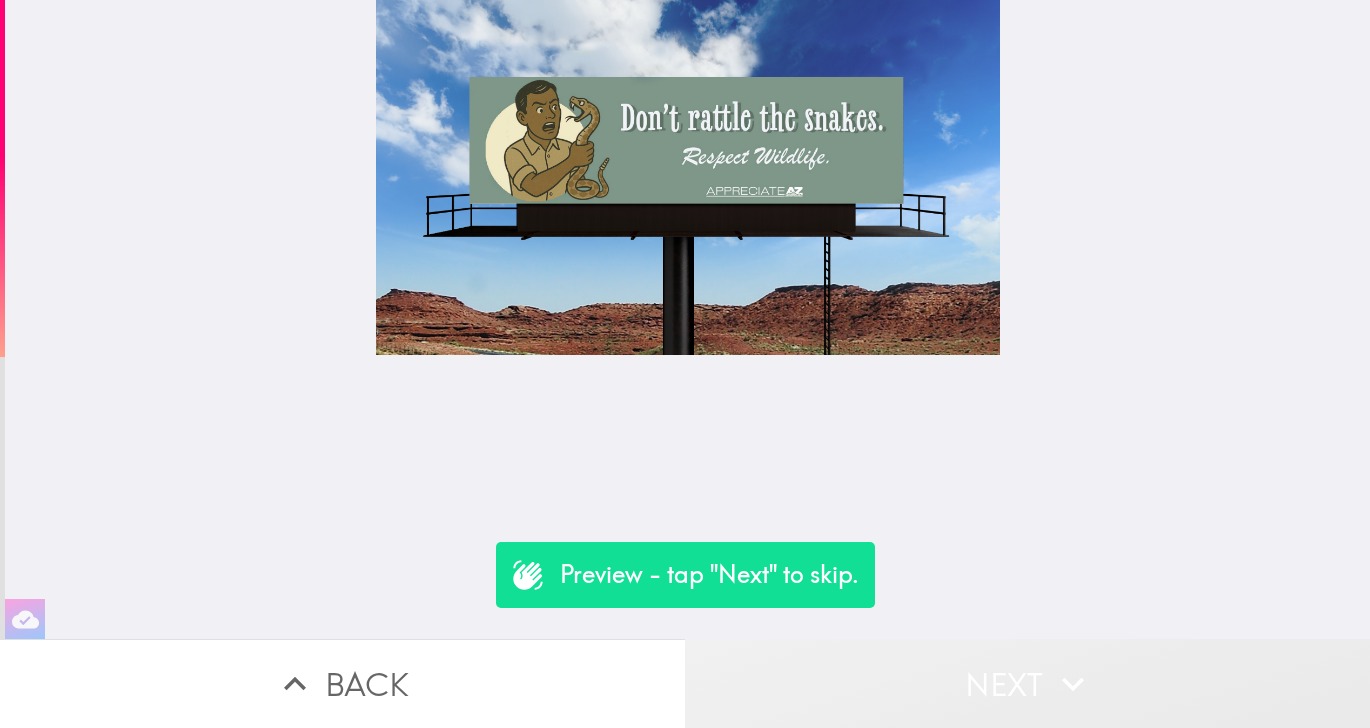 click on "Next" at bounding box center (1027, 683) 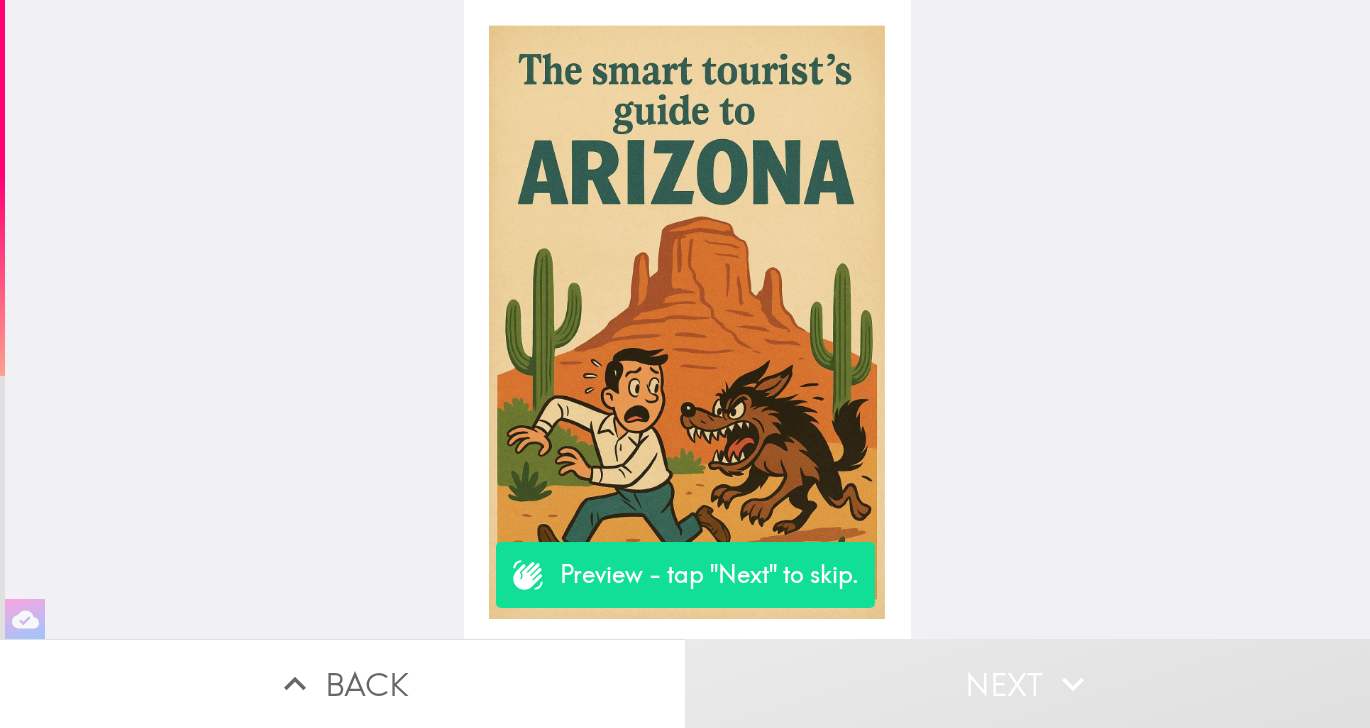 click on "Next" at bounding box center (1027, 683) 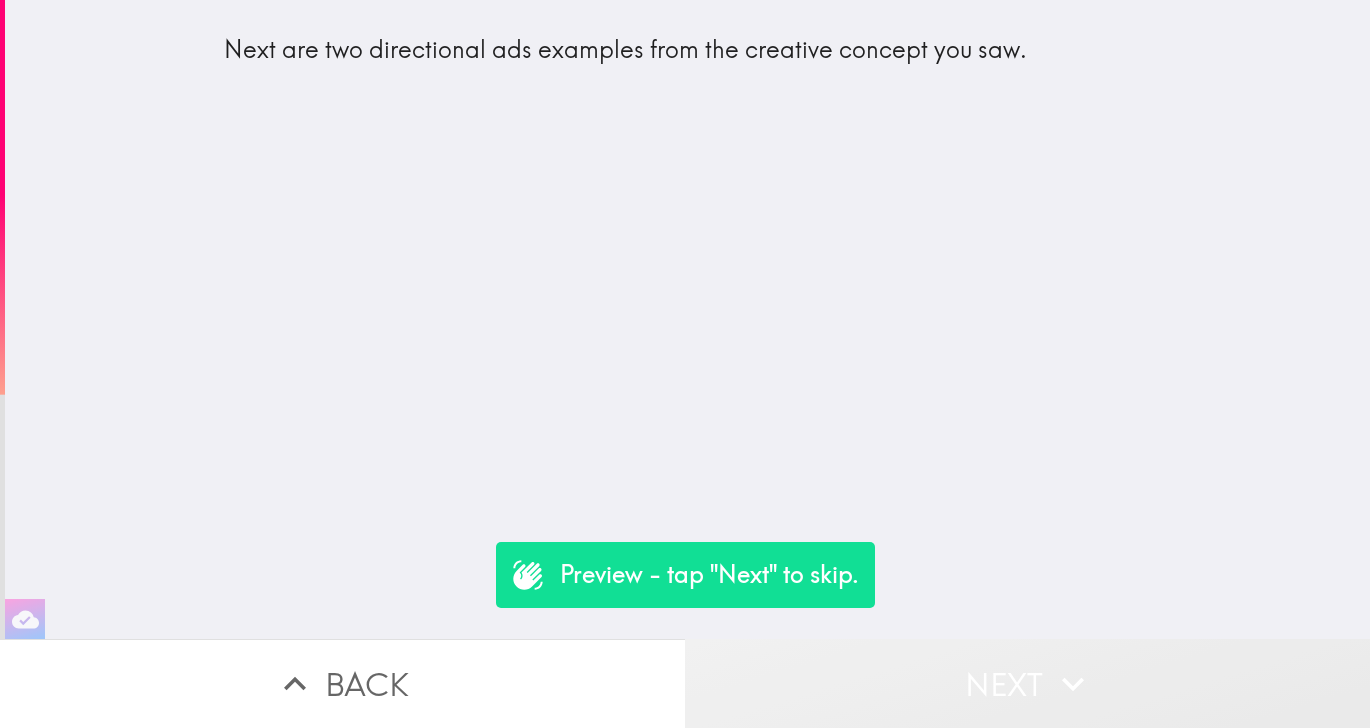 click on "Next" at bounding box center [1027, 683] 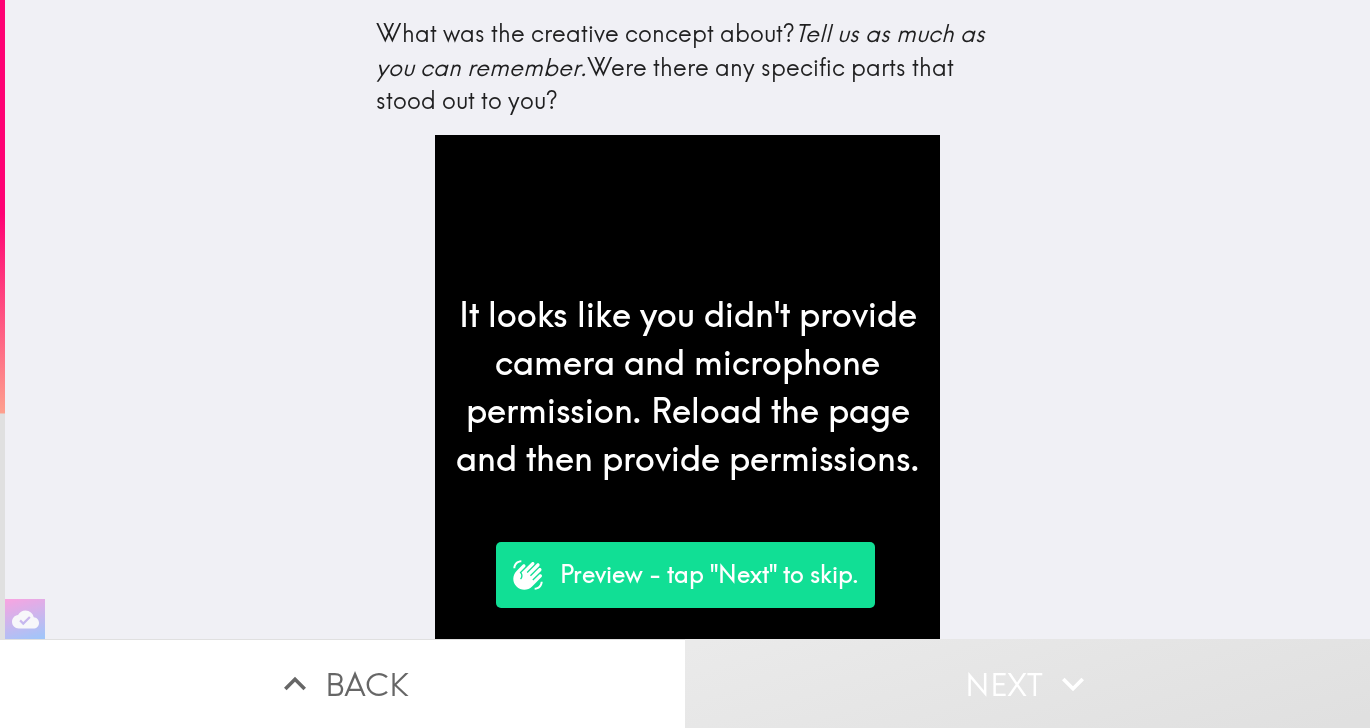 click on "Back" at bounding box center (342, 683) 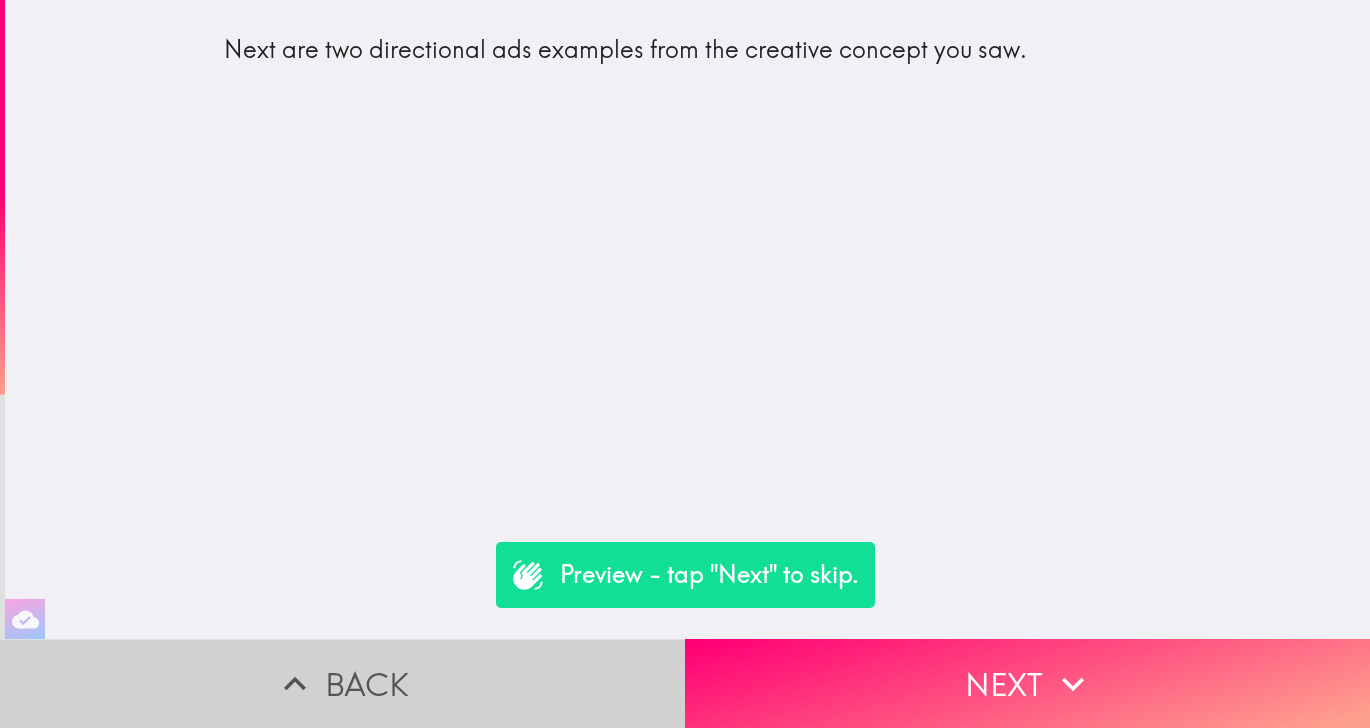 click on "Back" at bounding box center (342, 683) 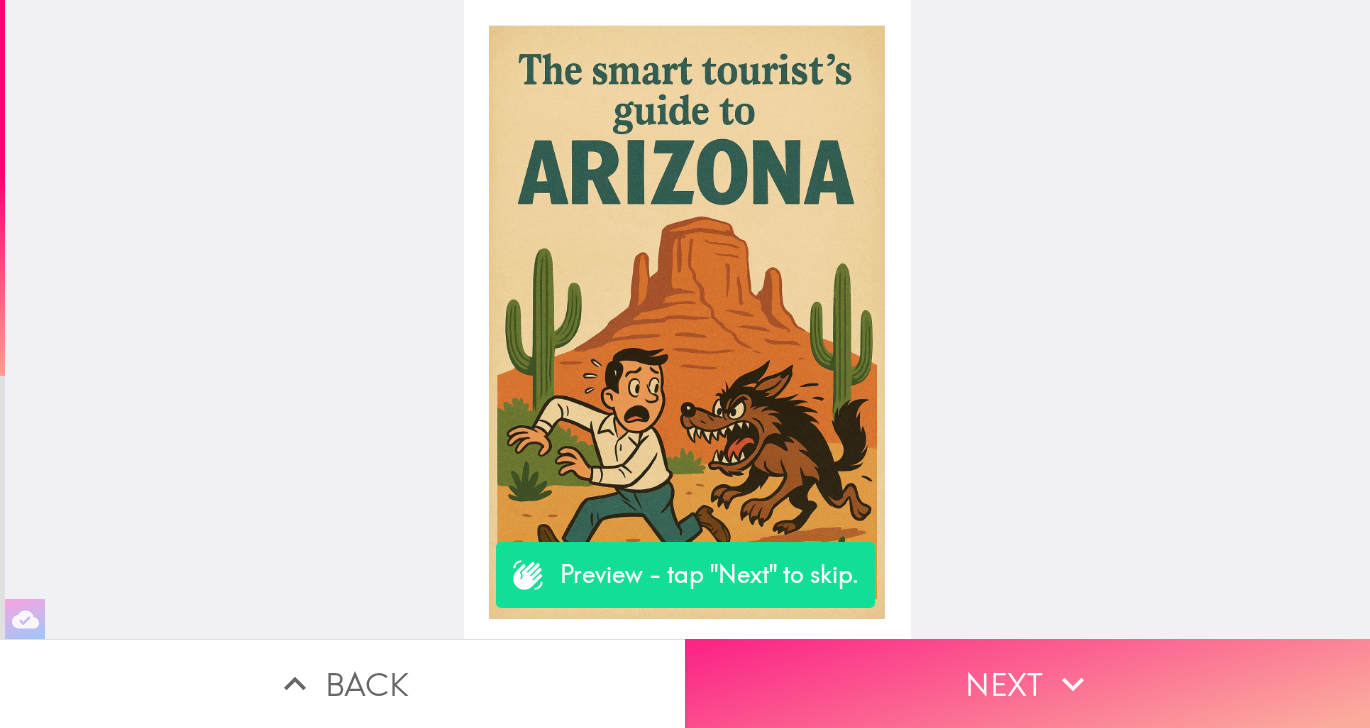click on "Next" at bounding box center [1027, 683] 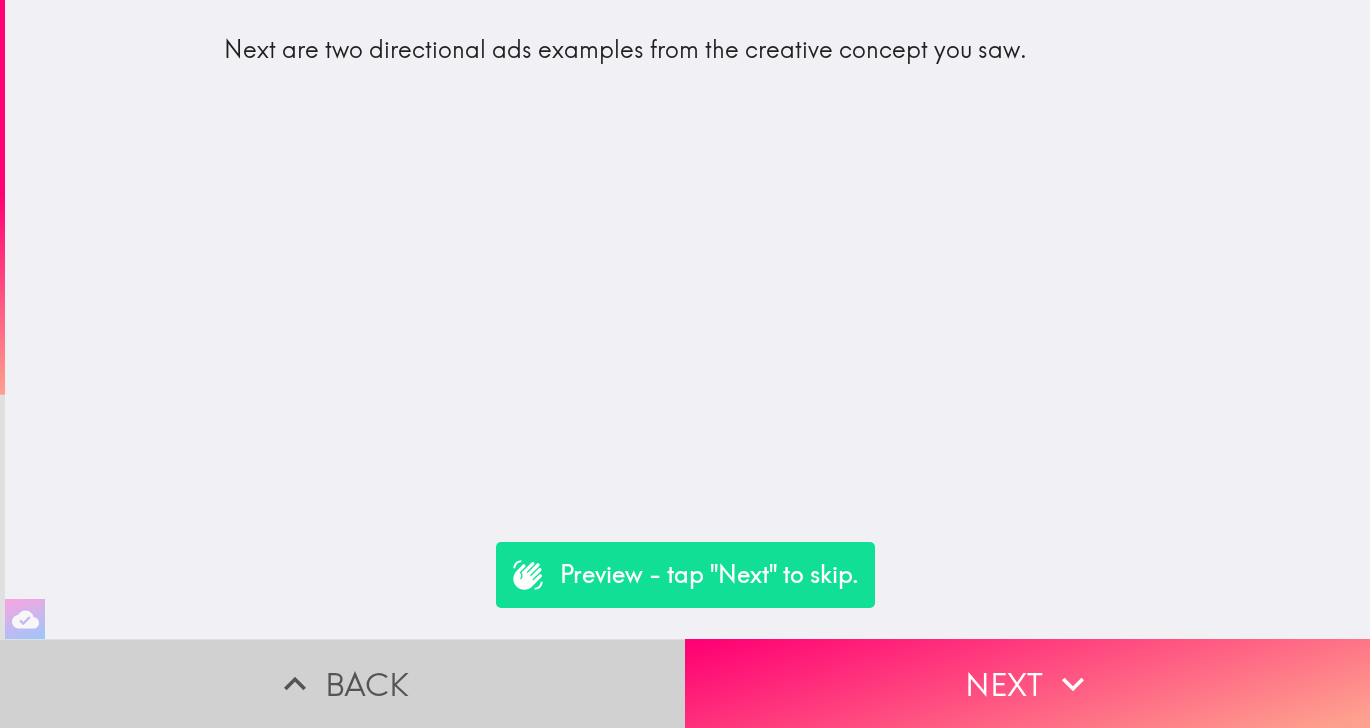 click on "Back" at bounding box center [342, 683] 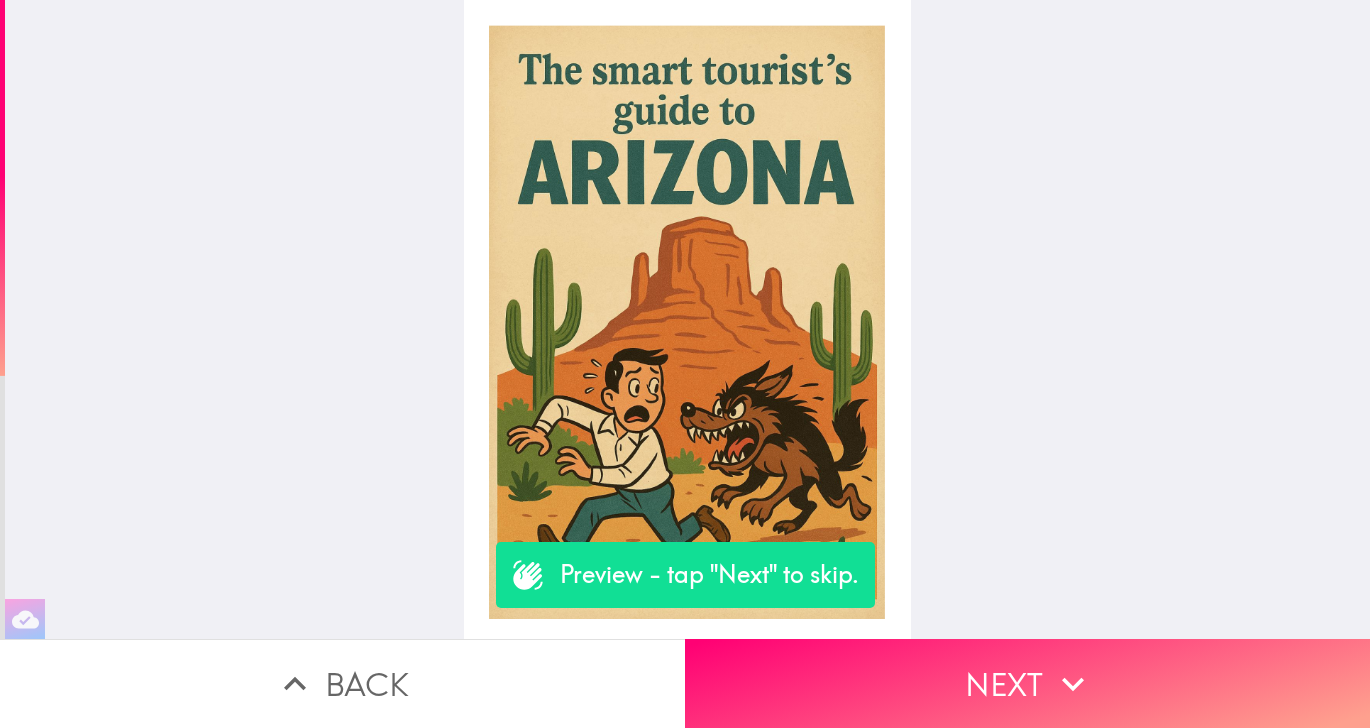 click on "Back" at bounding box center [342, 683] 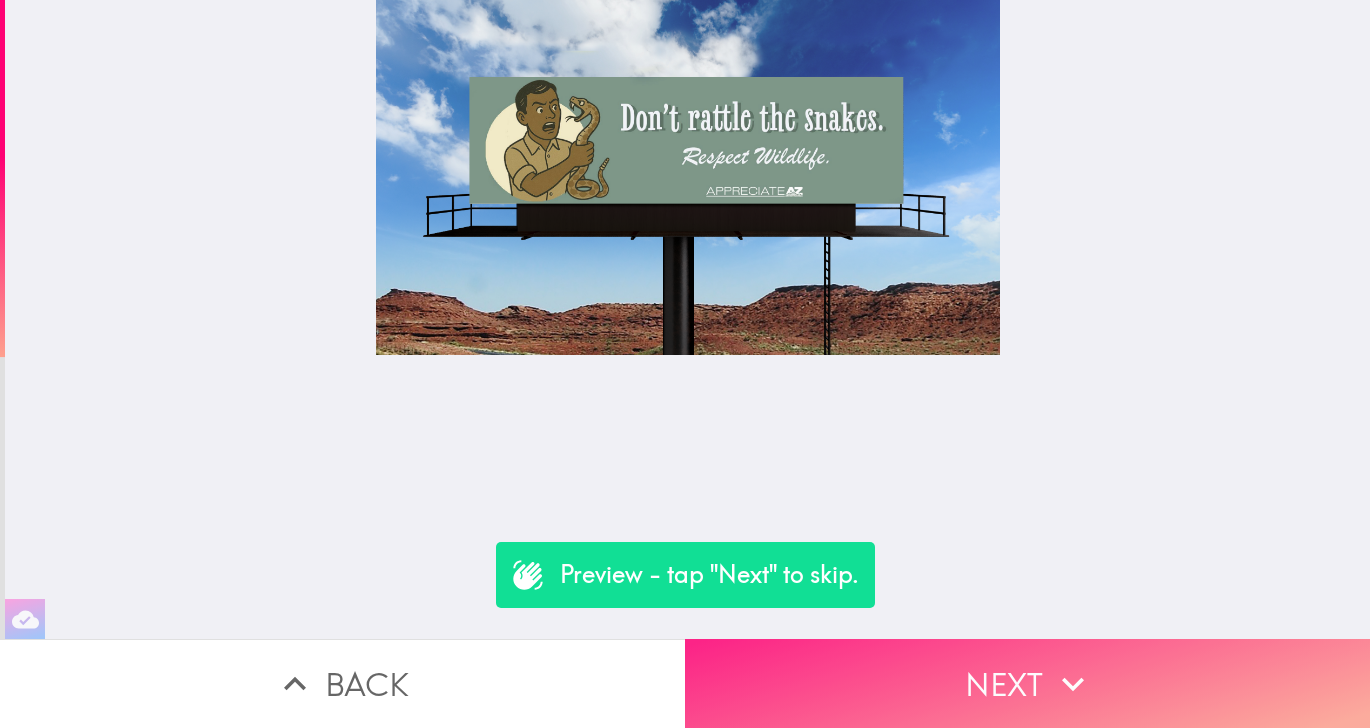 click on "Next" at bounding box center [1027, 683] 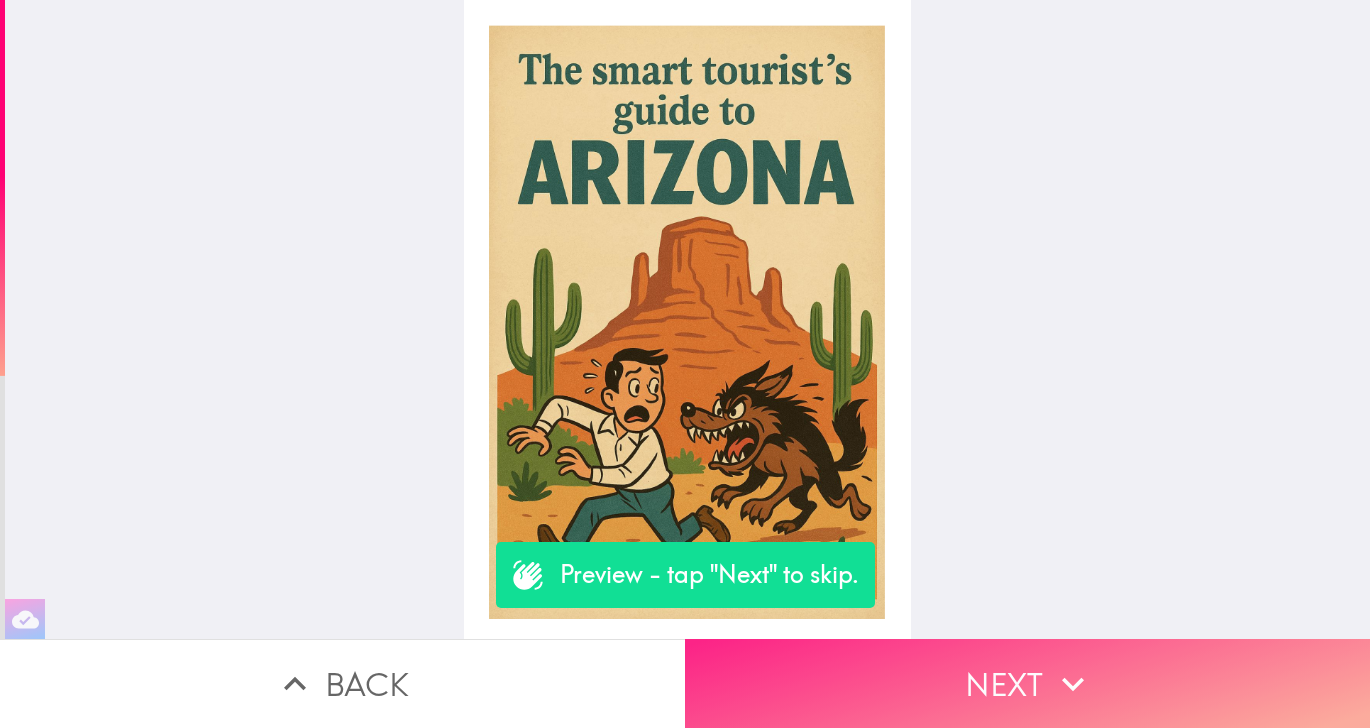 click on "Next" at bounding box center (1027, 683) 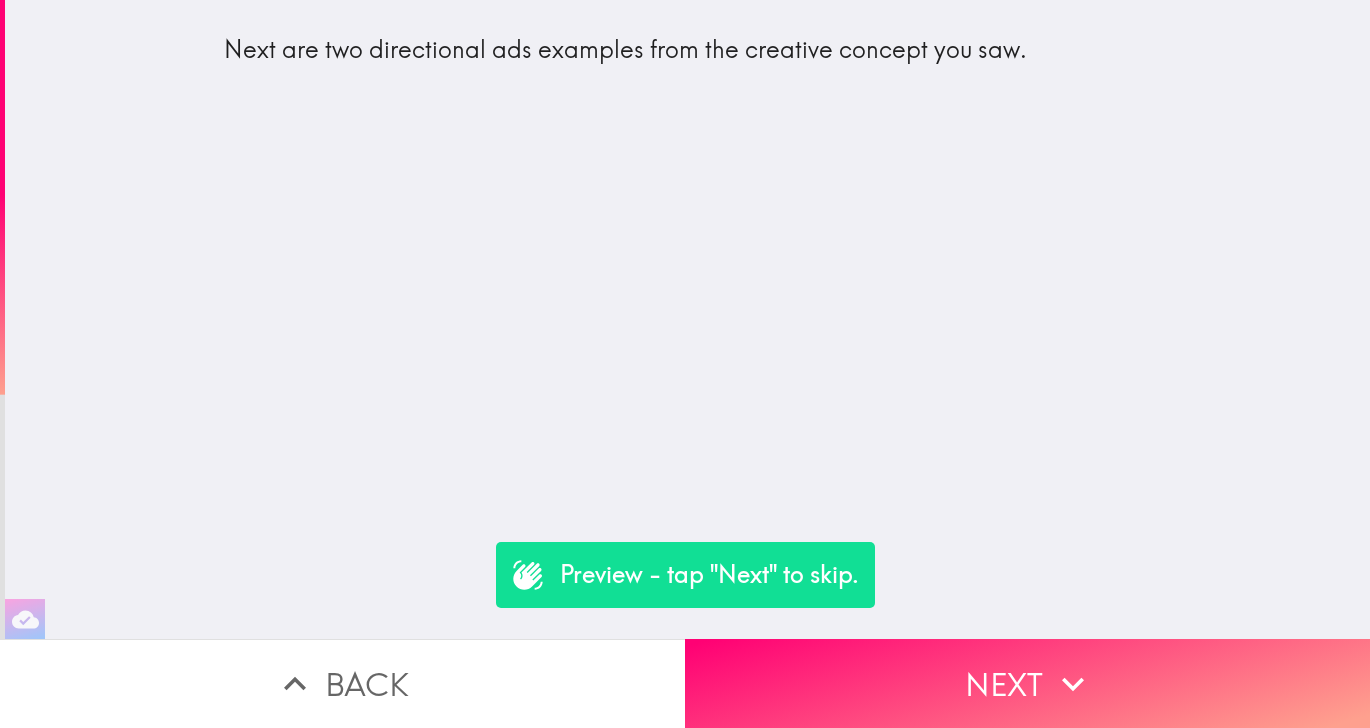 type 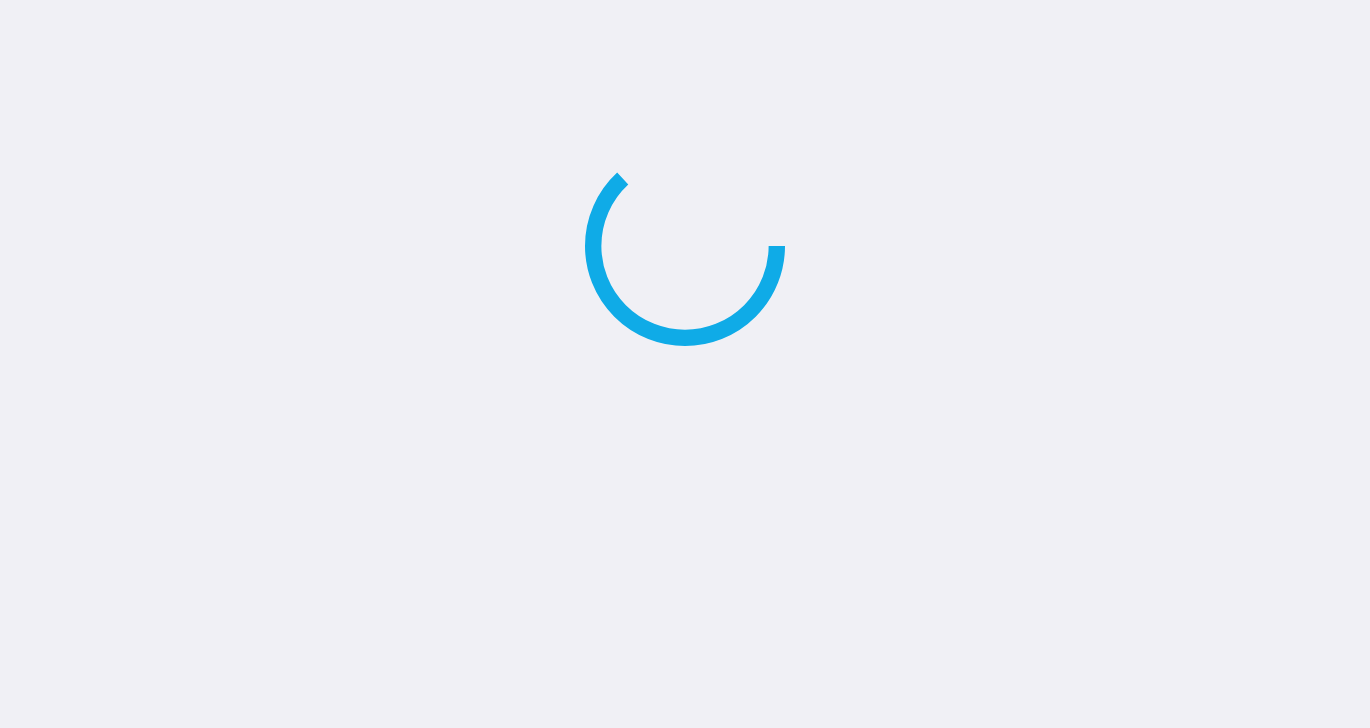 scroll, scrollTop: 0, scrollLeft: 0, axis: both 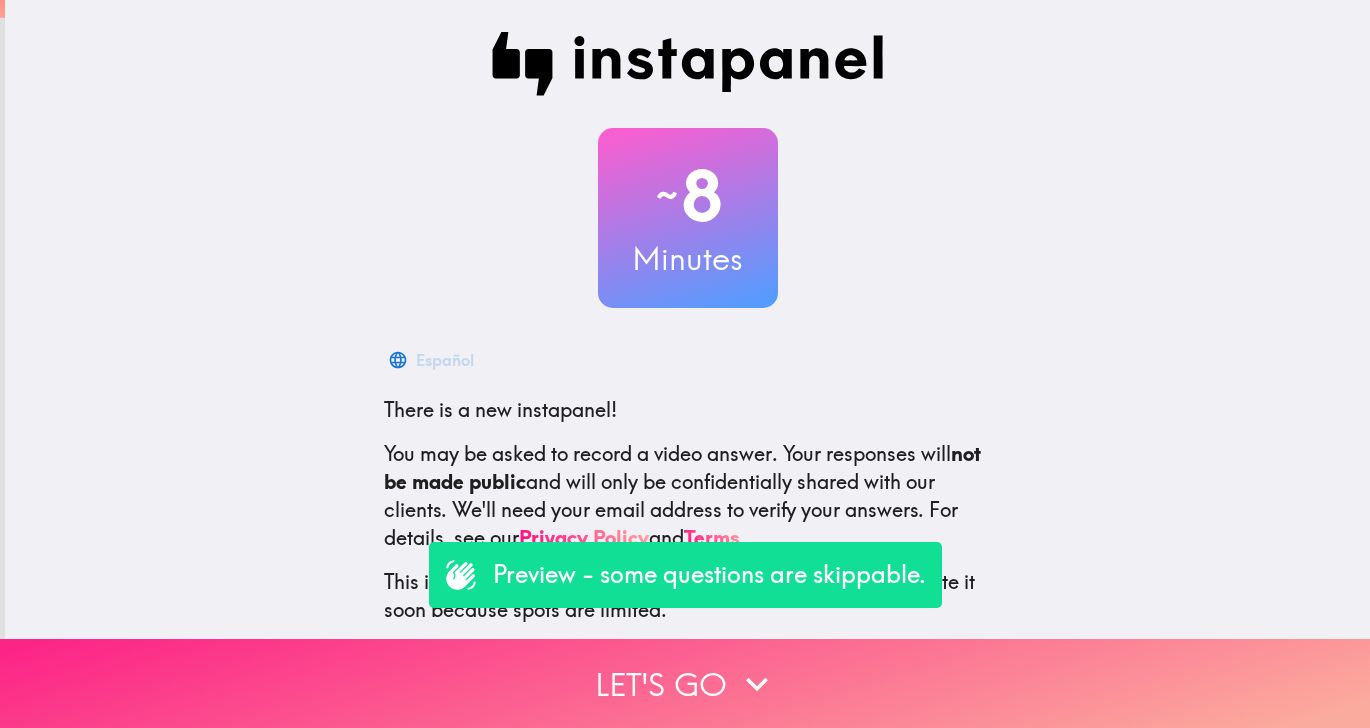 click on "Let's go" at bounding box center (685, 683) 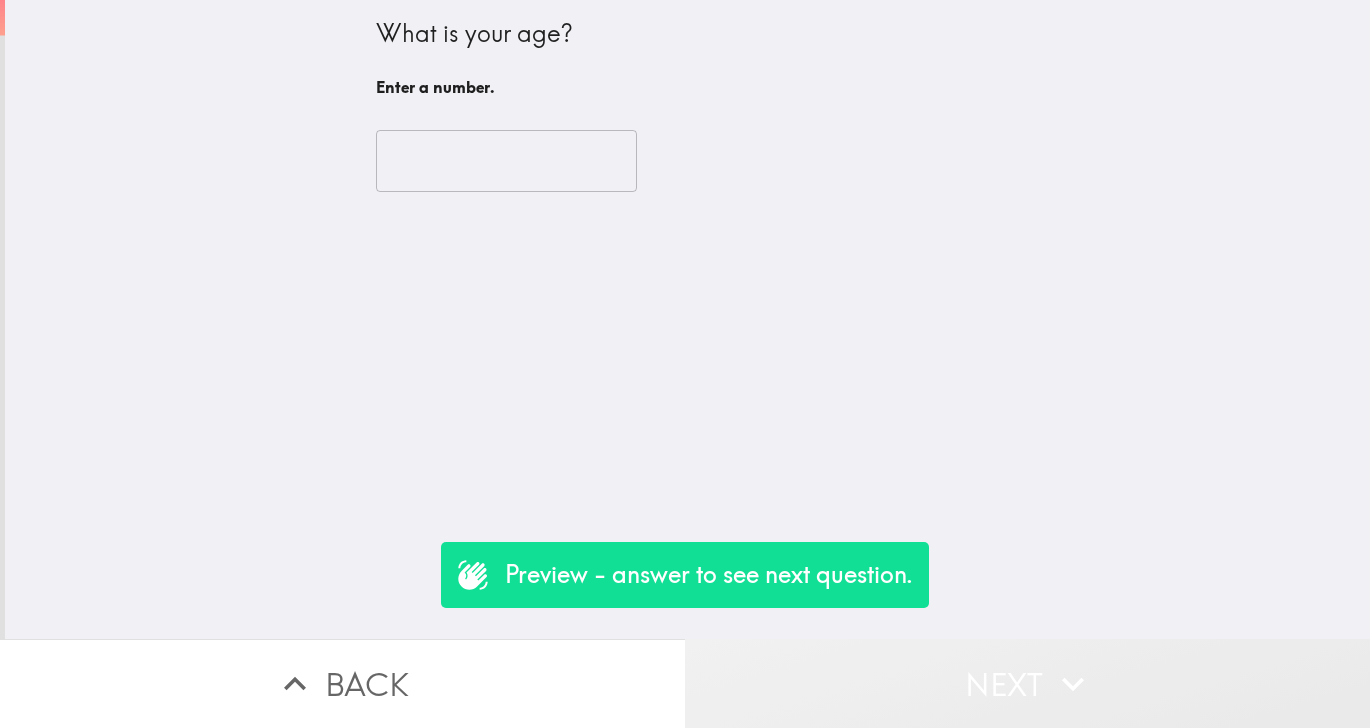 click on "Next" at bounding box center (1027, 683) 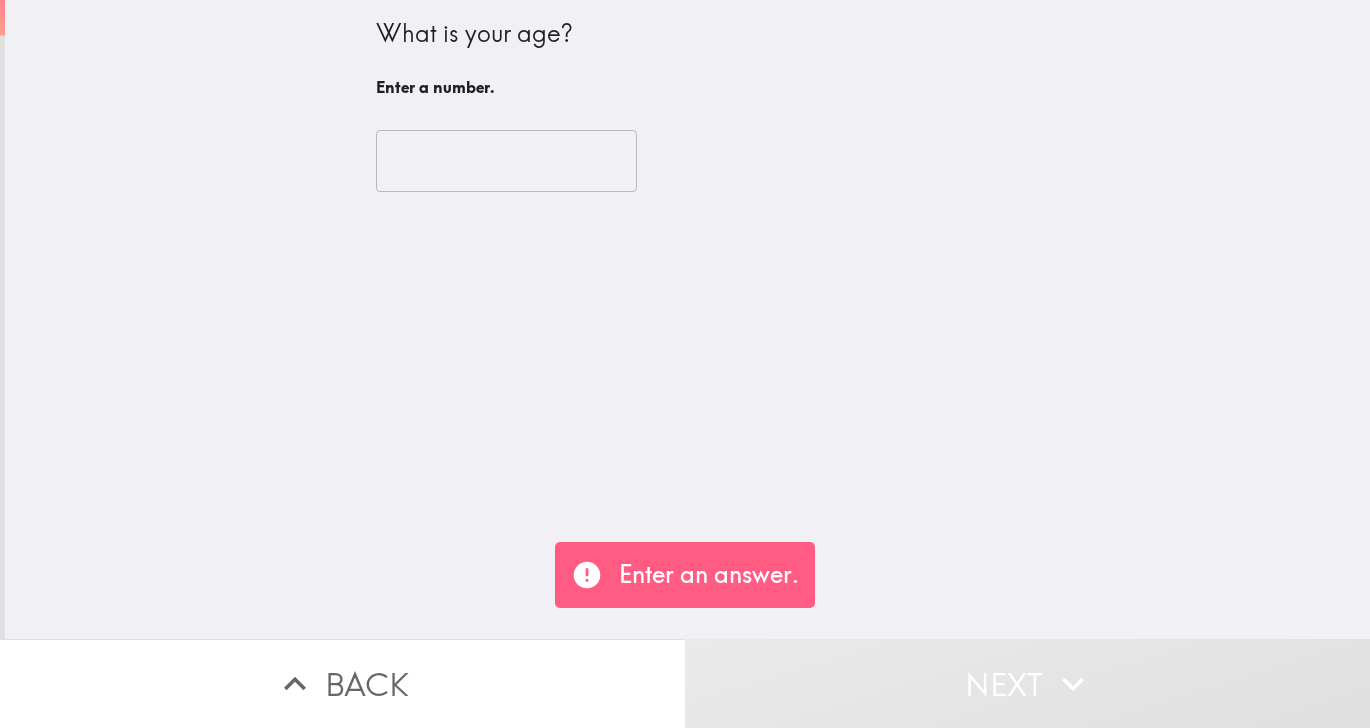 click on "Next" at bounding box center [1027, 683] 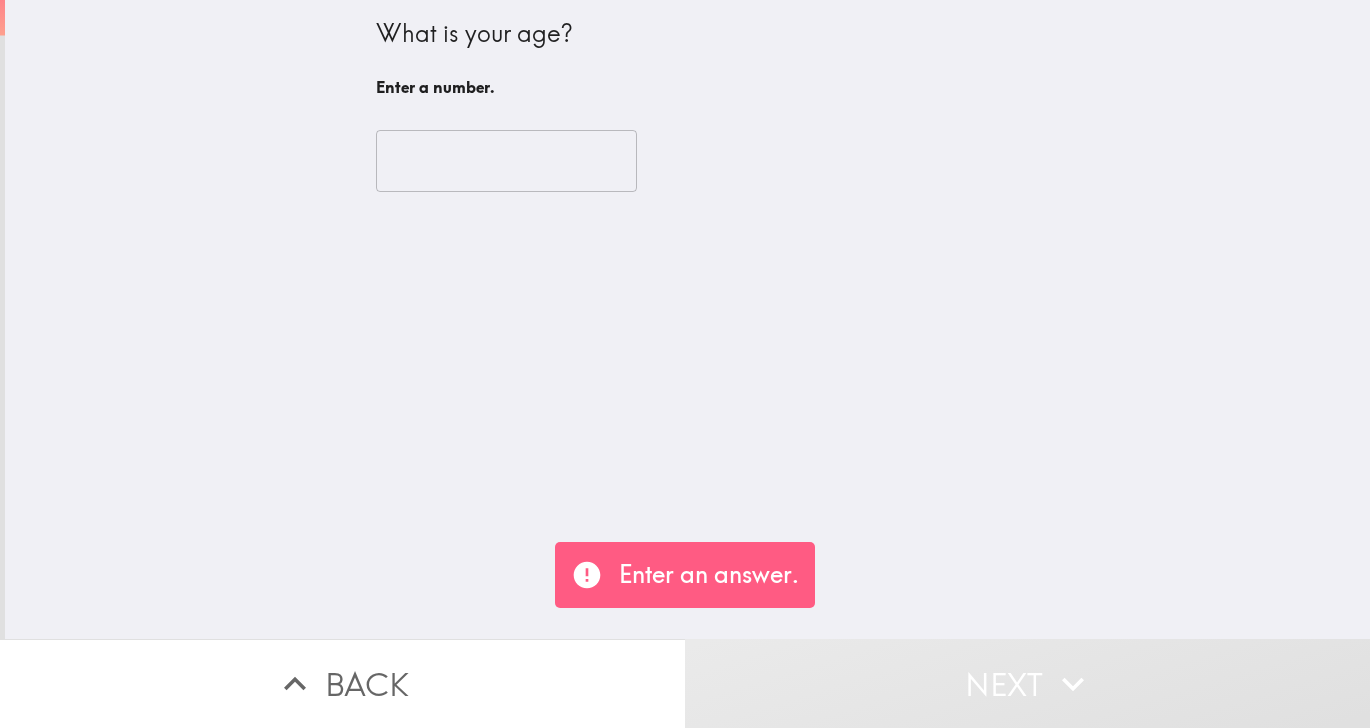 click at bounding box center [506, 161] 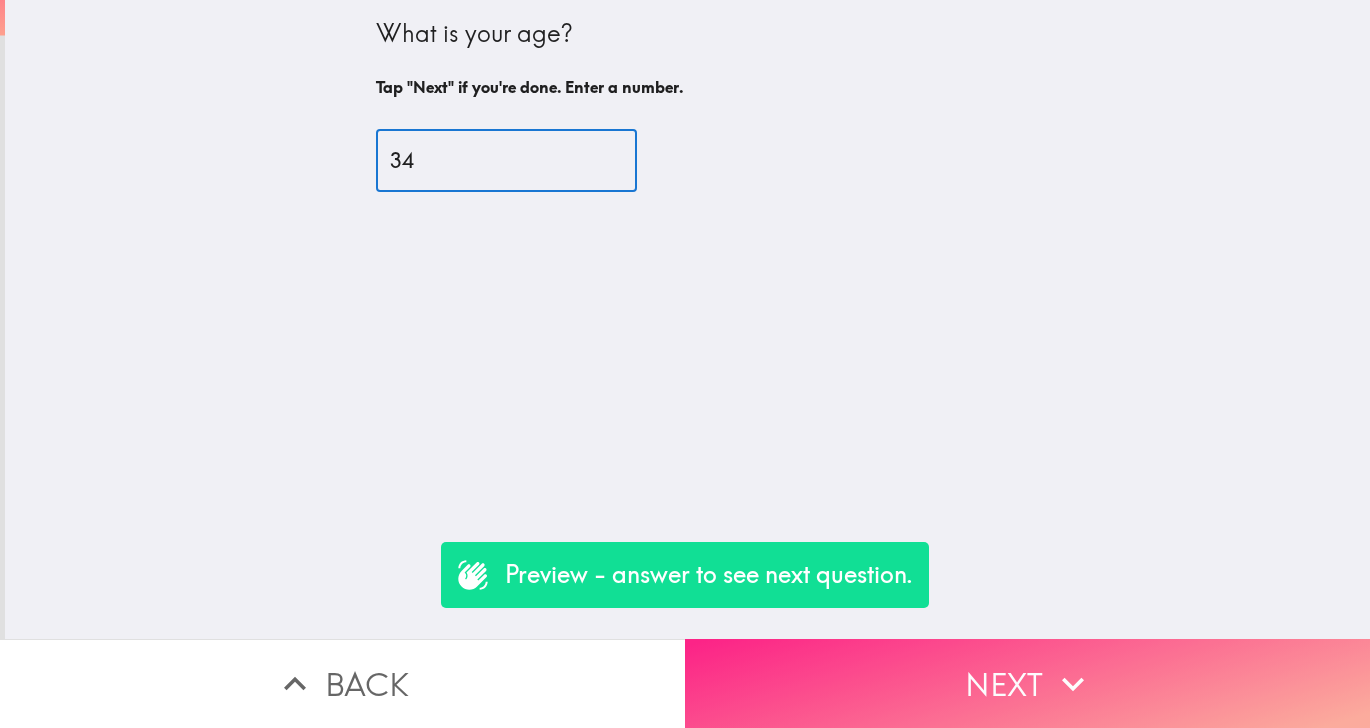 type on "34" 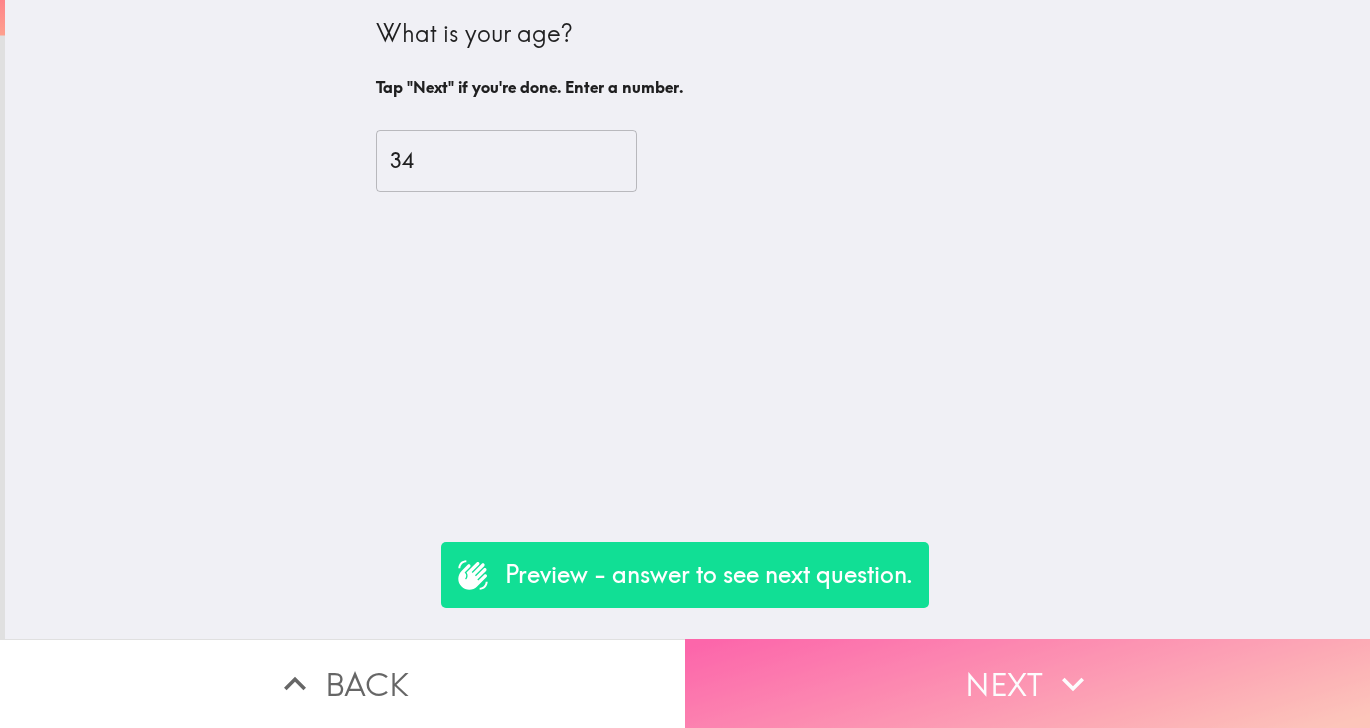 click on "Next" at bounding box center [1027, 683] 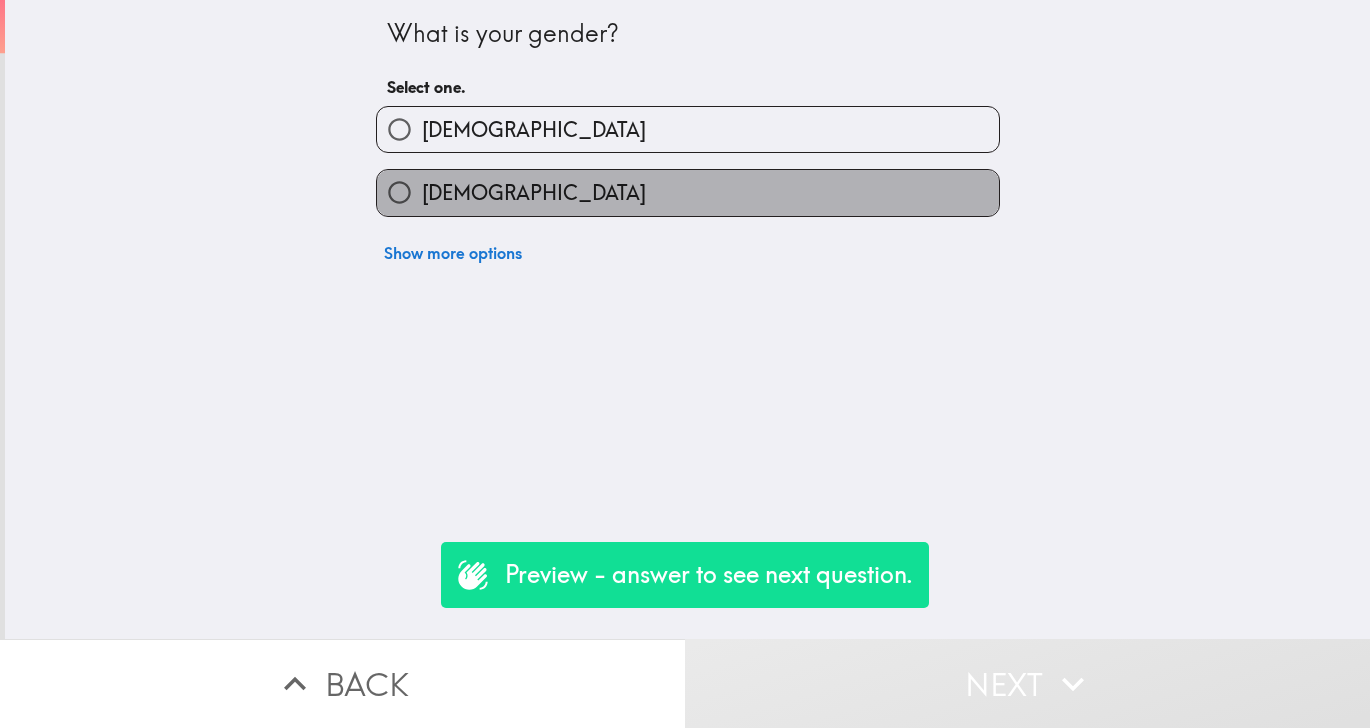 click on "[DEMOGRAPHIC_DATA]" at bounding box center [688, 192] 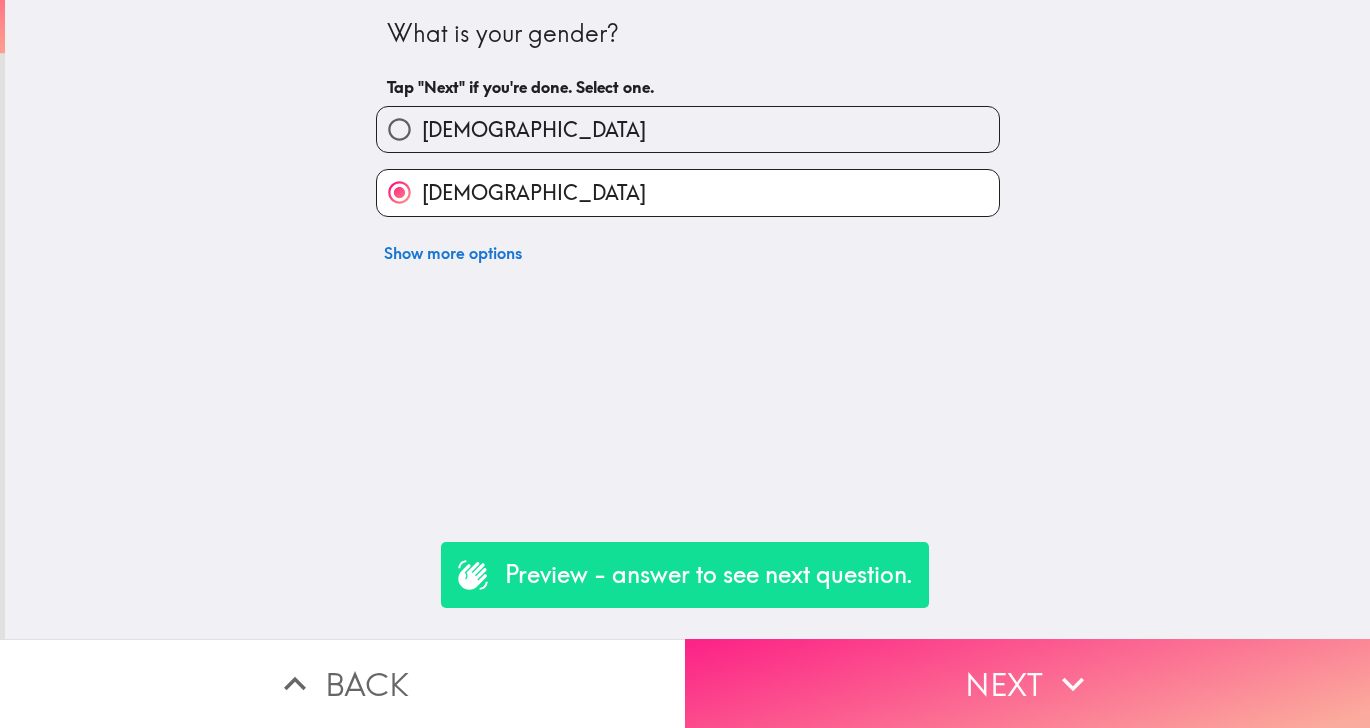 click on "Next" at bounding box center (1027, 683) 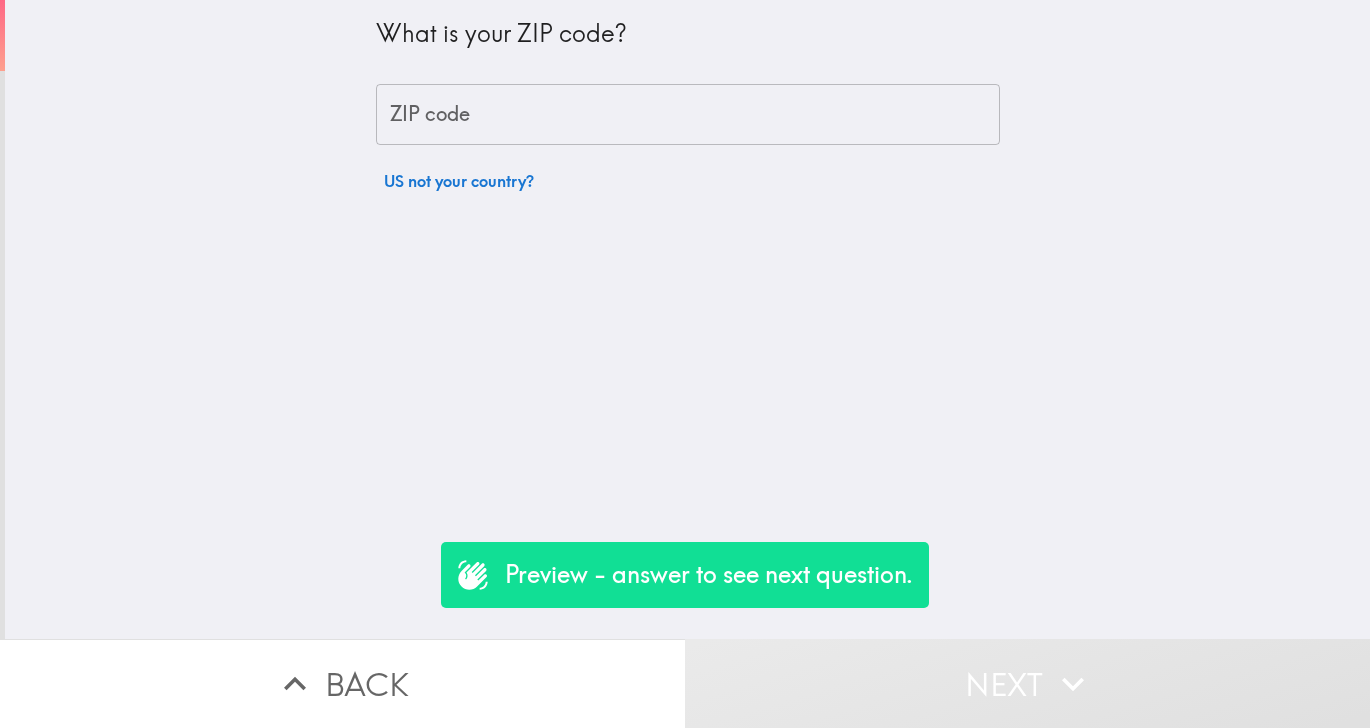 click on "ZIP code" at bounding box center (688, 115) 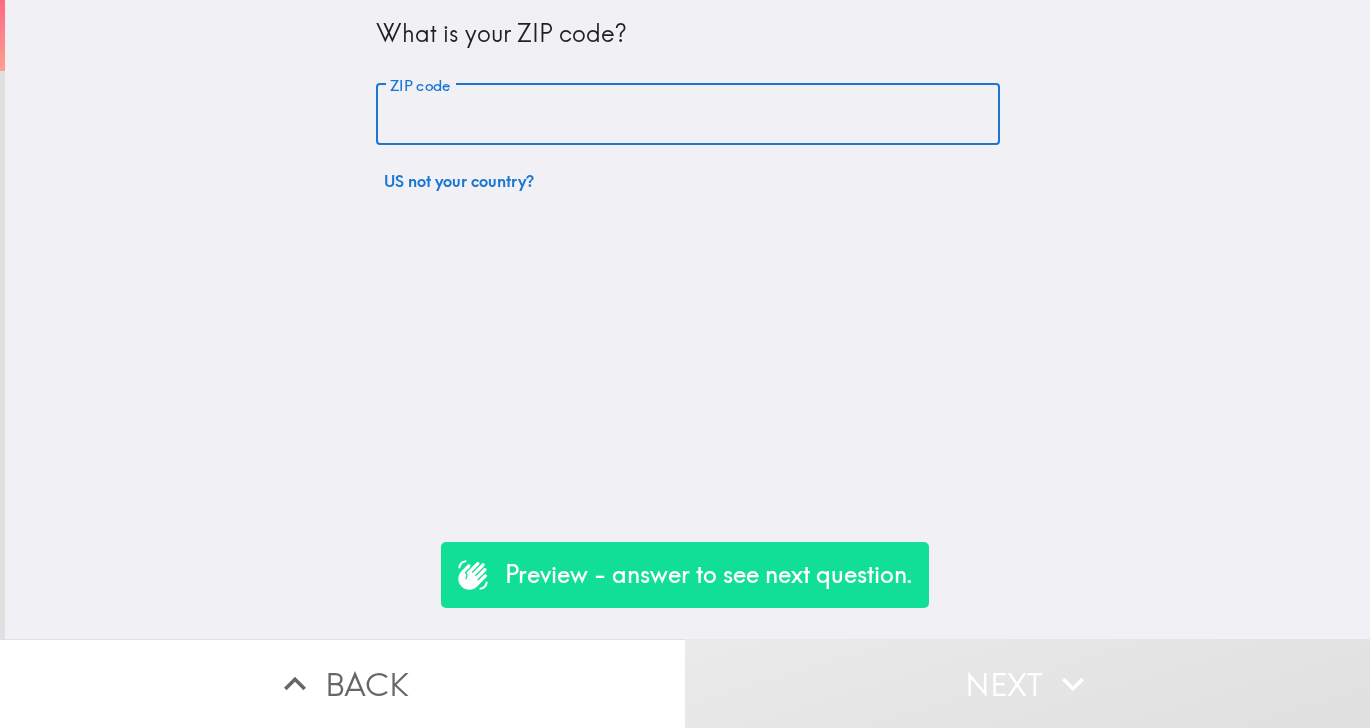 type on "85283" 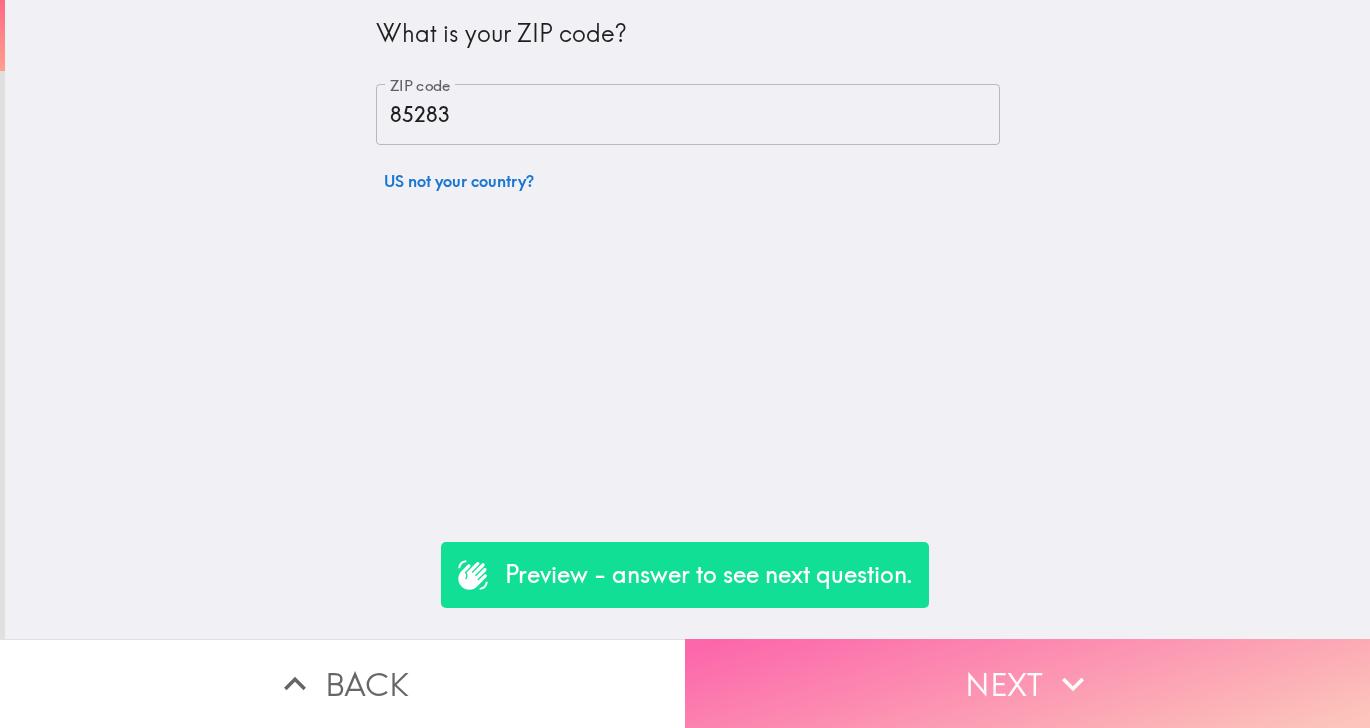 click on "Next" at bounding box center (1027, 683) 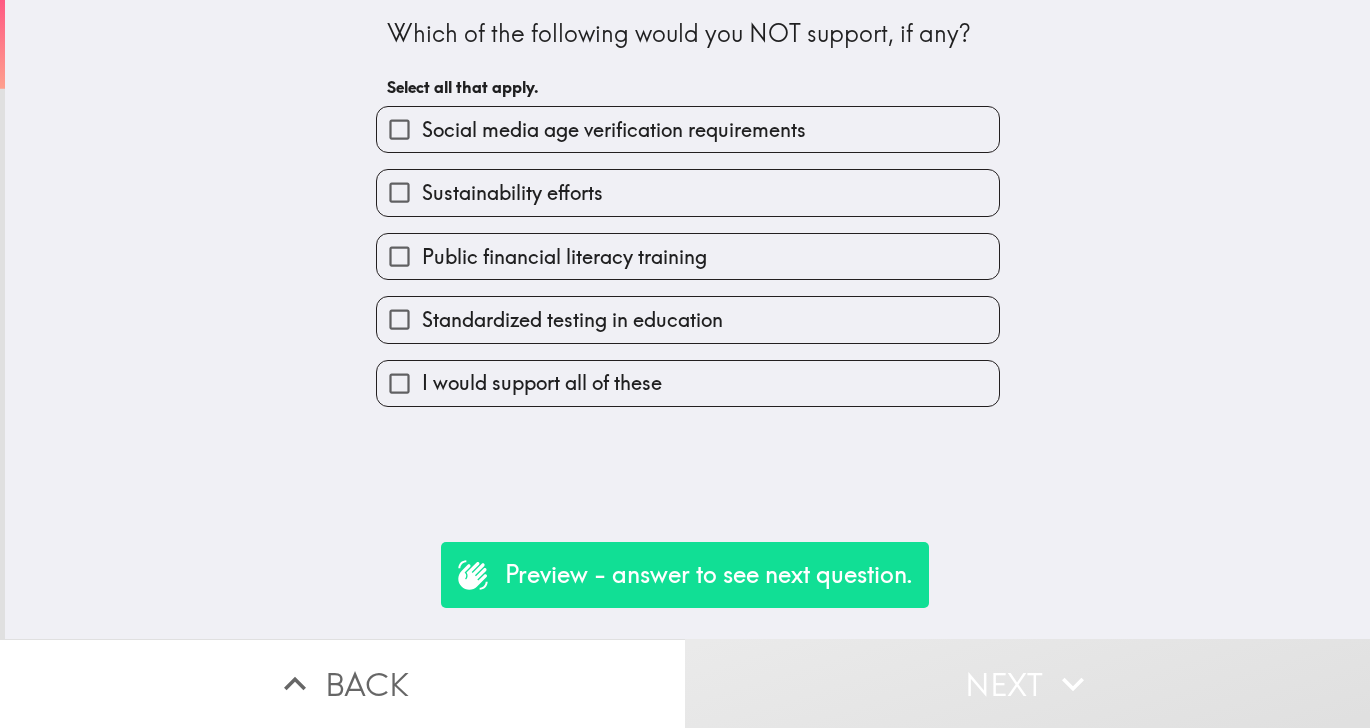 click on "Sustainability efforts" at bounding box center (688, 192) 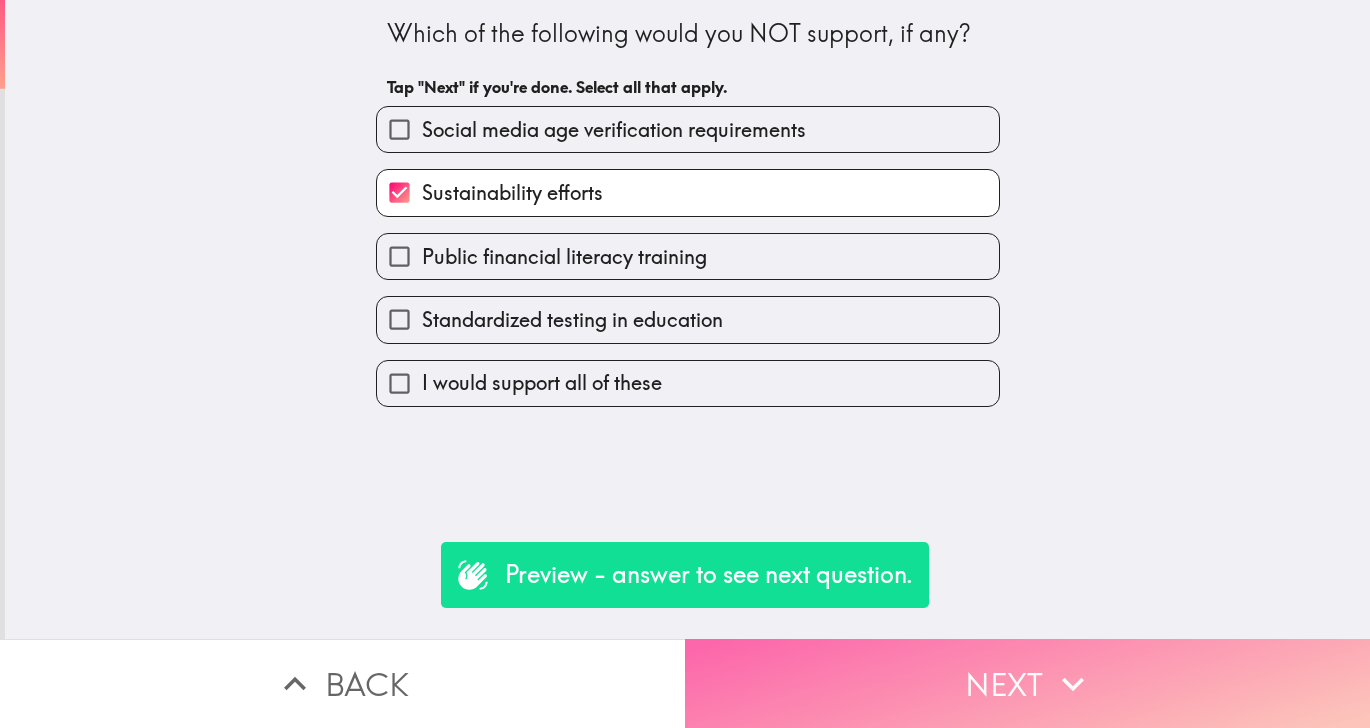 click on "Next" at bounding box center (1027, 683) 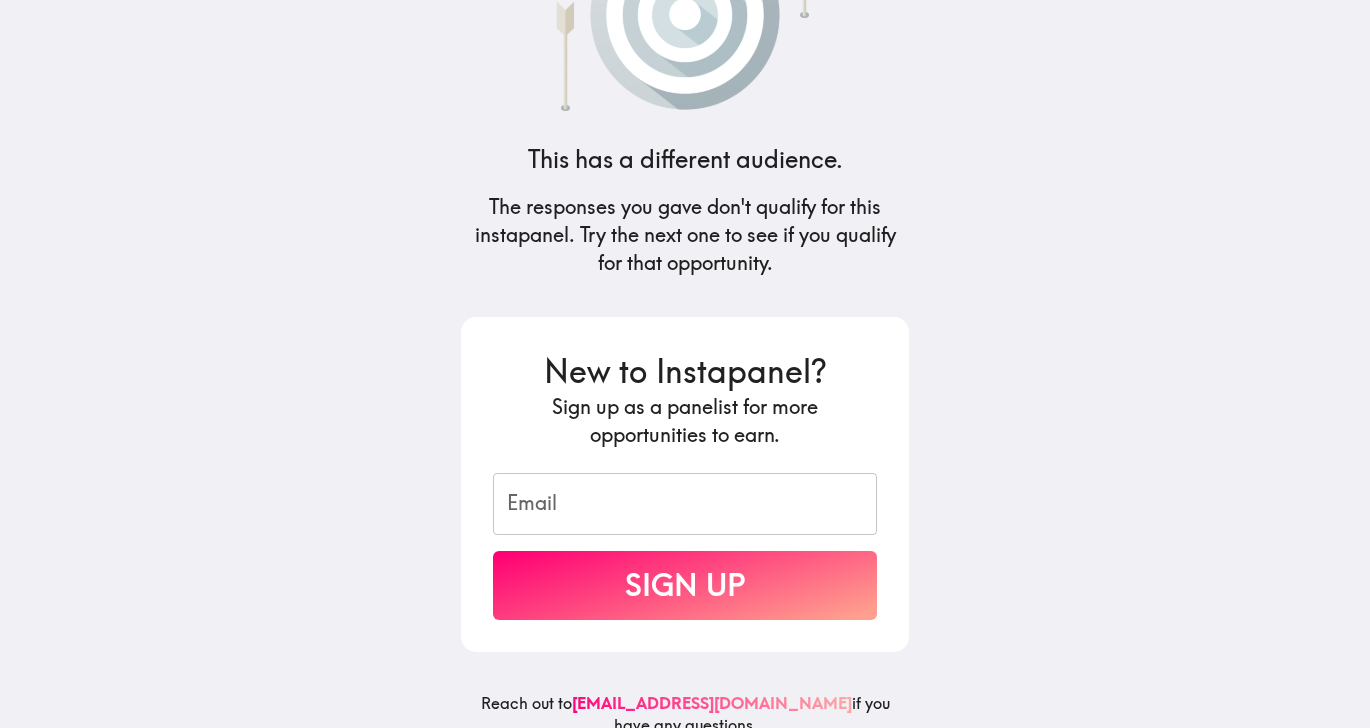 scroll, scrollTop: 117, scrollLeft: 0, axis: vertical 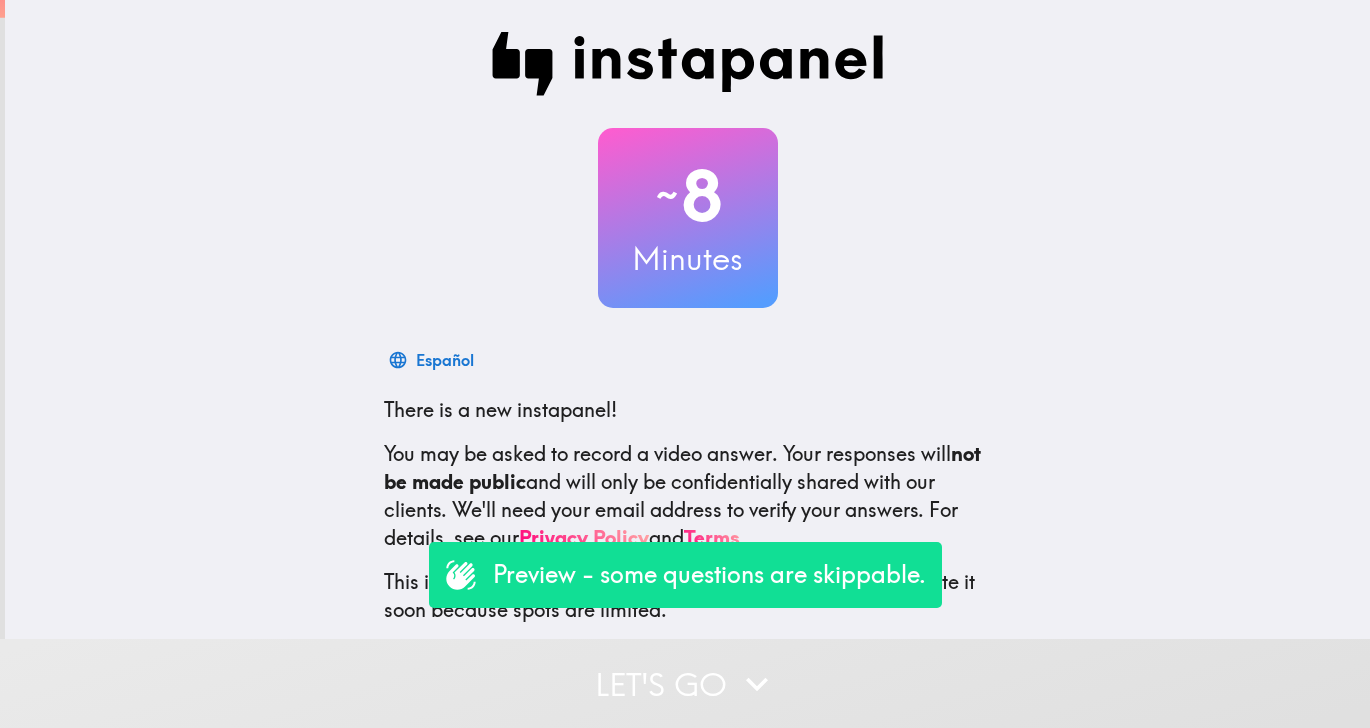 click on "Preview - some questions are skippable." at bounding box center [709, 575] 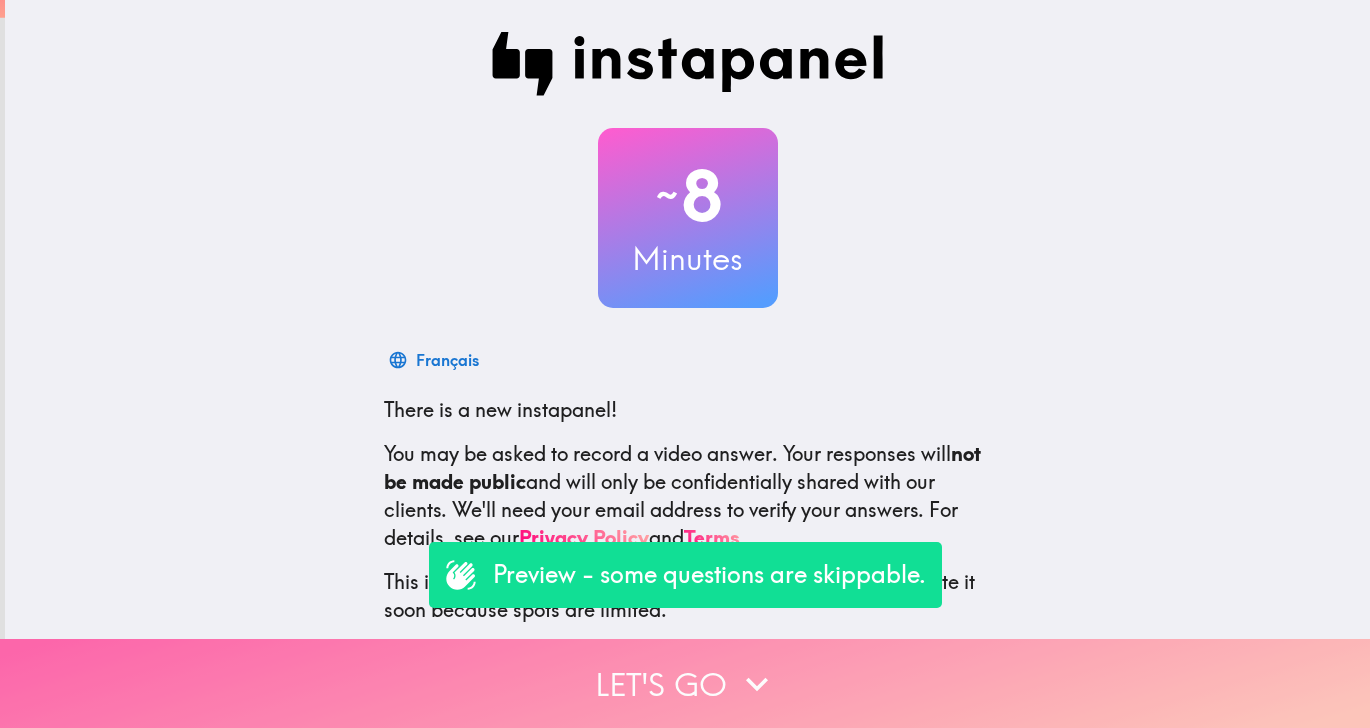 click on "Let's go" at bounding box center (685, 683) 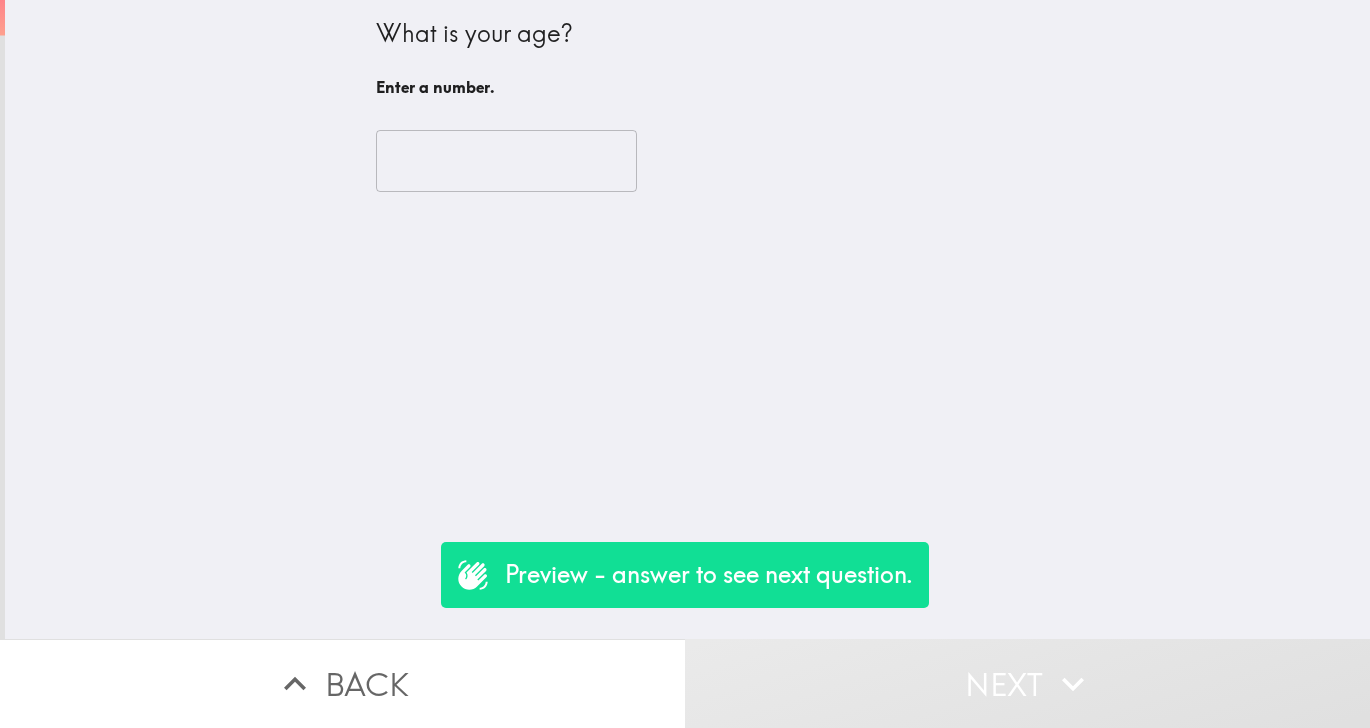 click at bounding box center (506, 161) 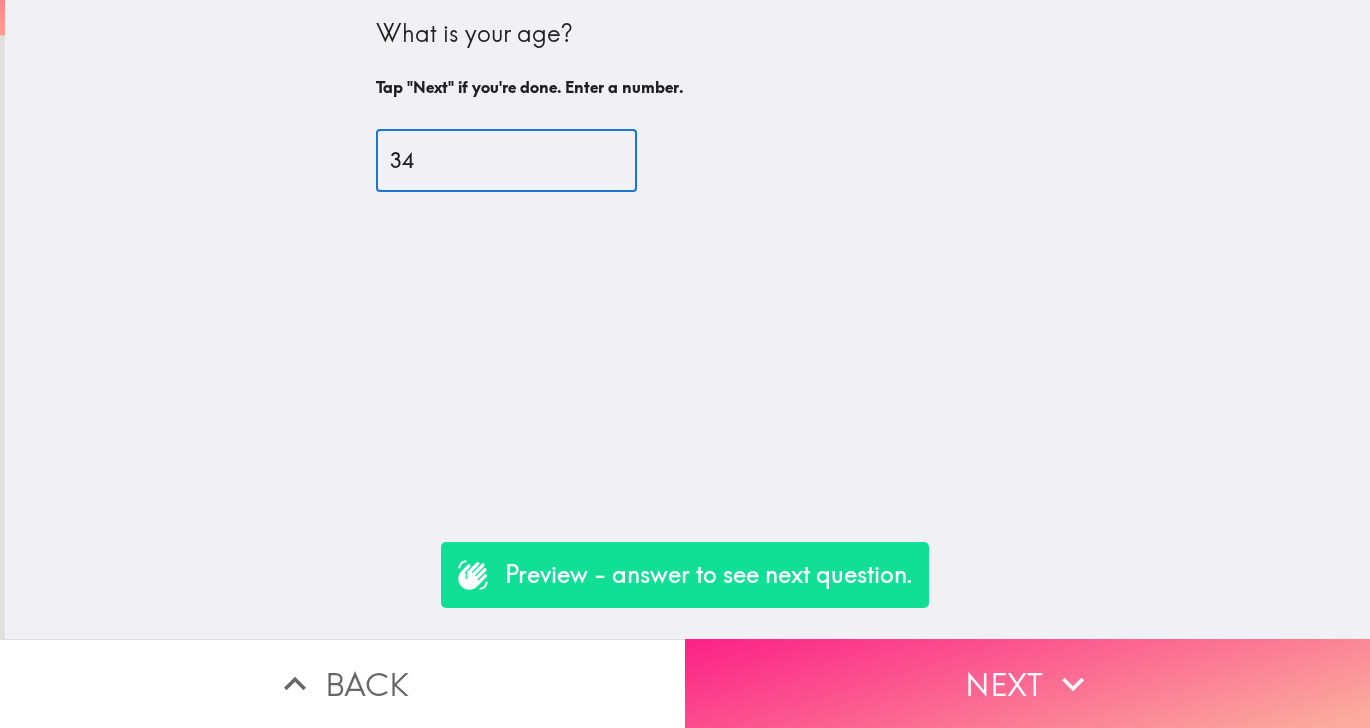 type on "34" 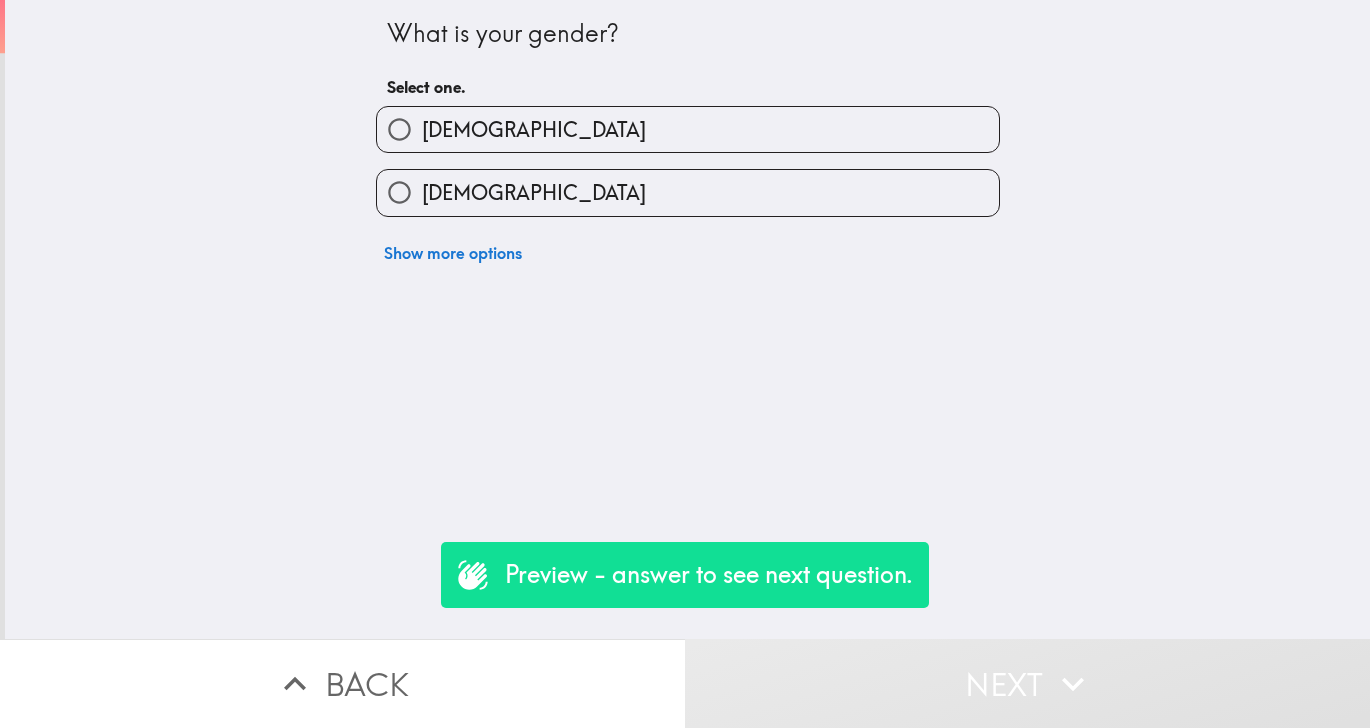 click on "[DEMOGRAPHIC_DATA]" at bounding box center (688, 192) 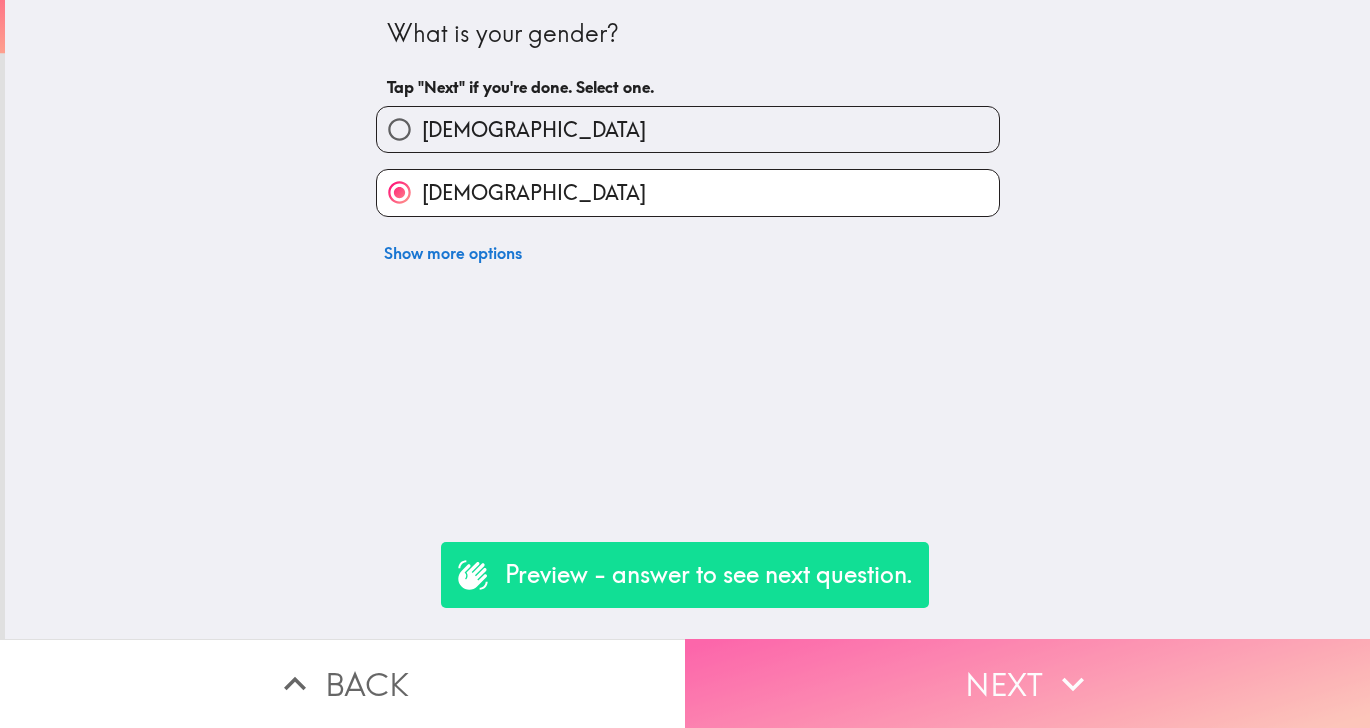 click on "Next" at bounding box center (1027, 683) 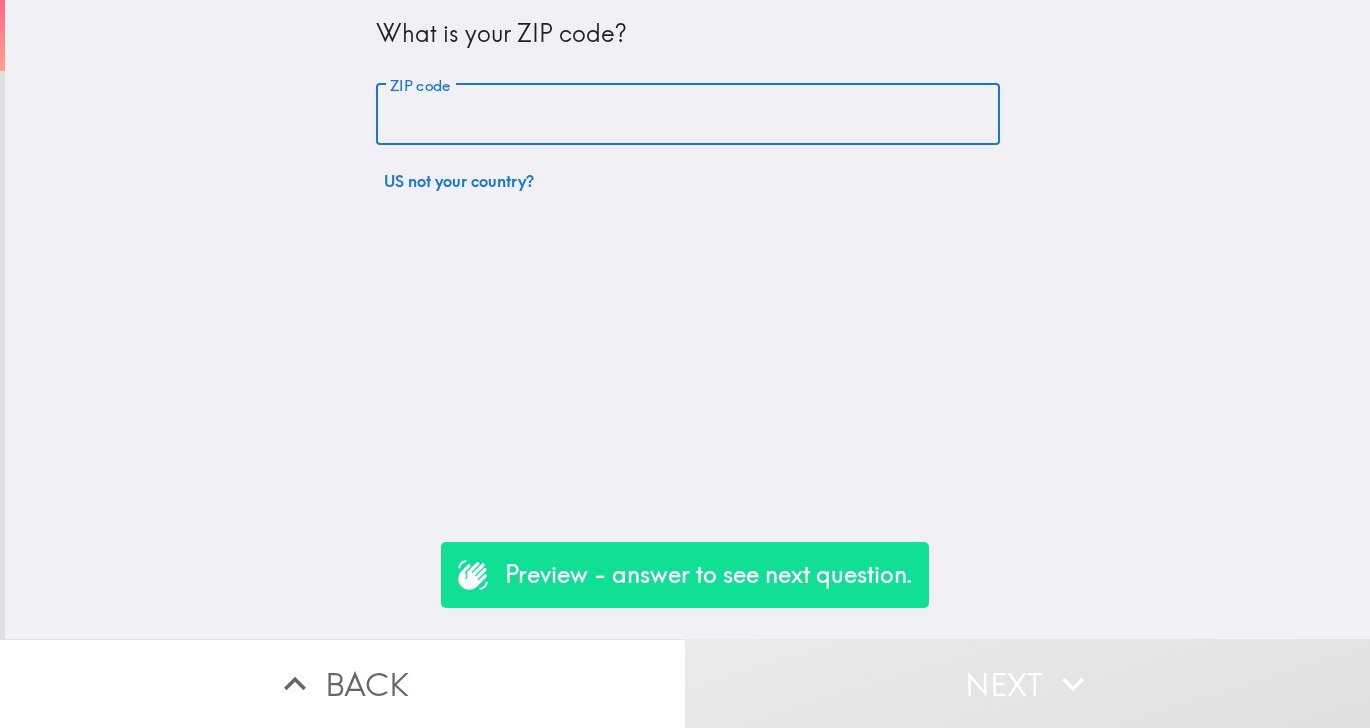 click on "ZIP code" at bounding box center (688, 115) 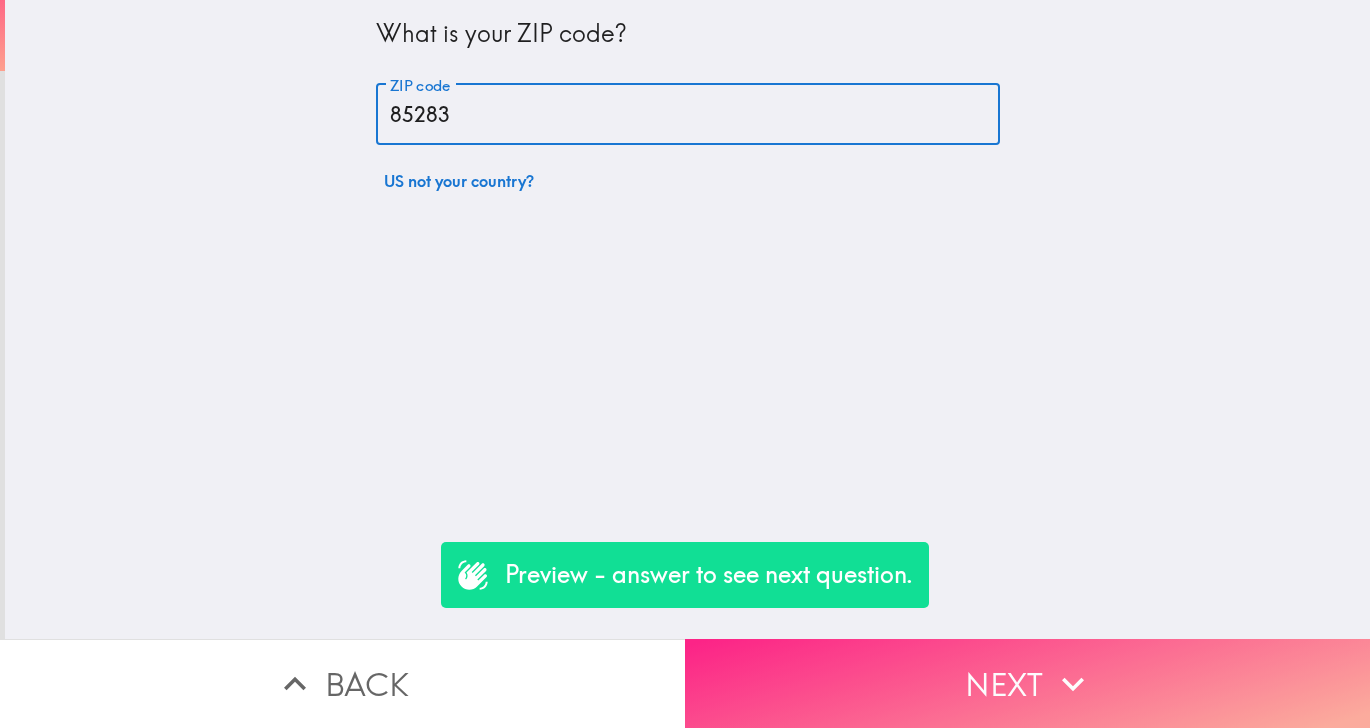 click on "Next" at bounding box center [1027, 683] 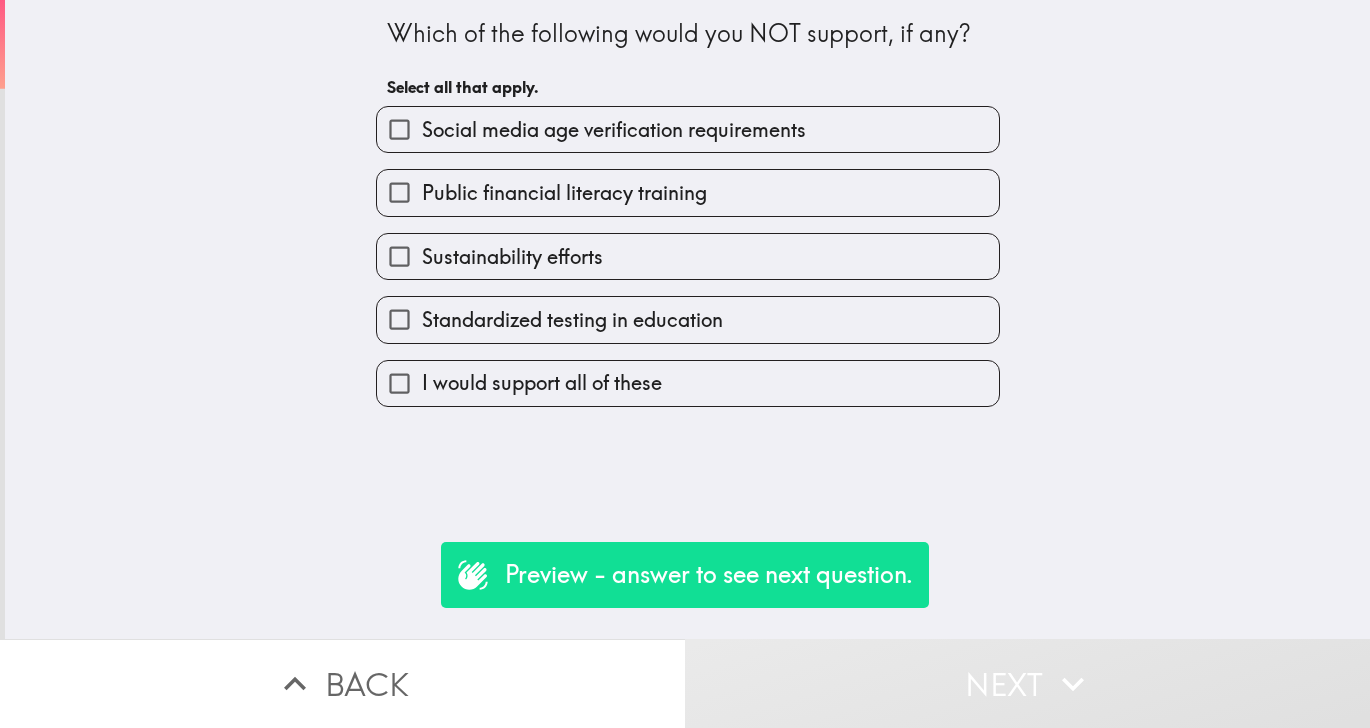click on "Standardized testing in education" at bounding box center [688, 319] 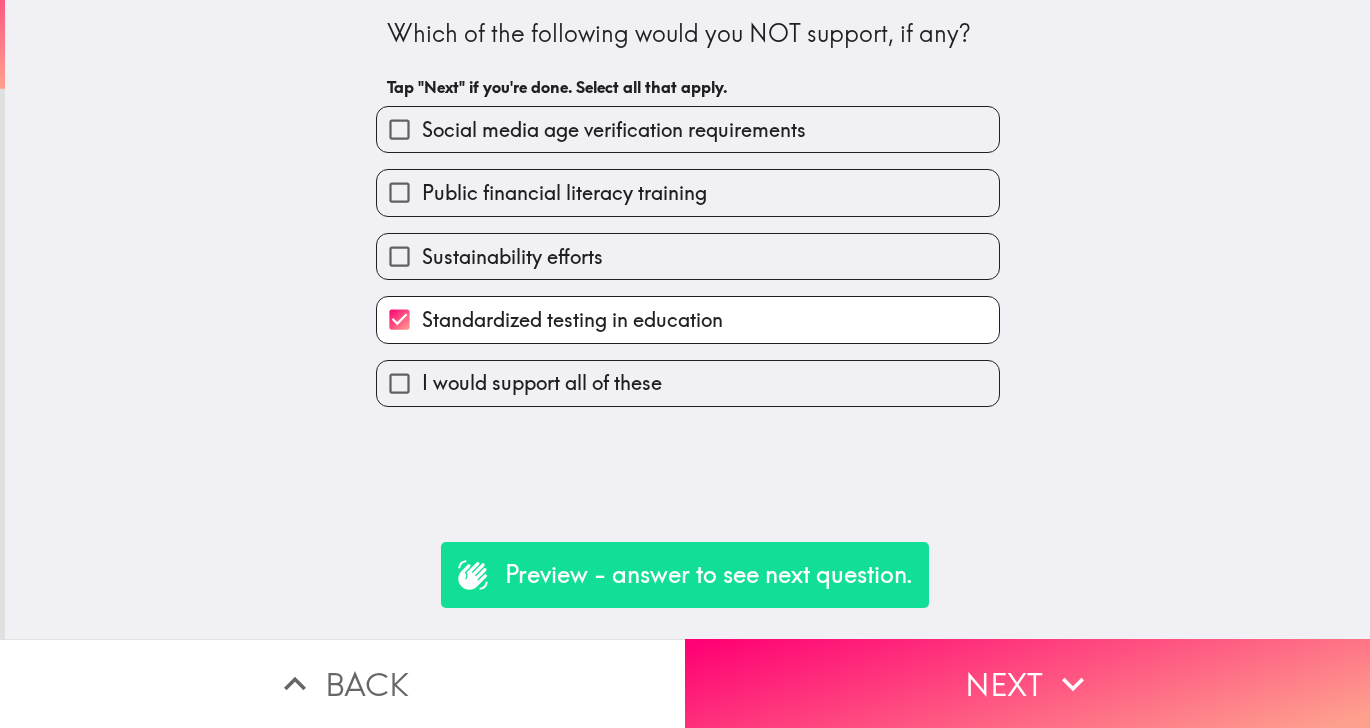 click on "Standardized testing in education" at bounding box center (688, 319) 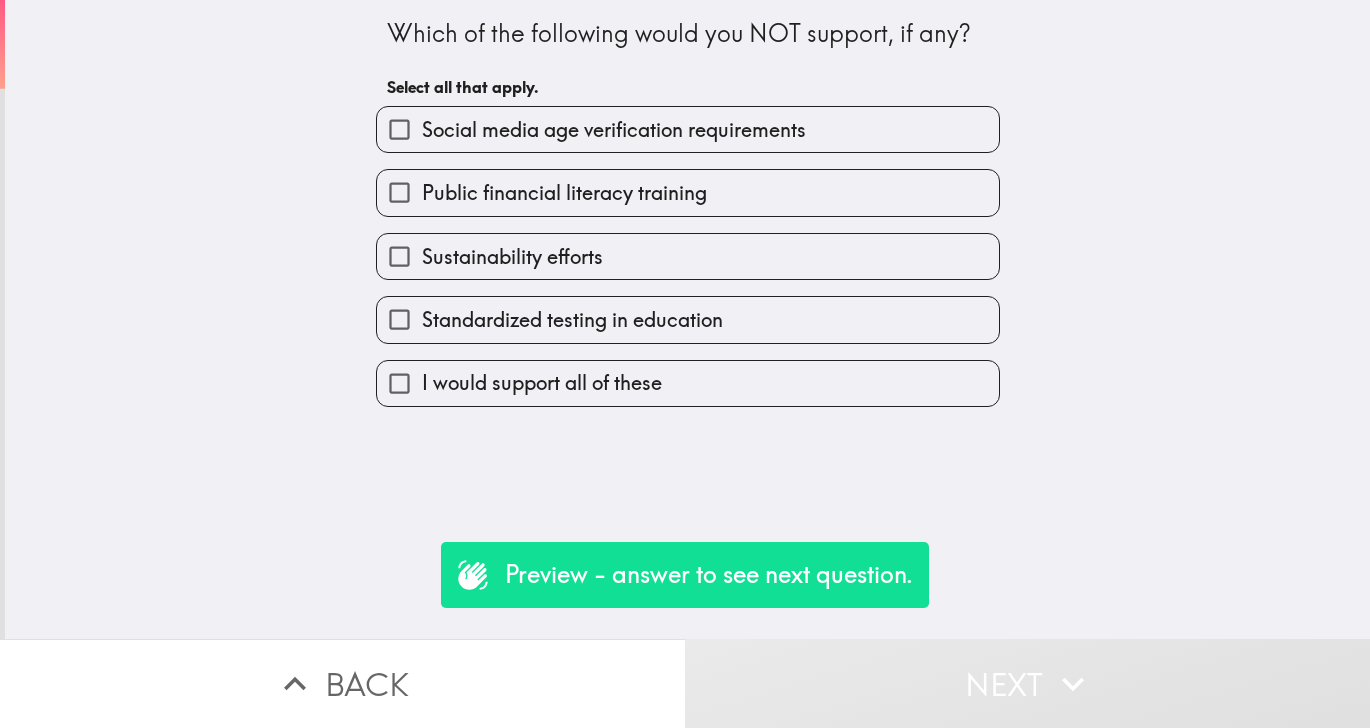click on "I would support all of these" at bounding box center (680, 375) 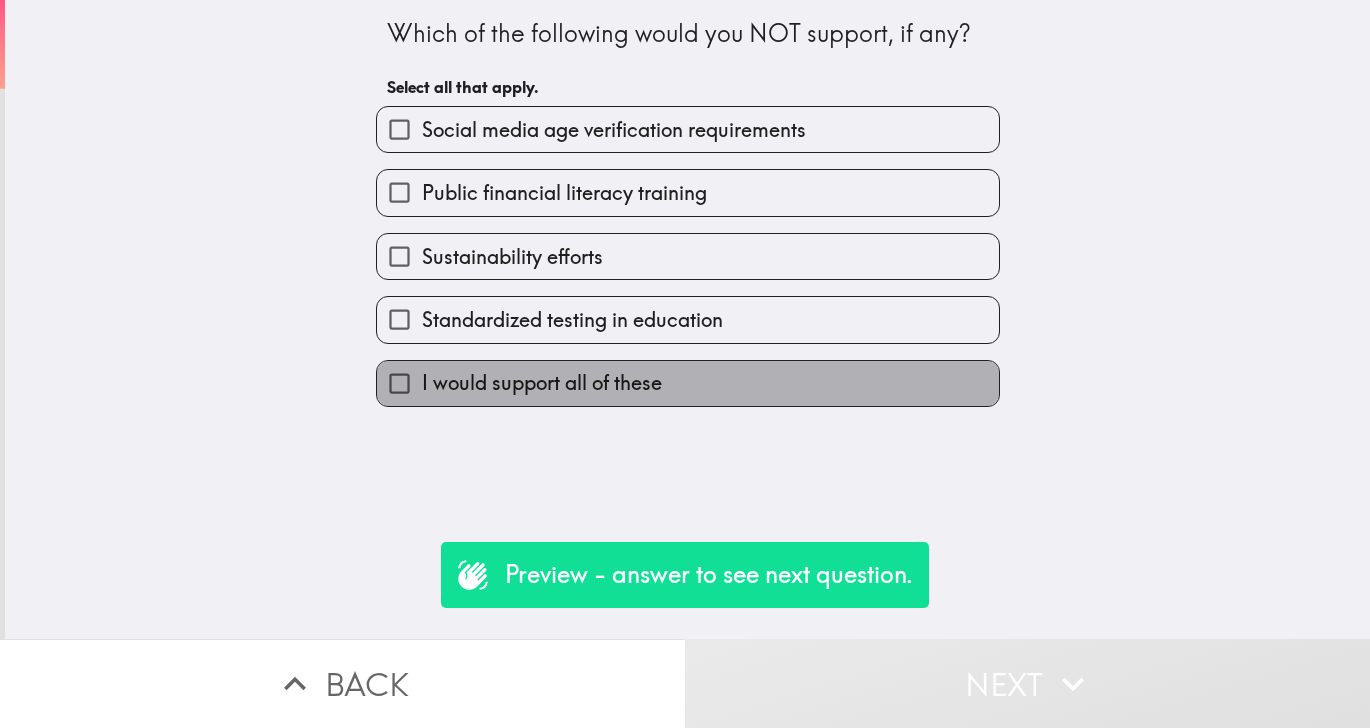 click on "I would support all of these" at bounding box center (688, 383) 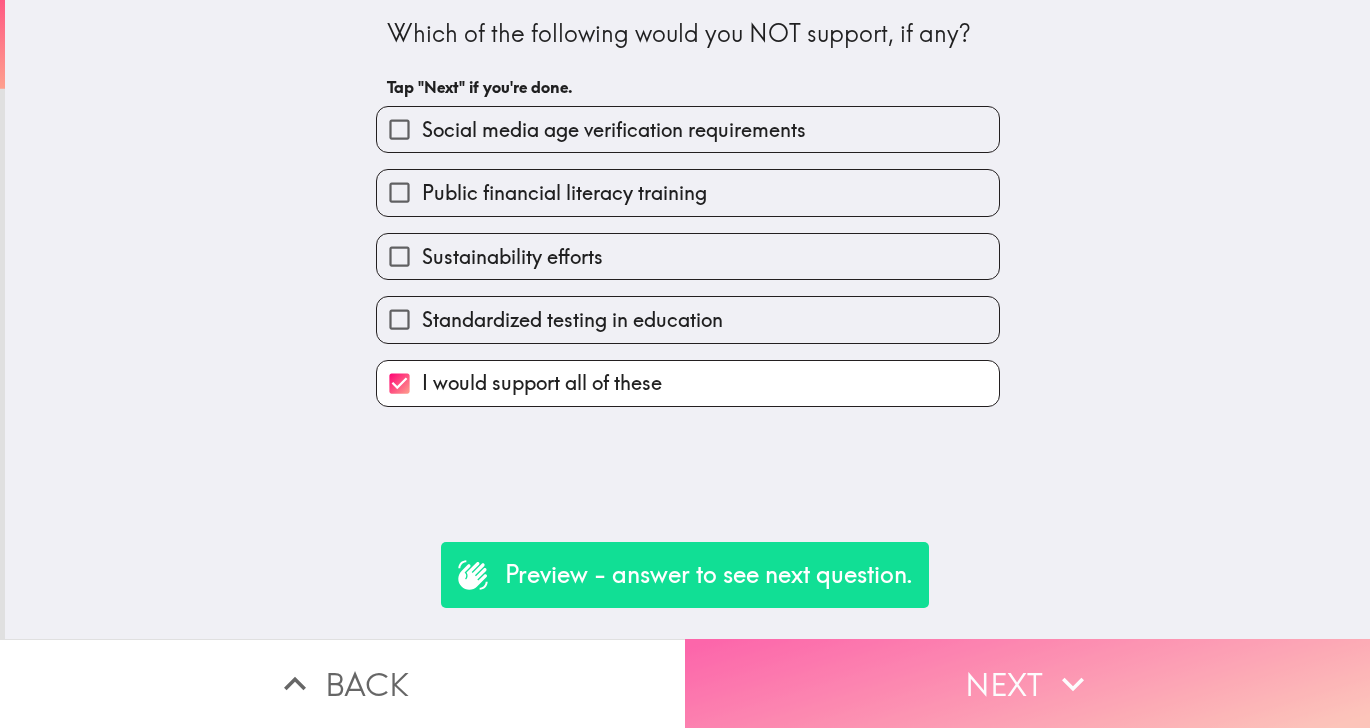 click 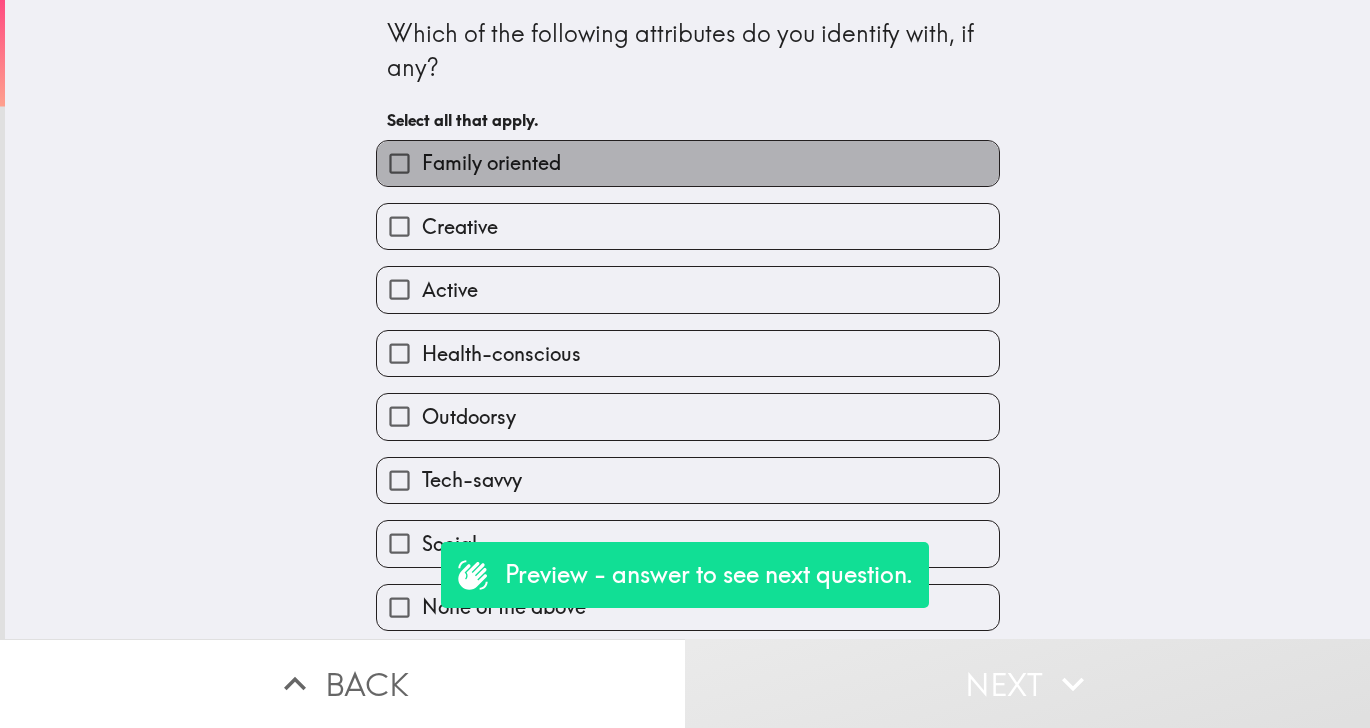 click on "Family oriented" at bounding box center [688, 163] 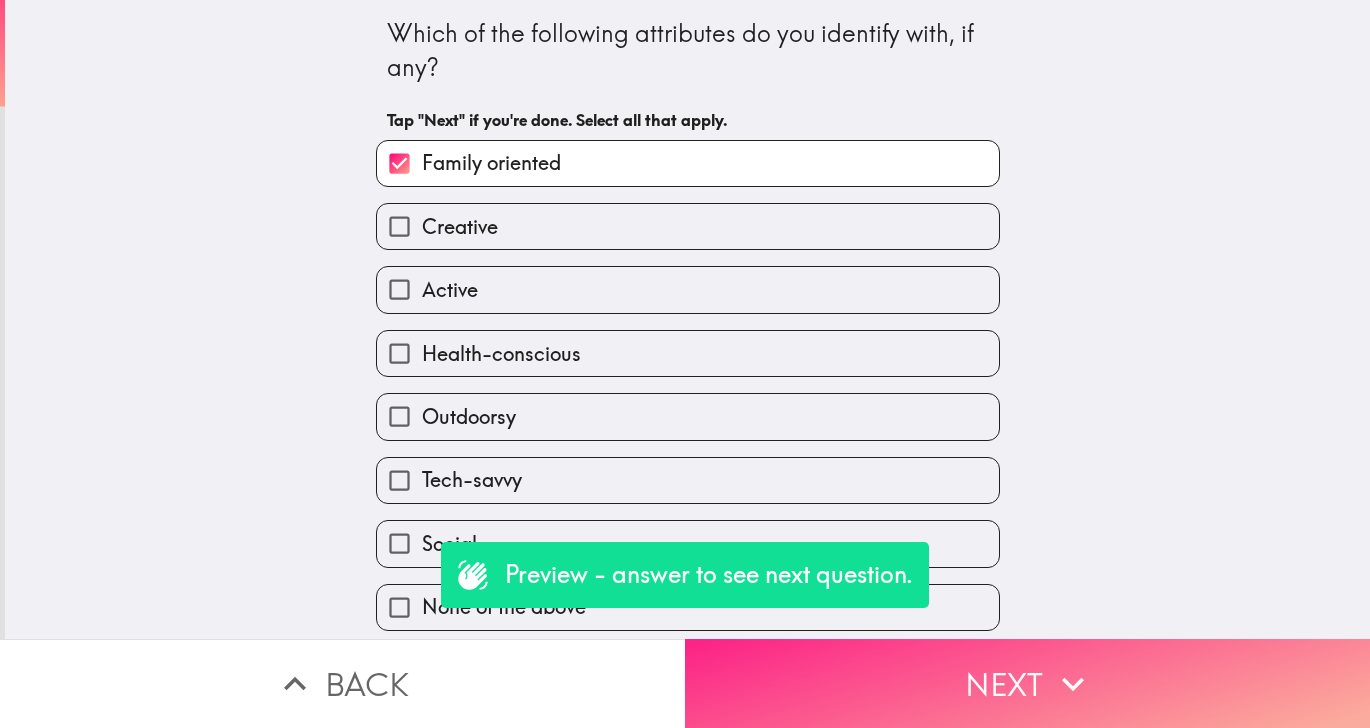 click on "Next" at bounding box center (1027, 683) 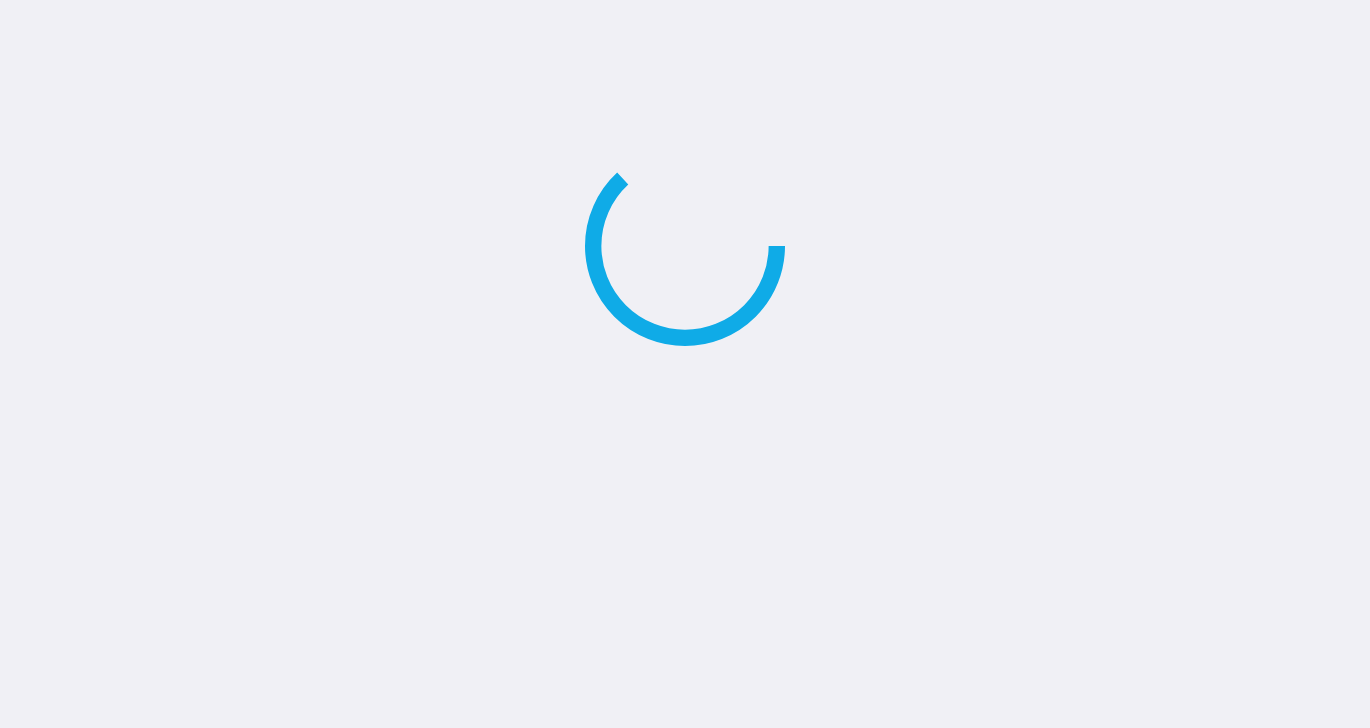 scroll, scrollTop: 0, scrollLeft: 0, axis: both 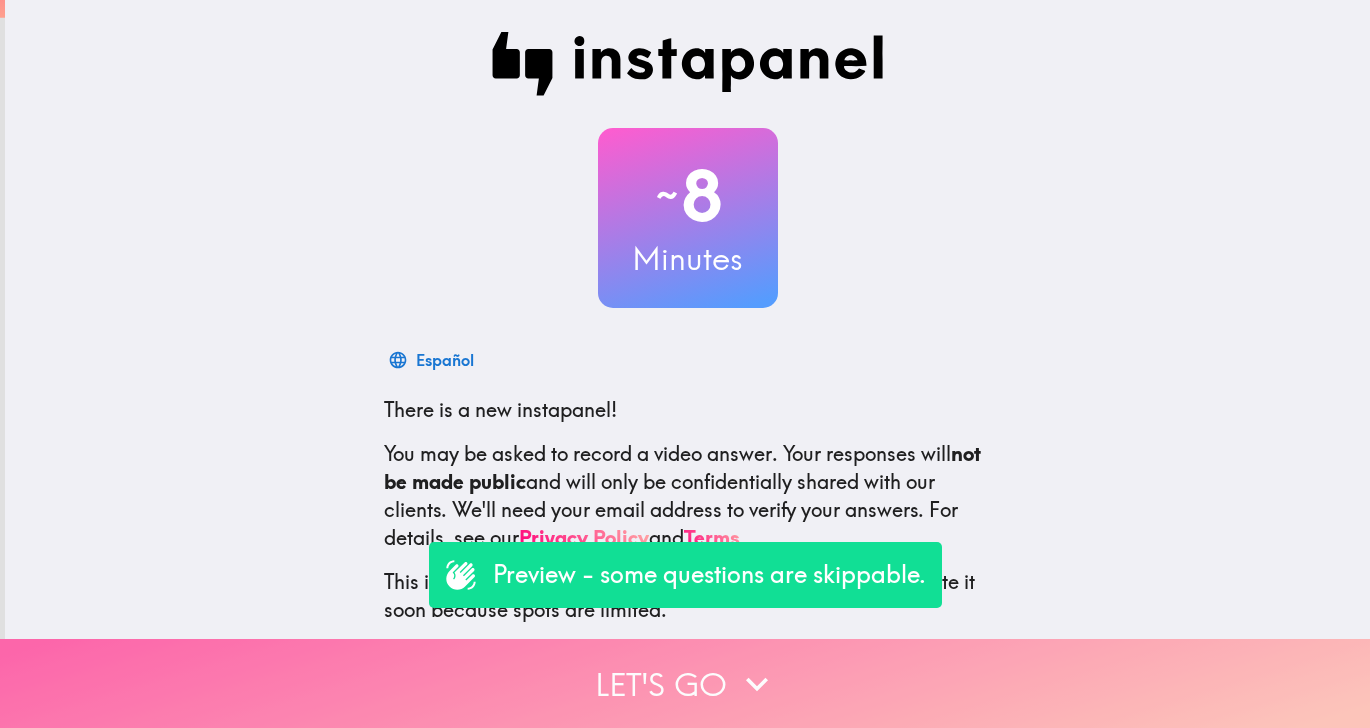 click on "Let's go" at bounding box center [685, 683] 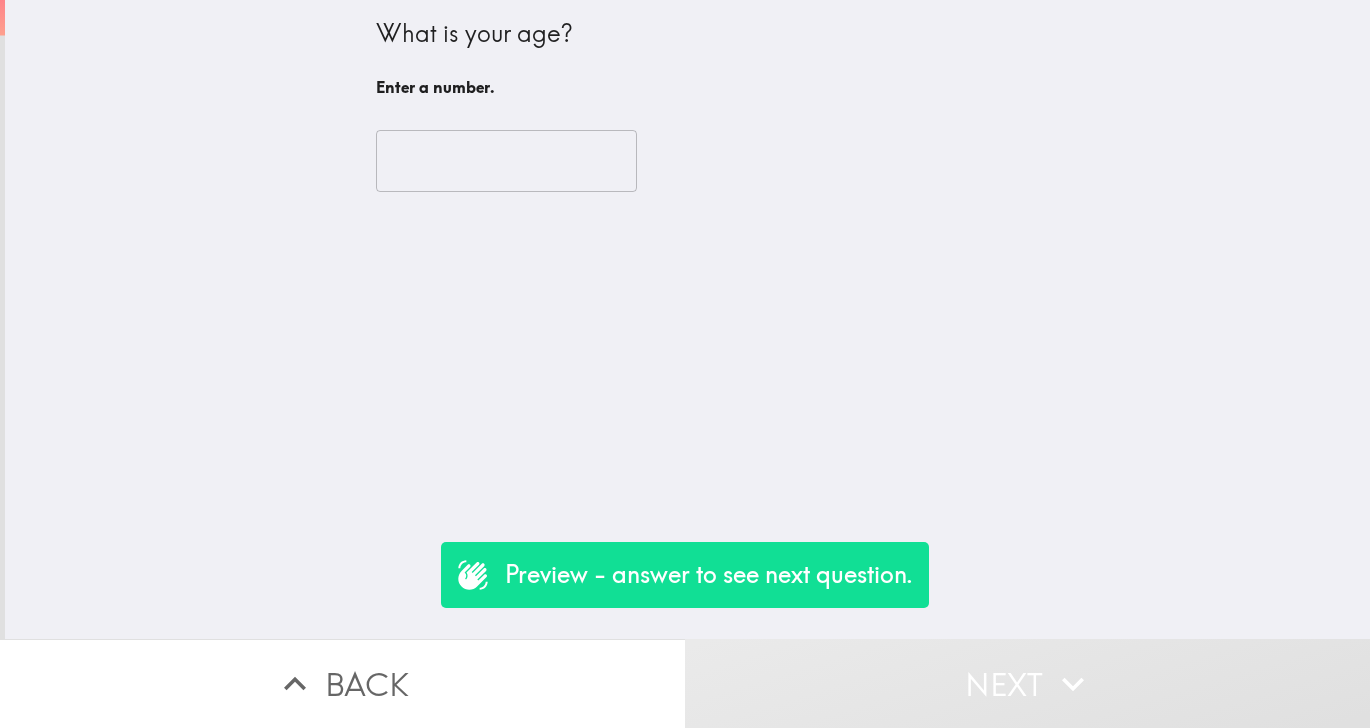 click on "​" at bounding box center [688, 161] 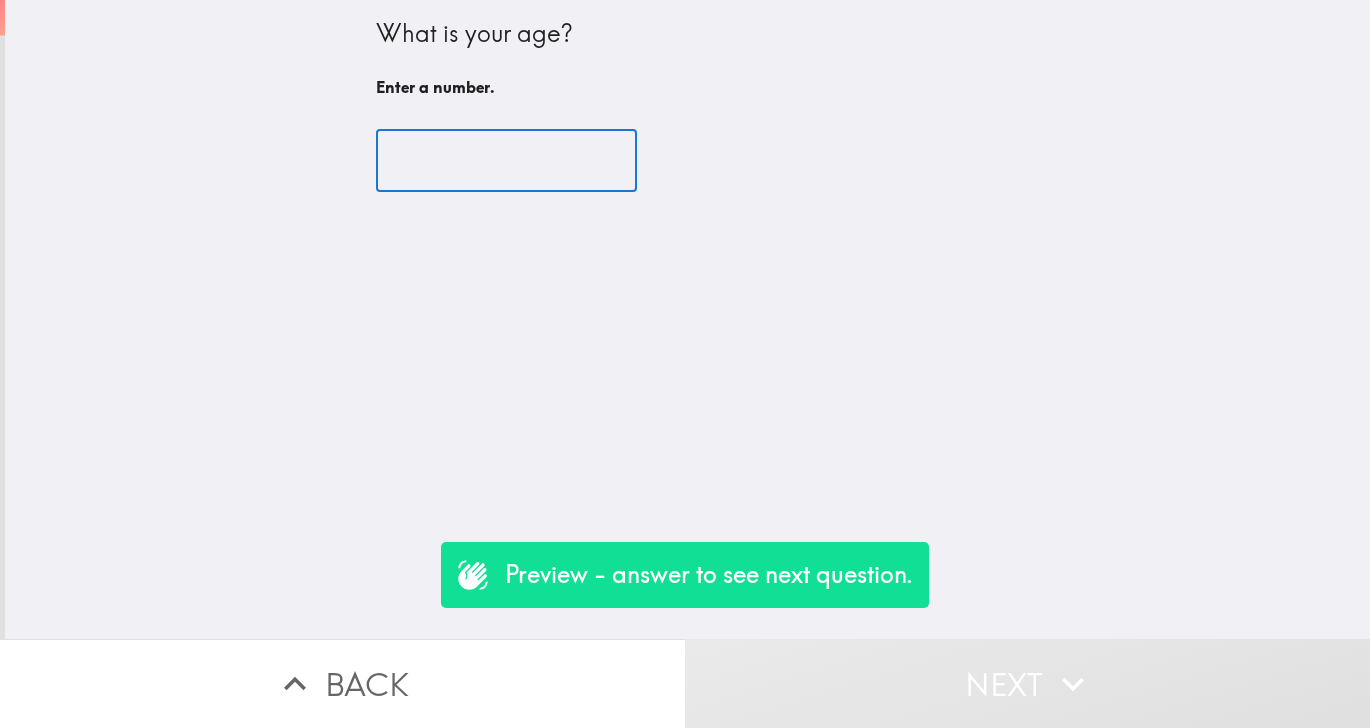 click at bounding box center [506, 161] 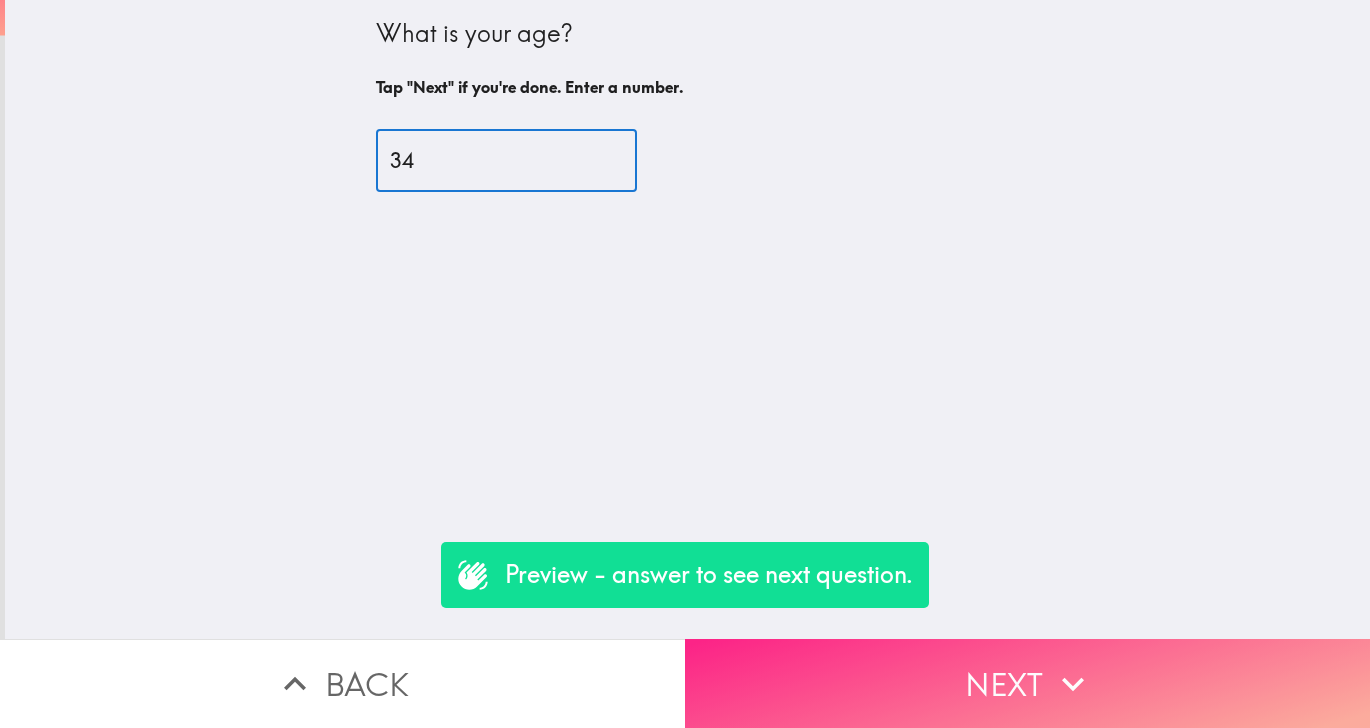 type on "34" 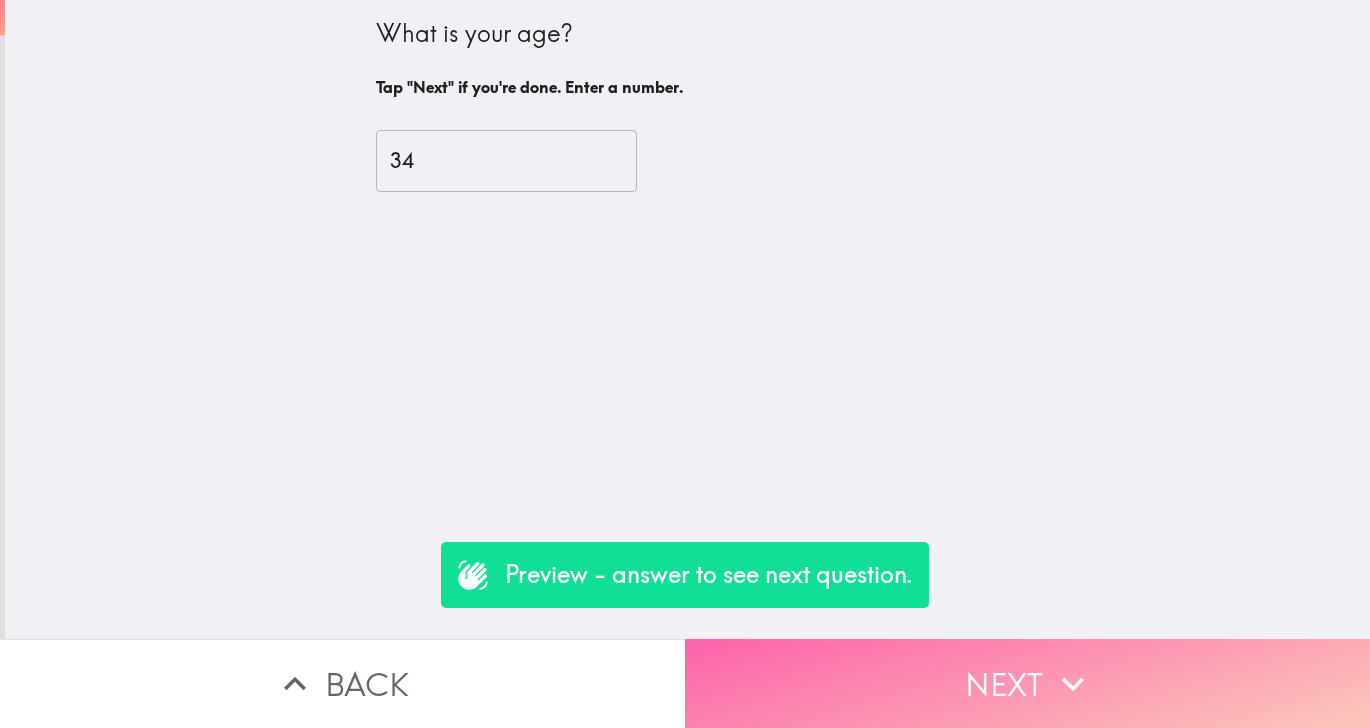 click on "Next" at bounding box center [1027, 683] 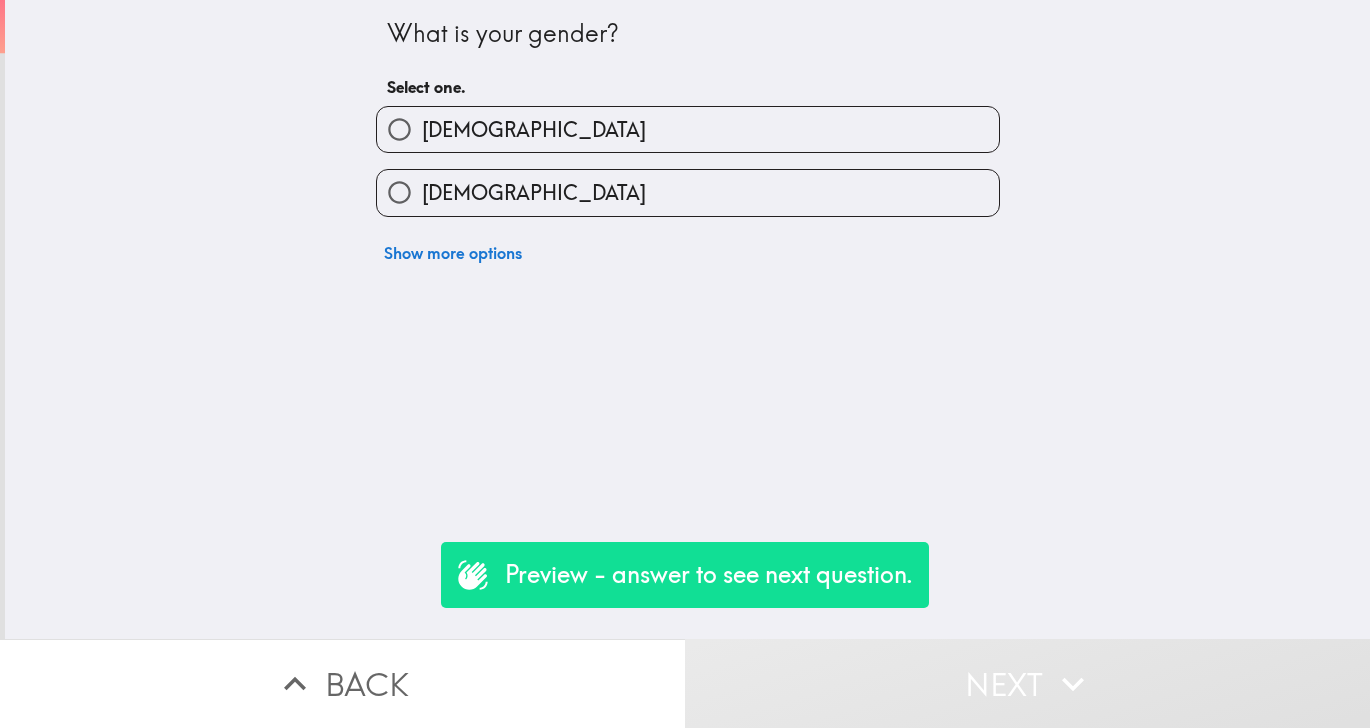 click on "[DEMOGRAPHIC_DATA]" at bounding box center [688, 192] 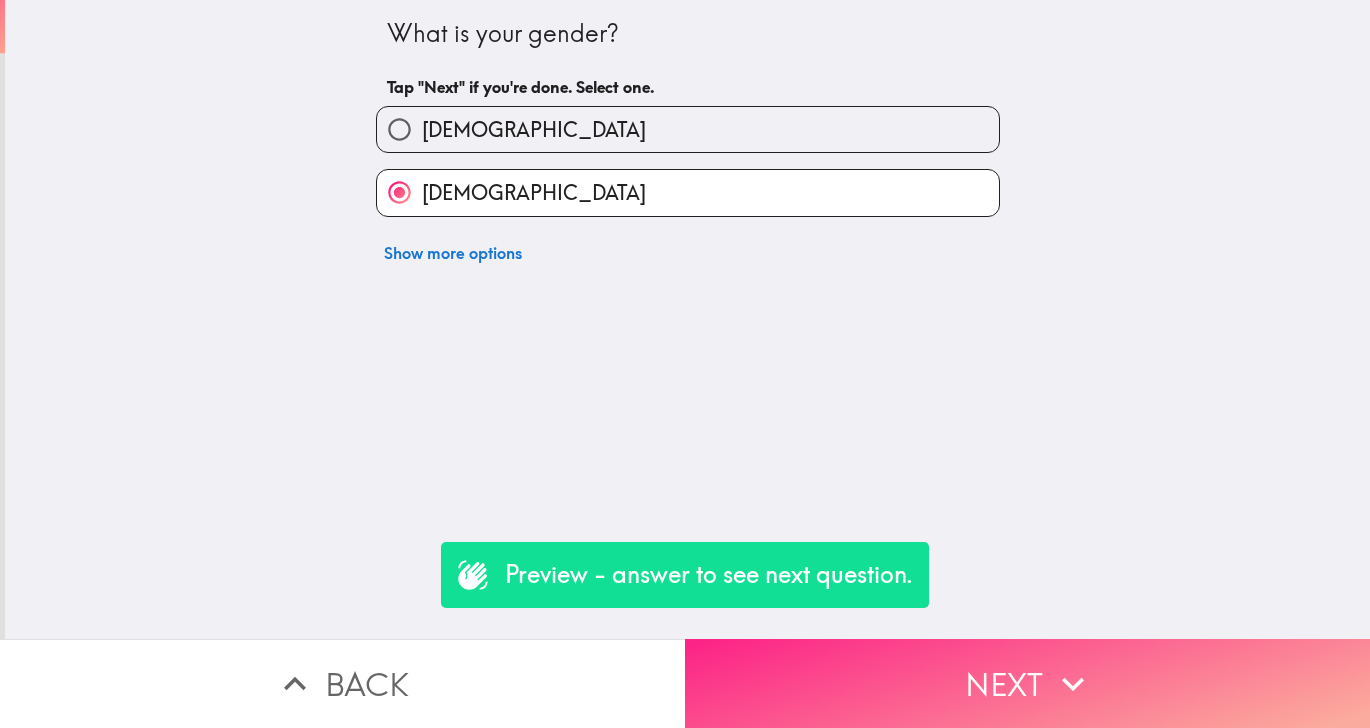 click on "Next" at bounding box center [1027, 683] 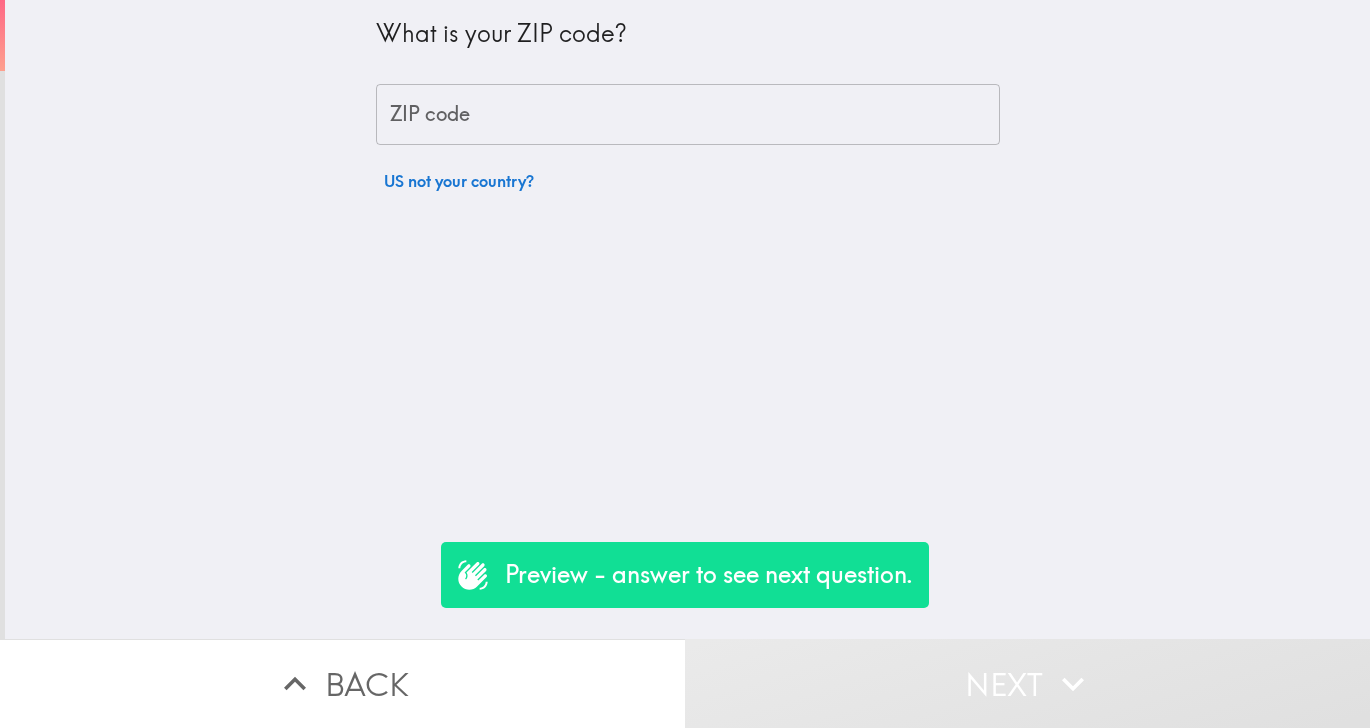 click on "ZIP code" at bounding box center (688, 115) 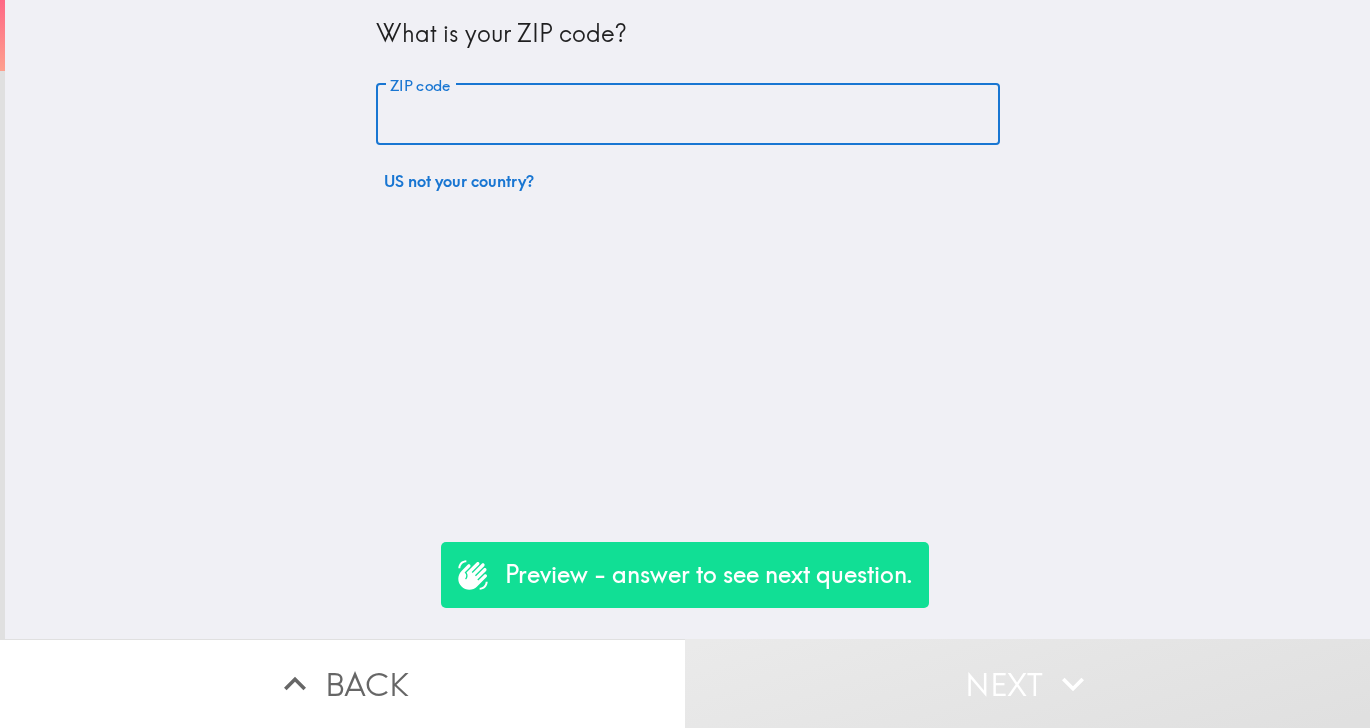 type on "85283" 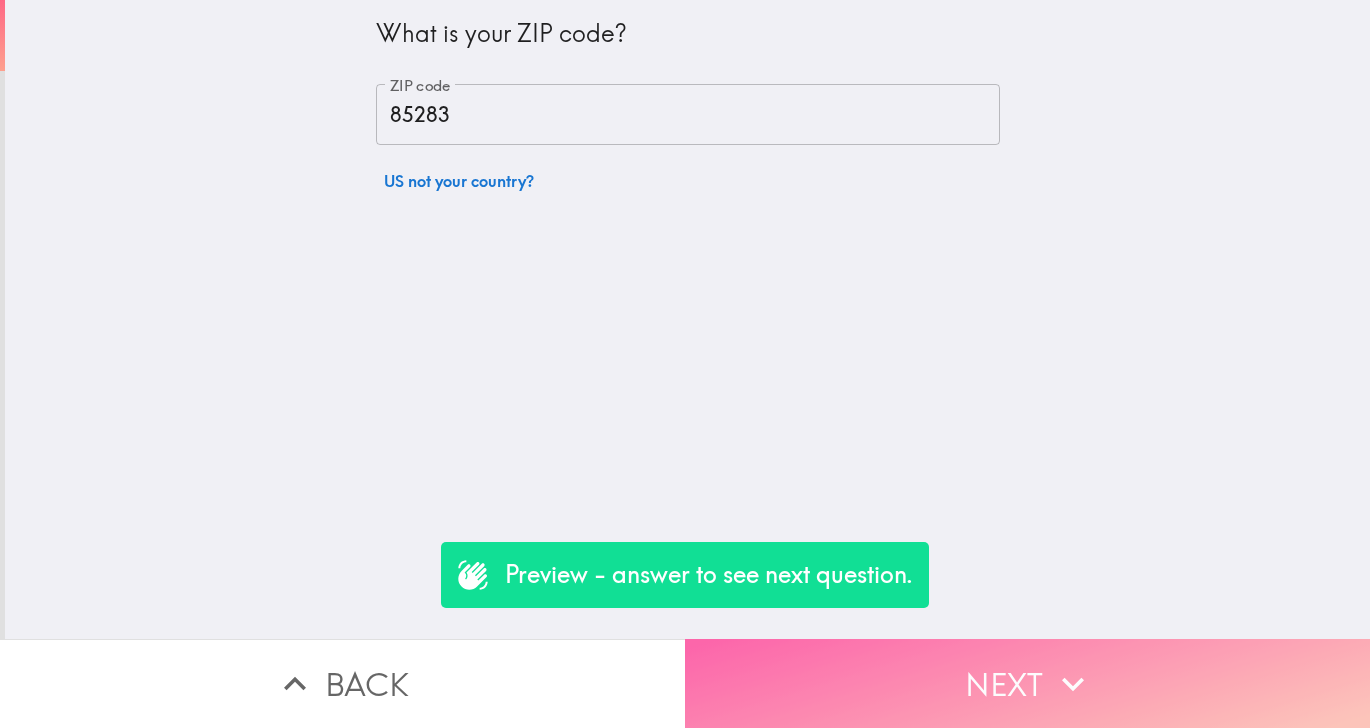 click on "Next" at bounding box center (1027, 683) 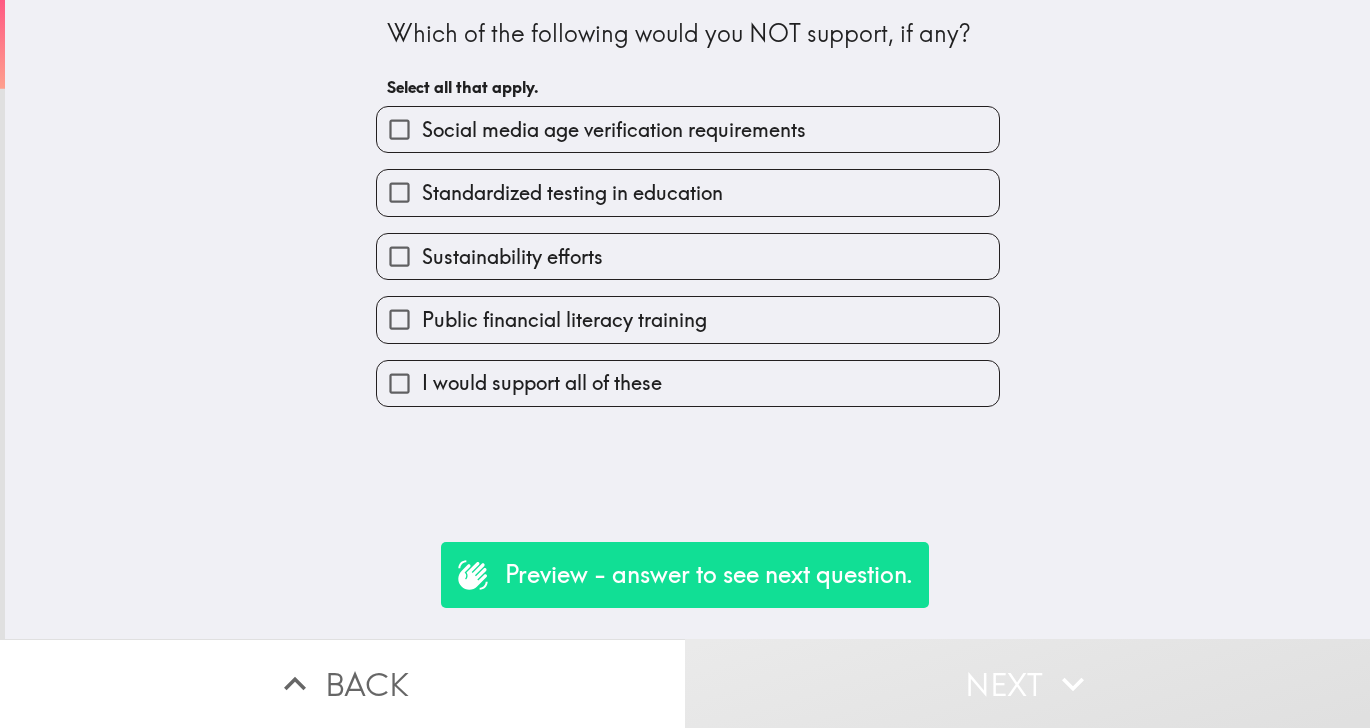 click on "I would support all of these" at bounding box center (688, 383) 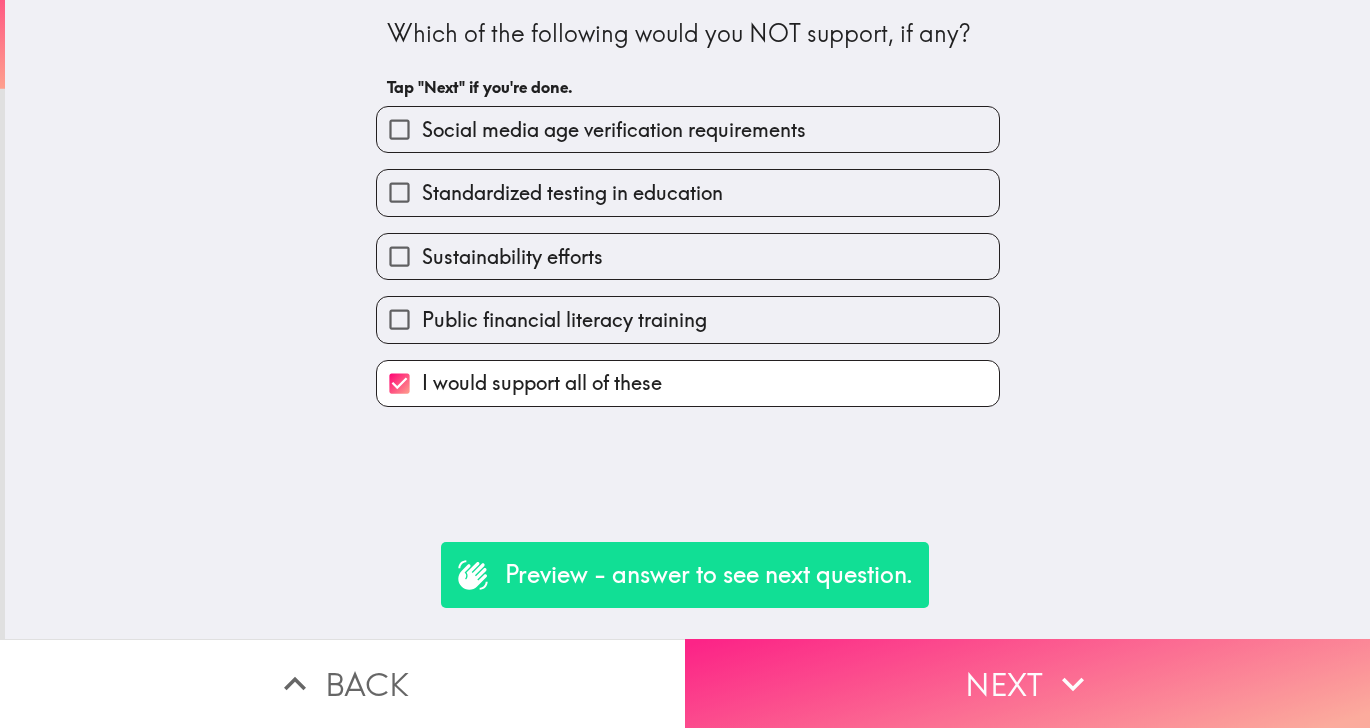 click on "Next" at bounding box center [1027, 683] 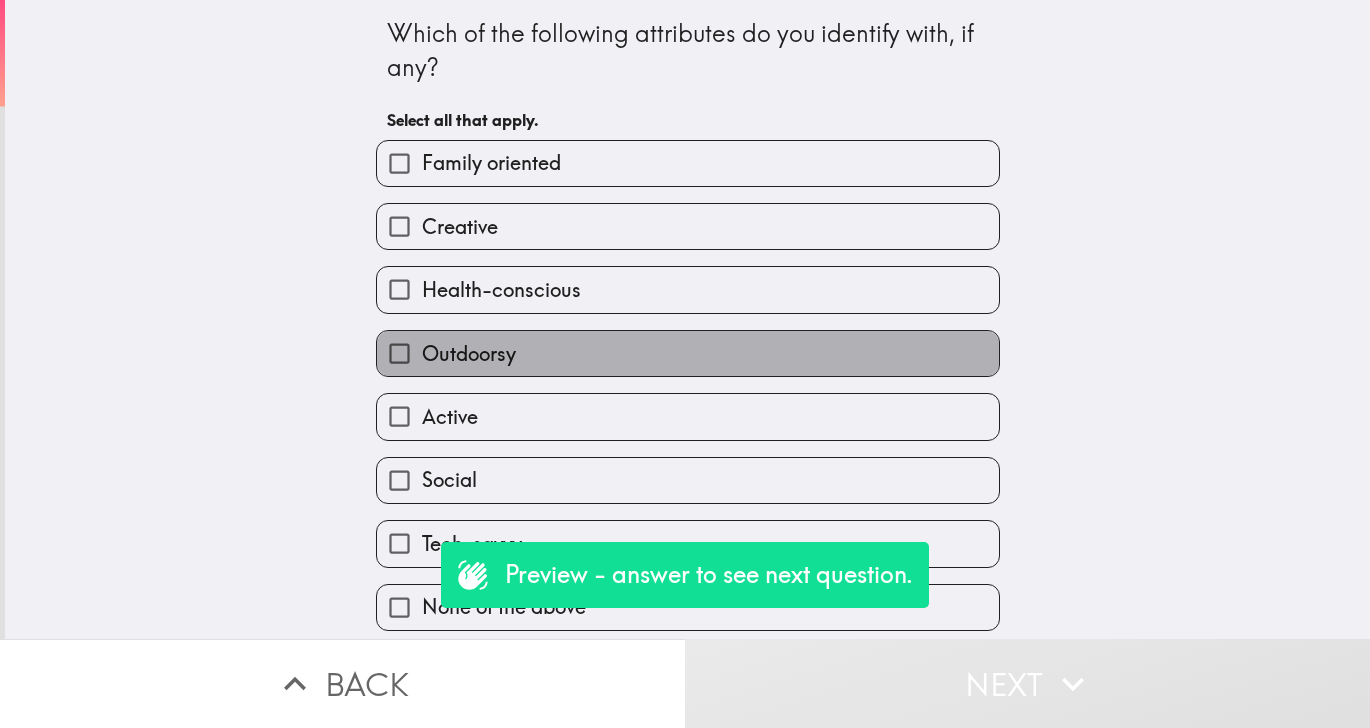 click on "Outdoorsy" at bounding box center [688, 353] 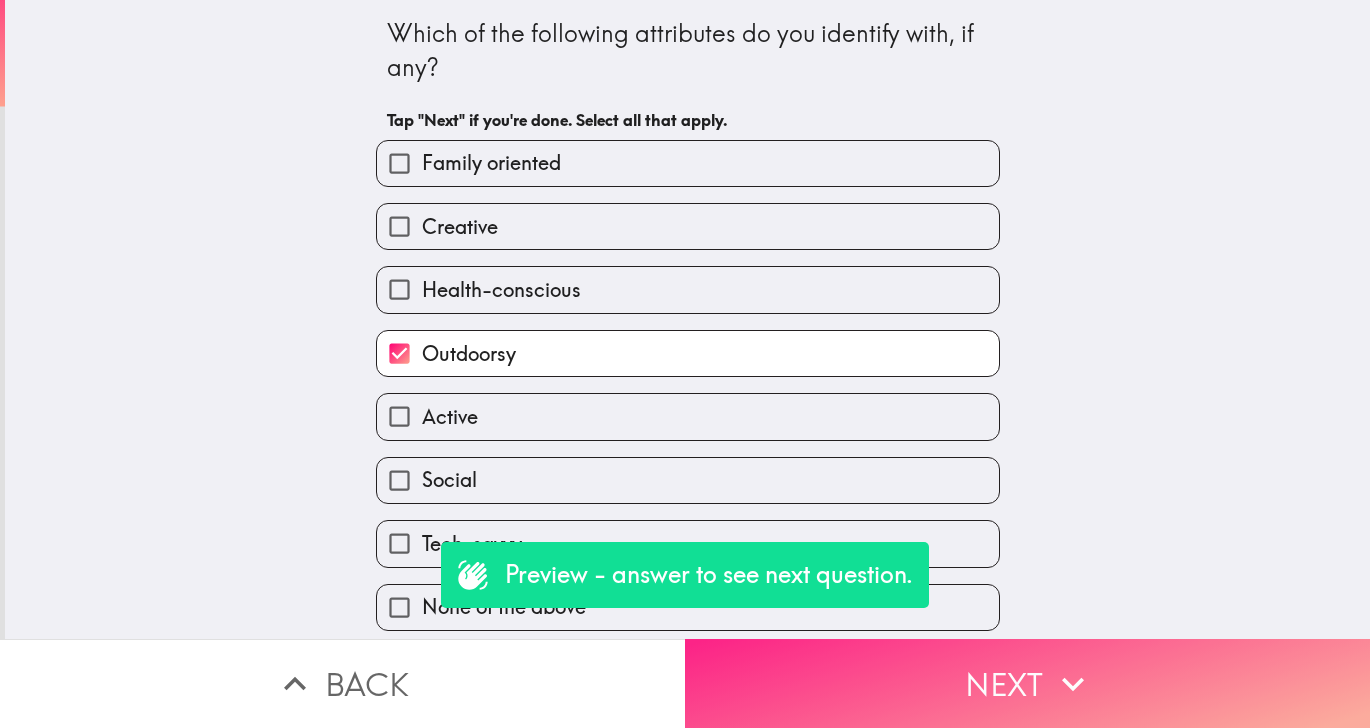 click on "Next" at bounding box center [1027, 683] 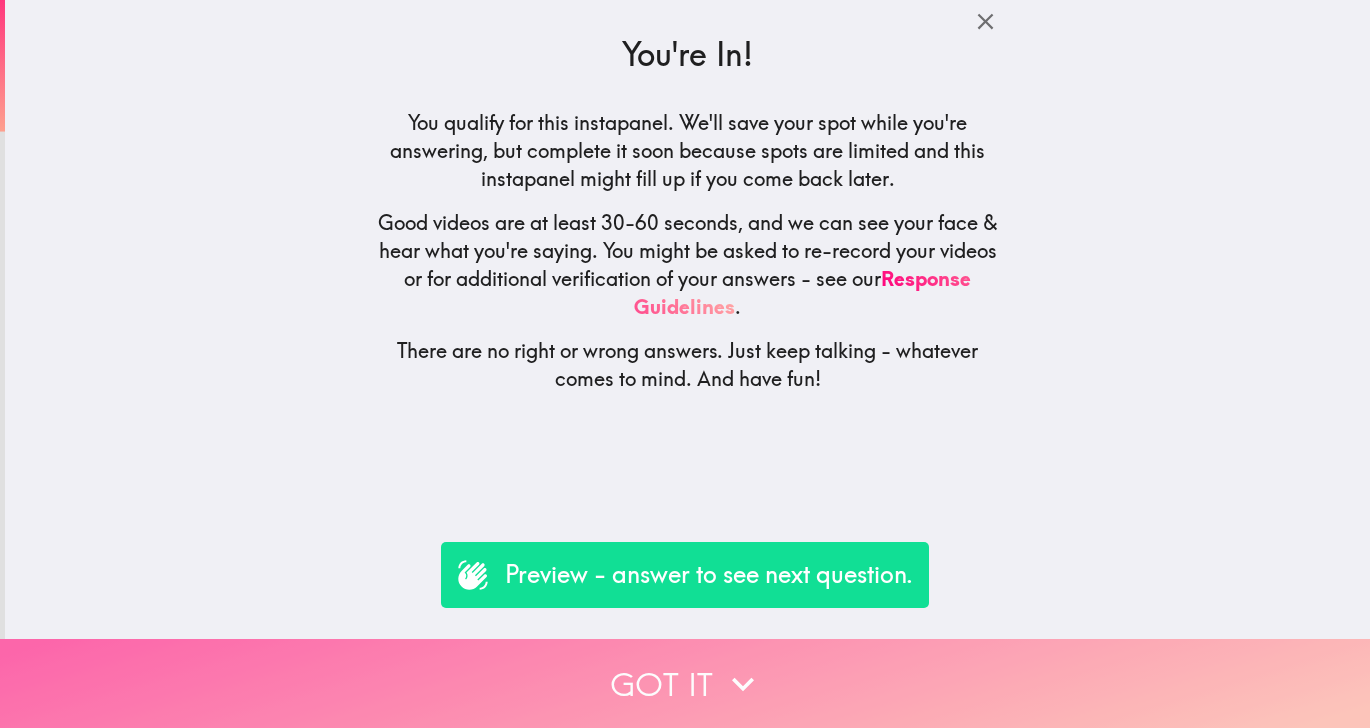 click on "Got it" at bounding box center (685, 683) 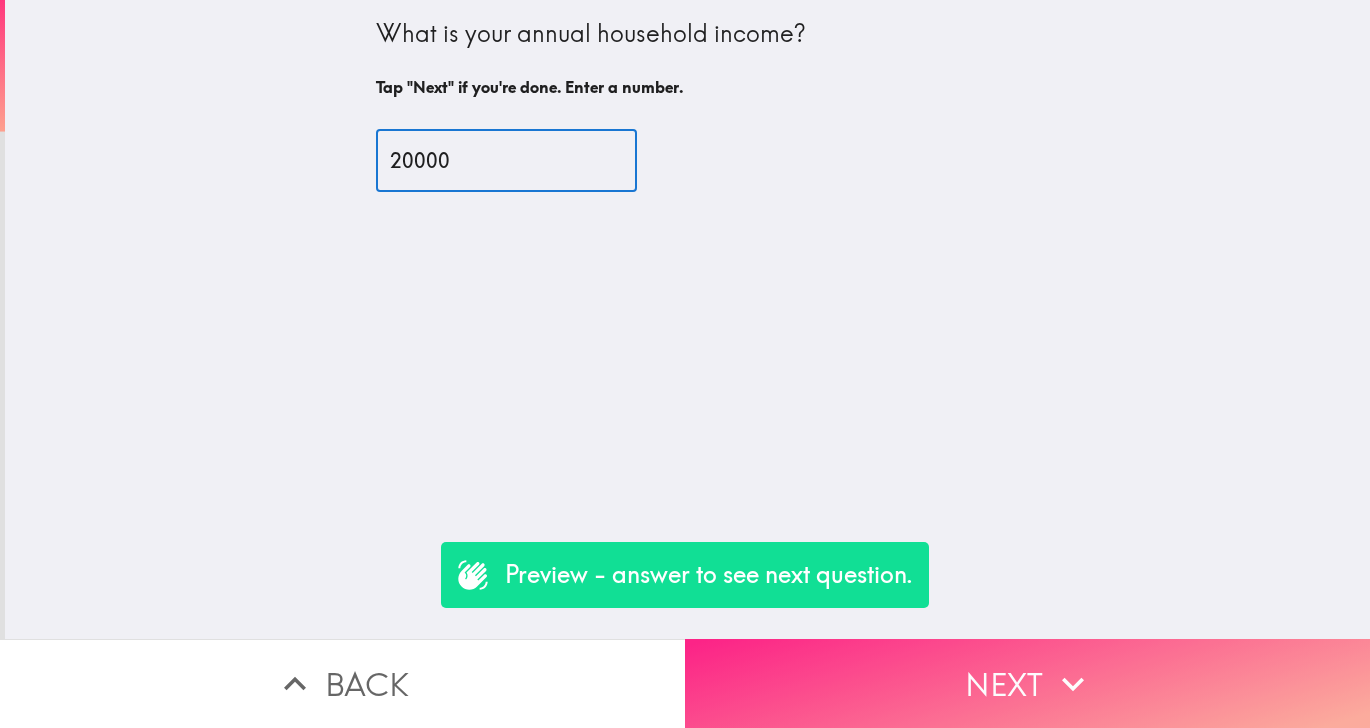 type on "20000" 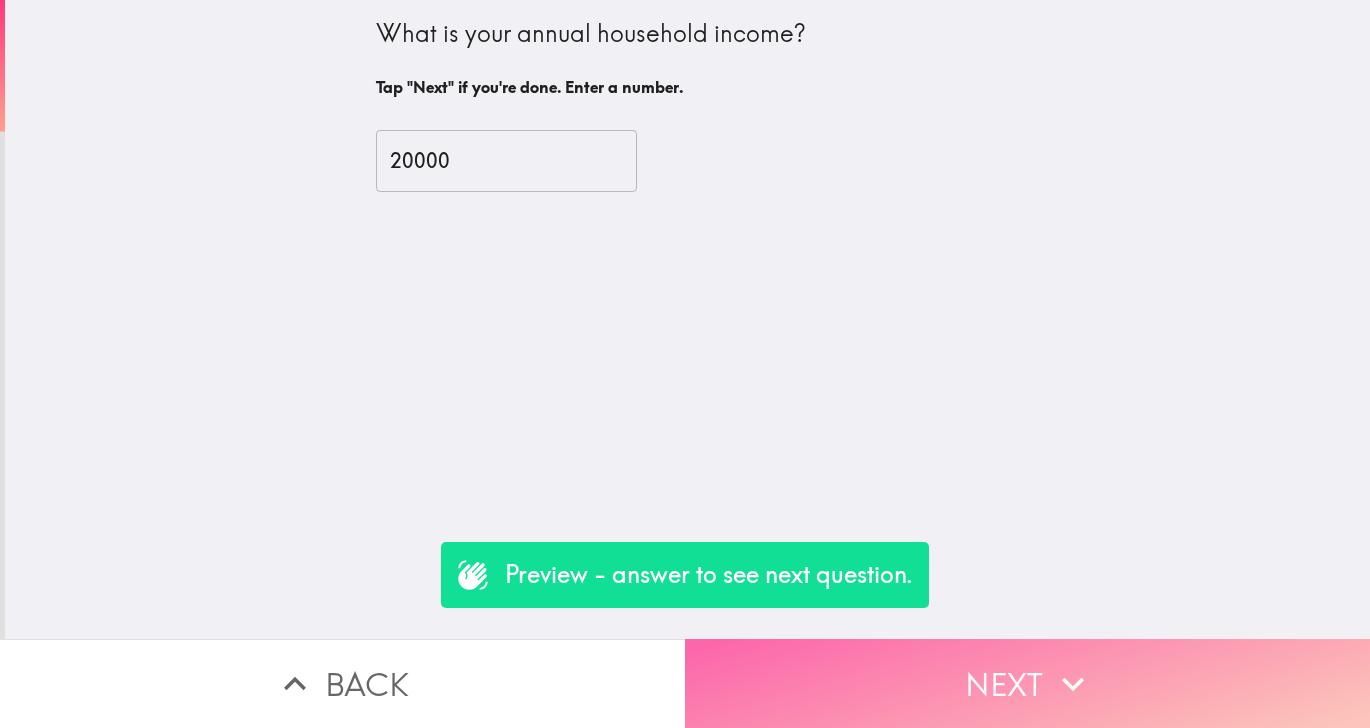 click on "Next" at bounding box center [1027, 683] 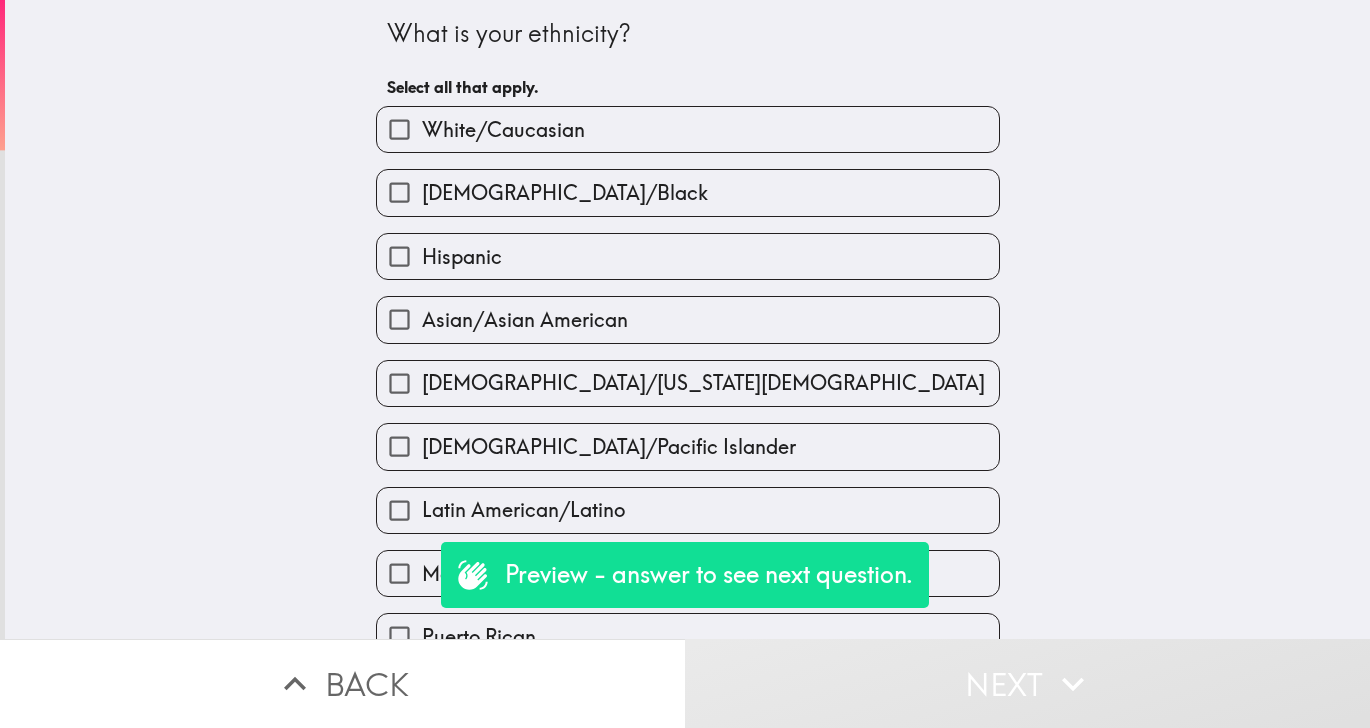 click on "White/Caucasian" at bounding box center (688, 129) 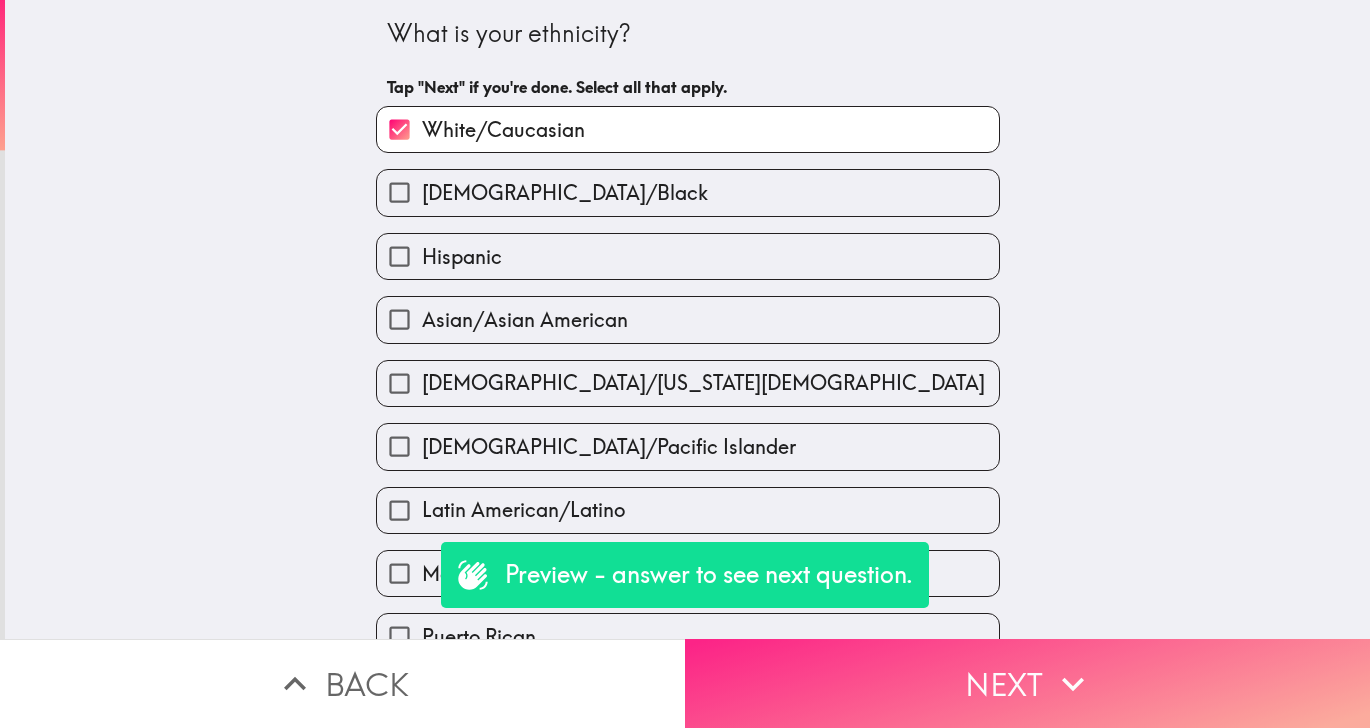 click on "Next" at bounding box center [1027, 683] 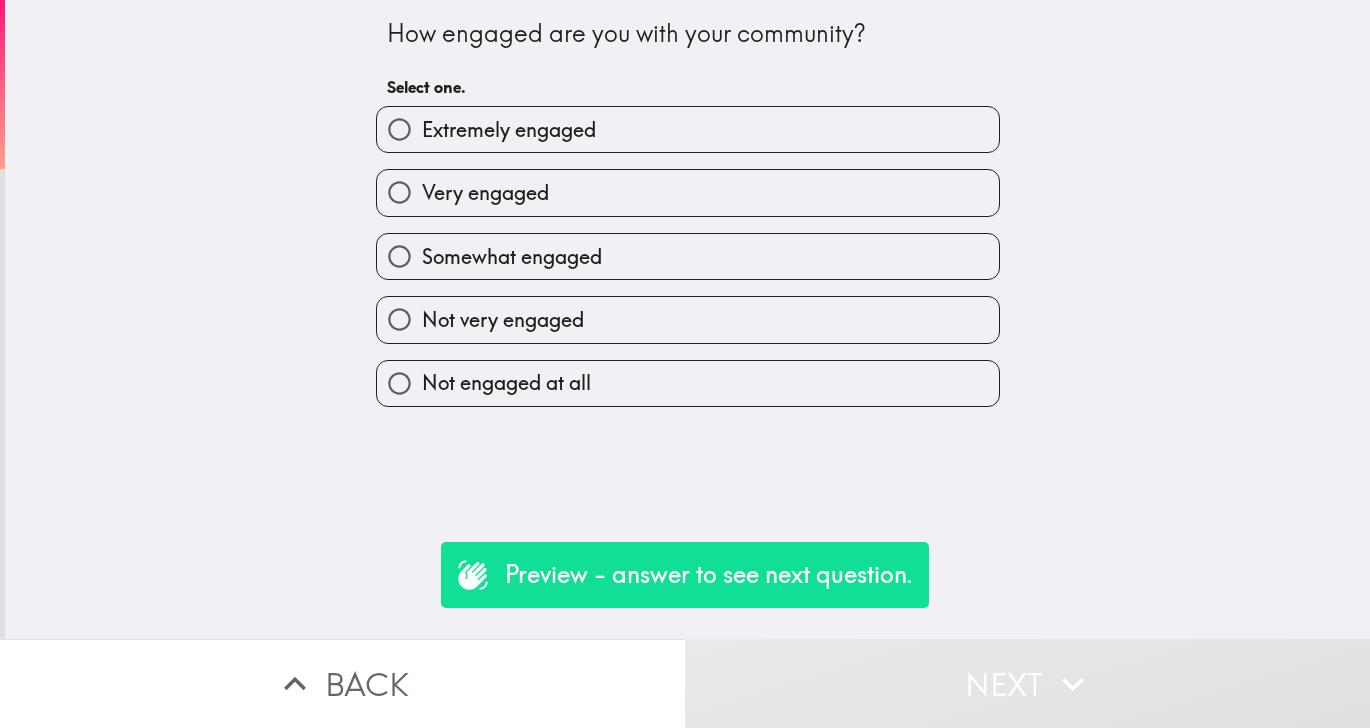 click on "Somewhat engaged" at bounding box center (688, 256) 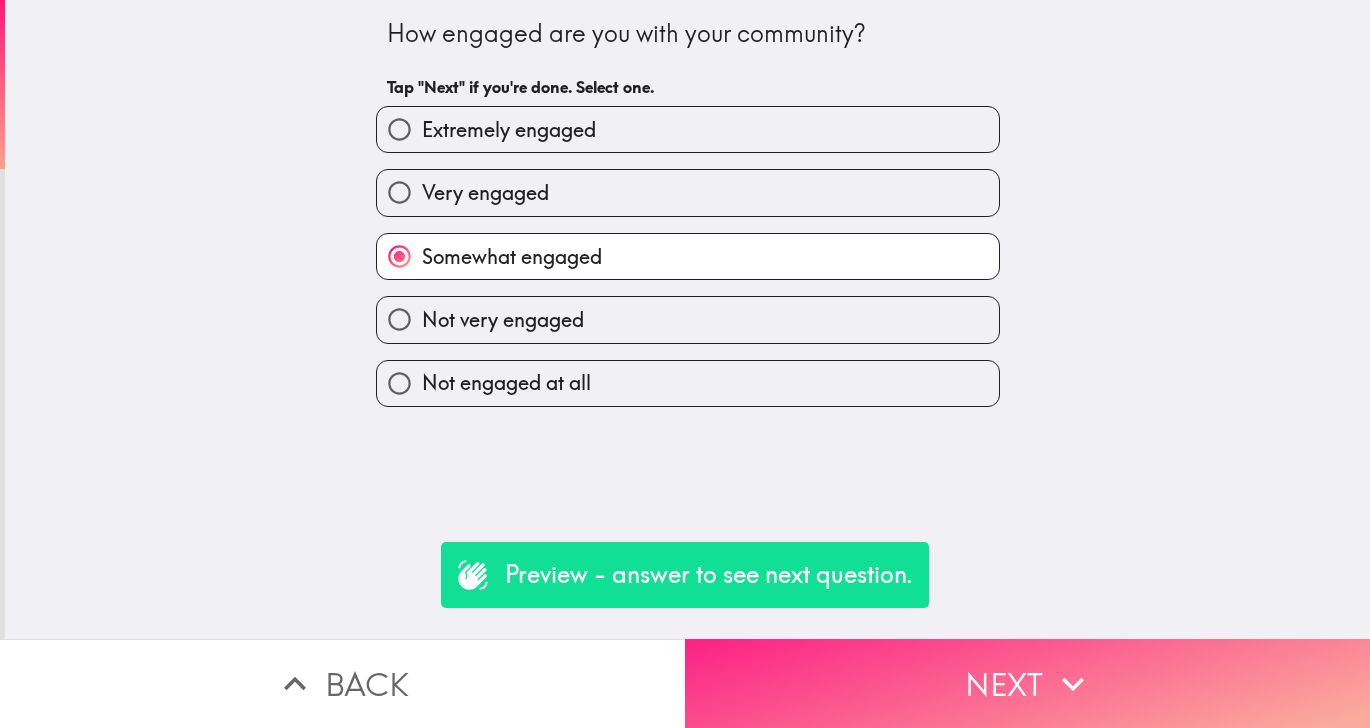 click on "Next" at bounding box center (1027, 683) 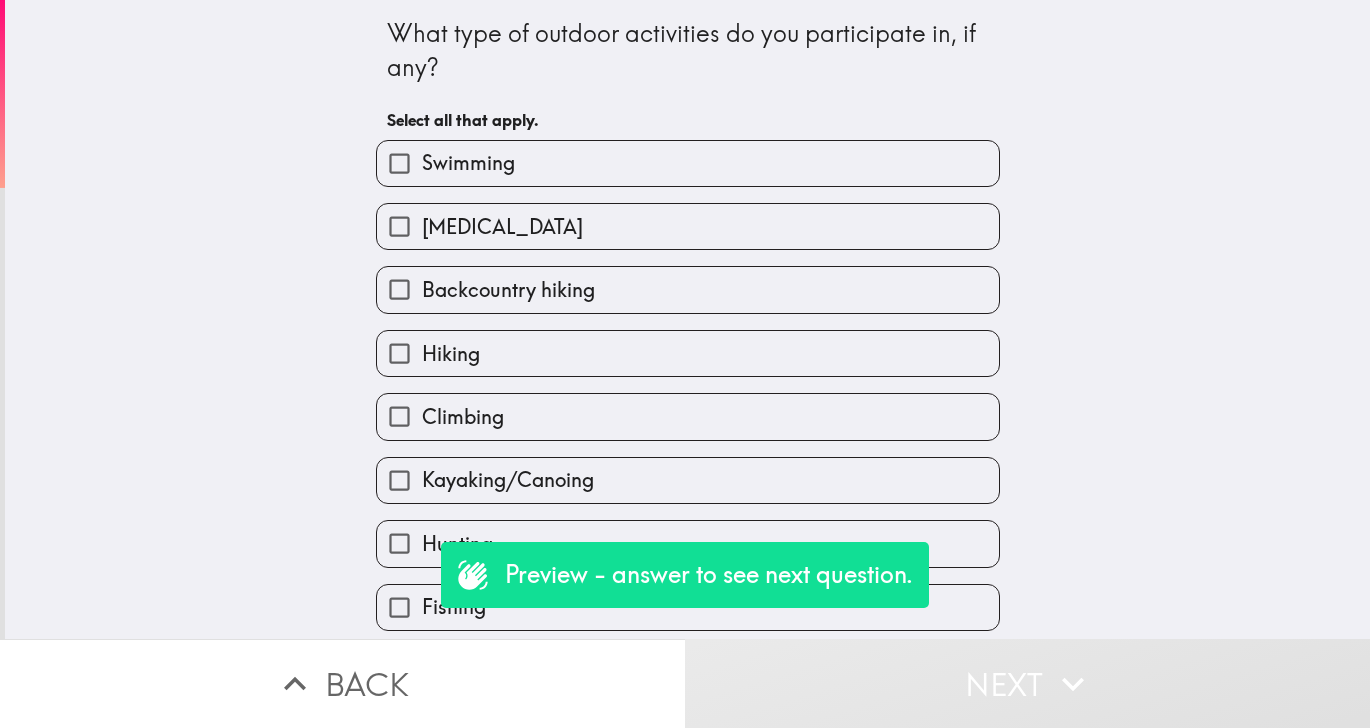 click on "Horseback riding" at bounding box center (688, 226) 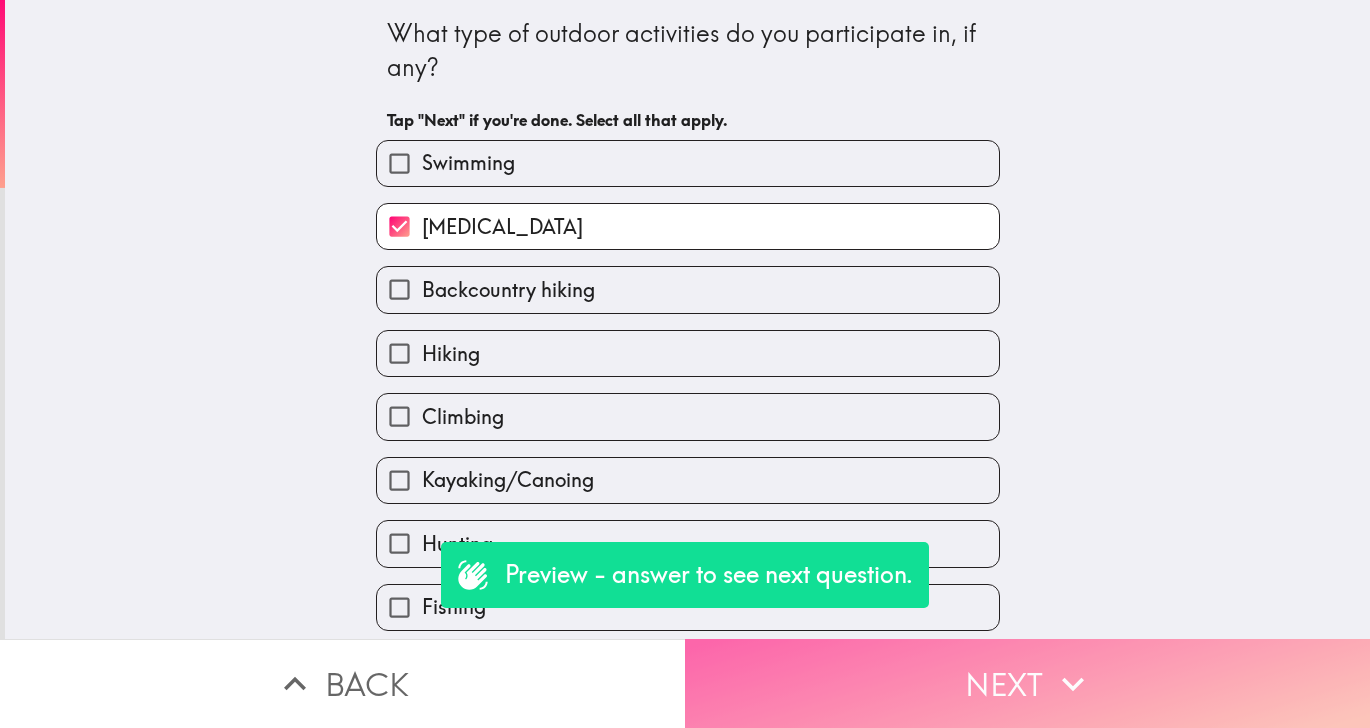 click on "Next" at bounding box center [1027, 683] 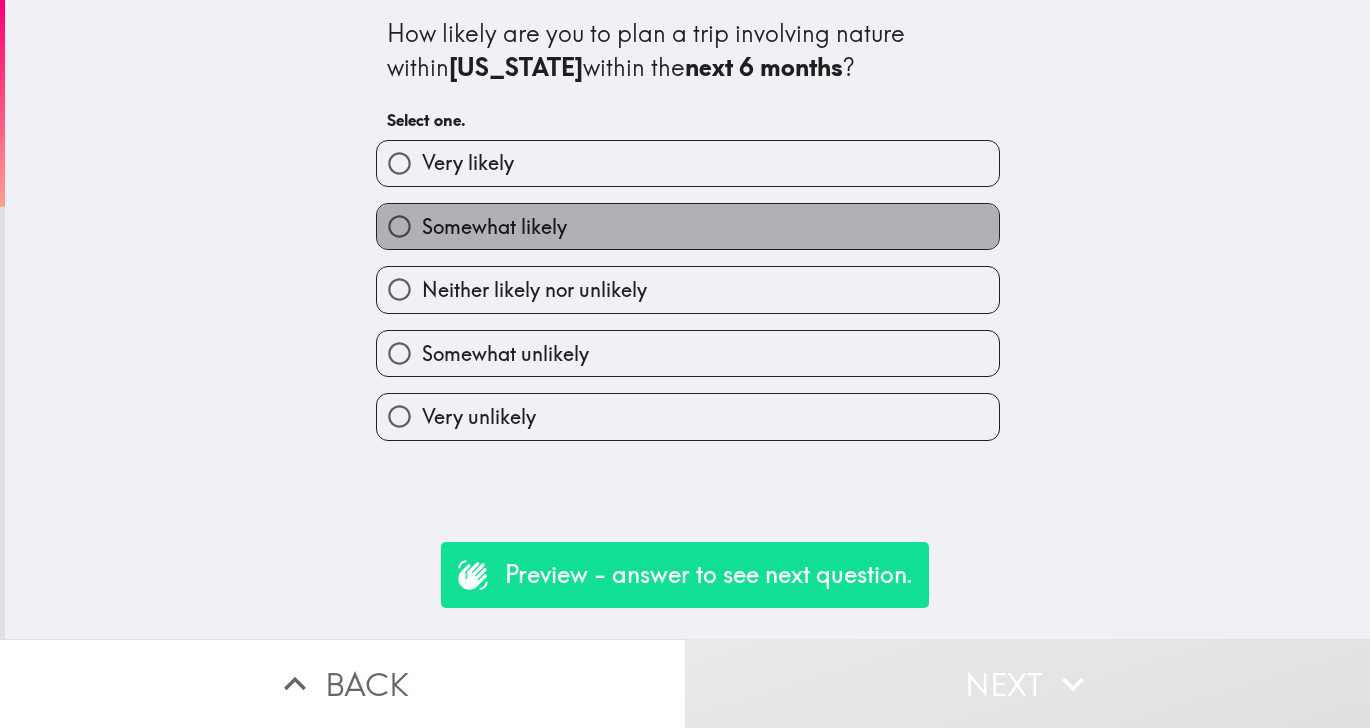 click on "Somewhat likely" at bounding box center [688, 226] 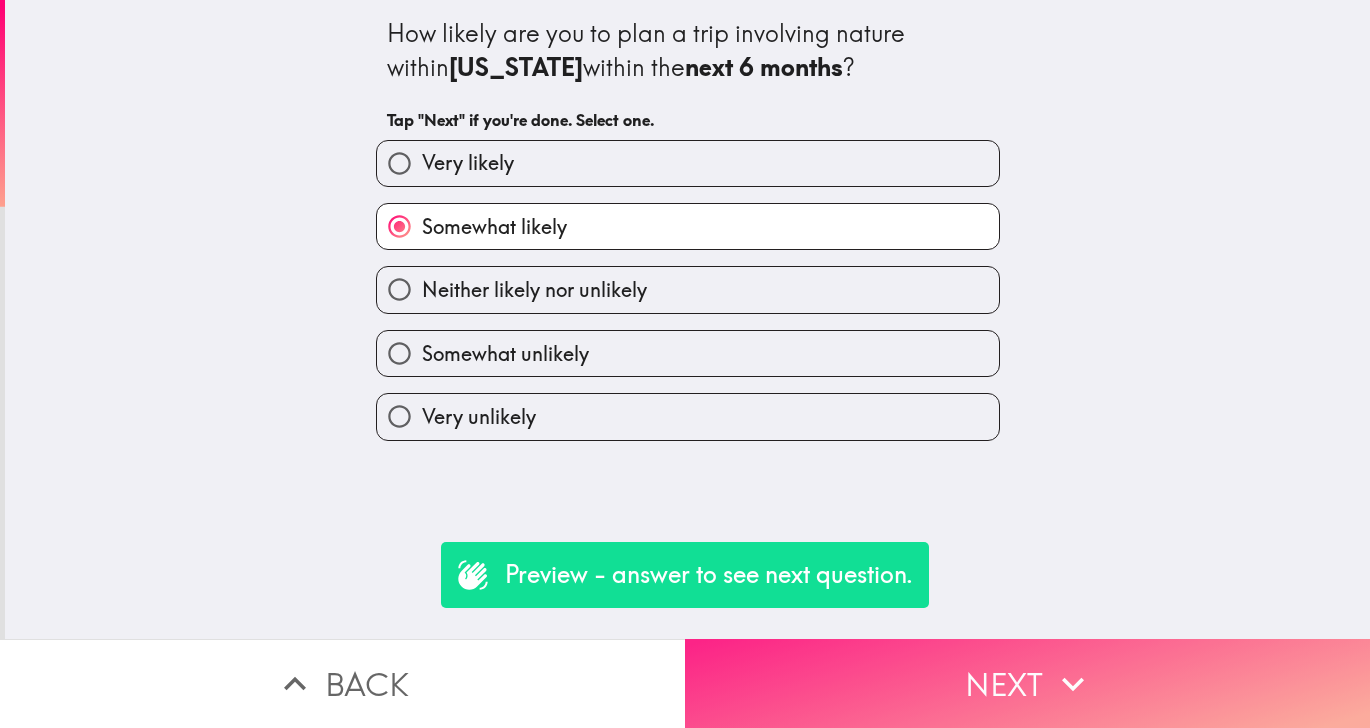click on "Next" at bounding box center (1027, 683) 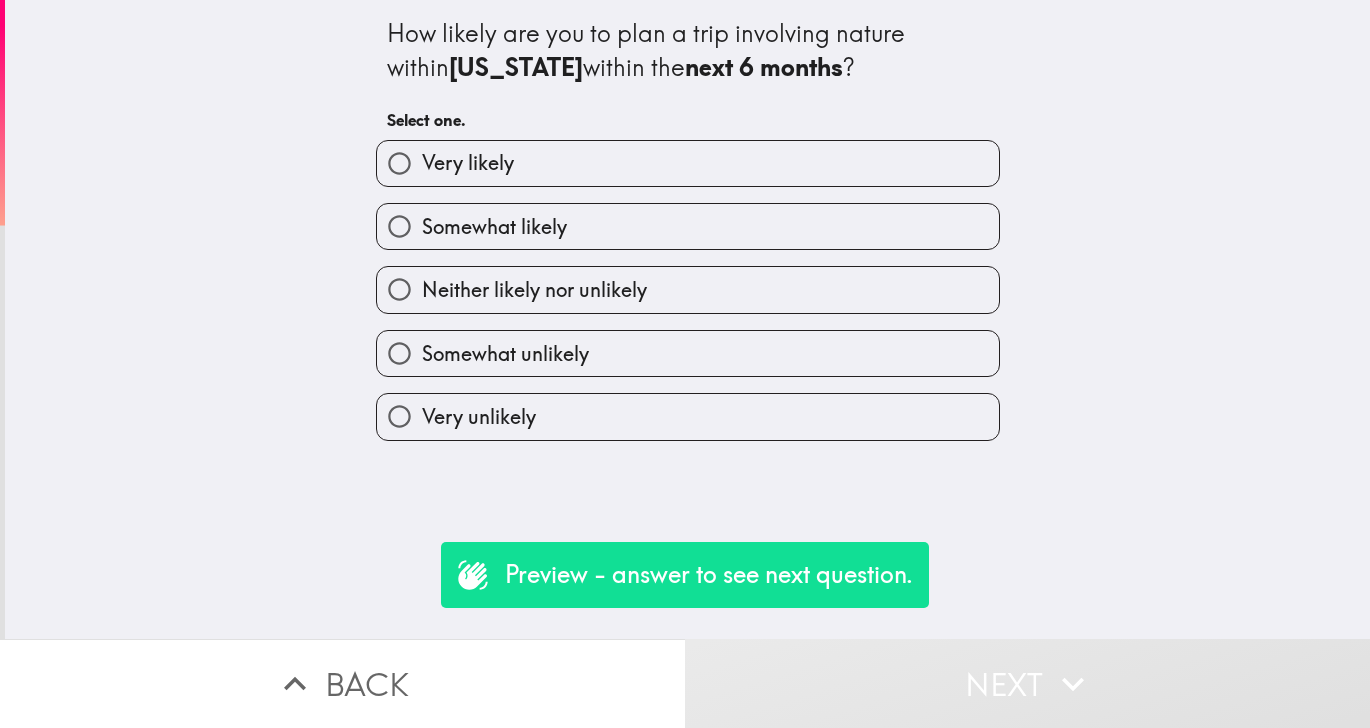 click on "Somewhat likely" at bounding box center [688, 226] 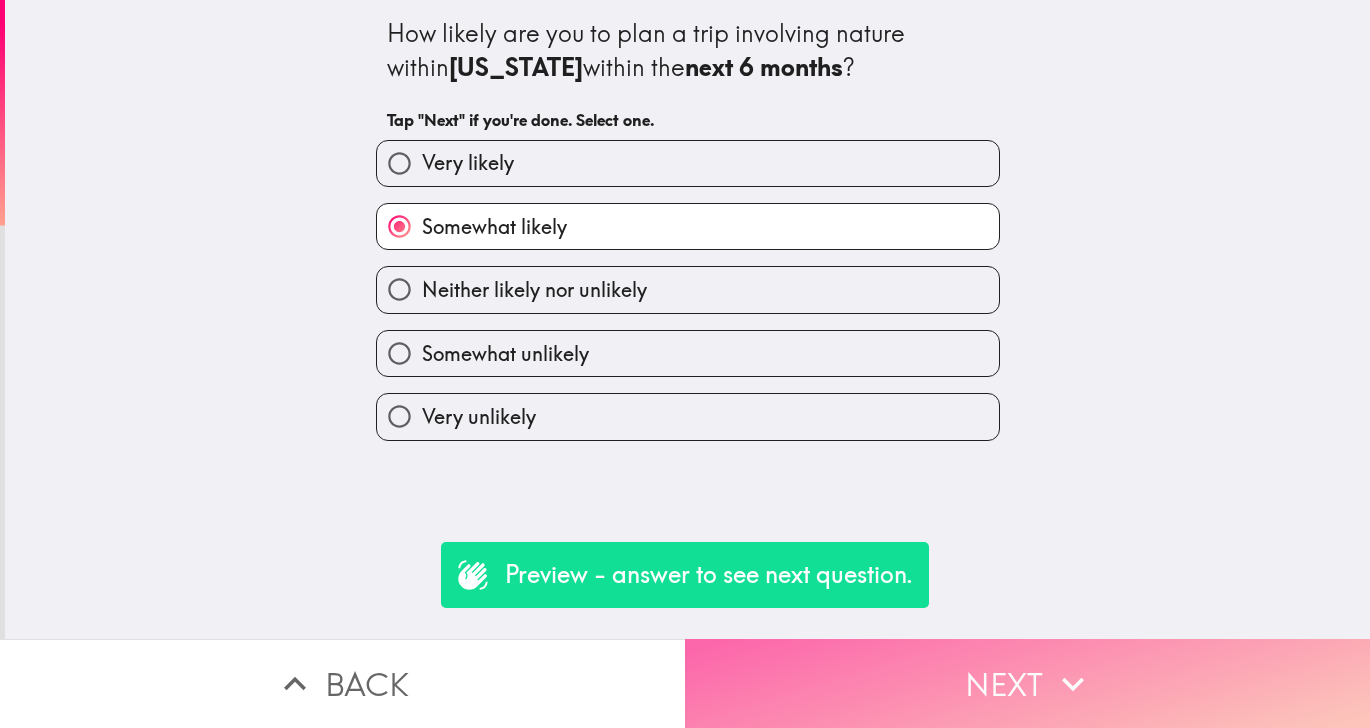 click on "Next" at bounding box center [1027, 683] 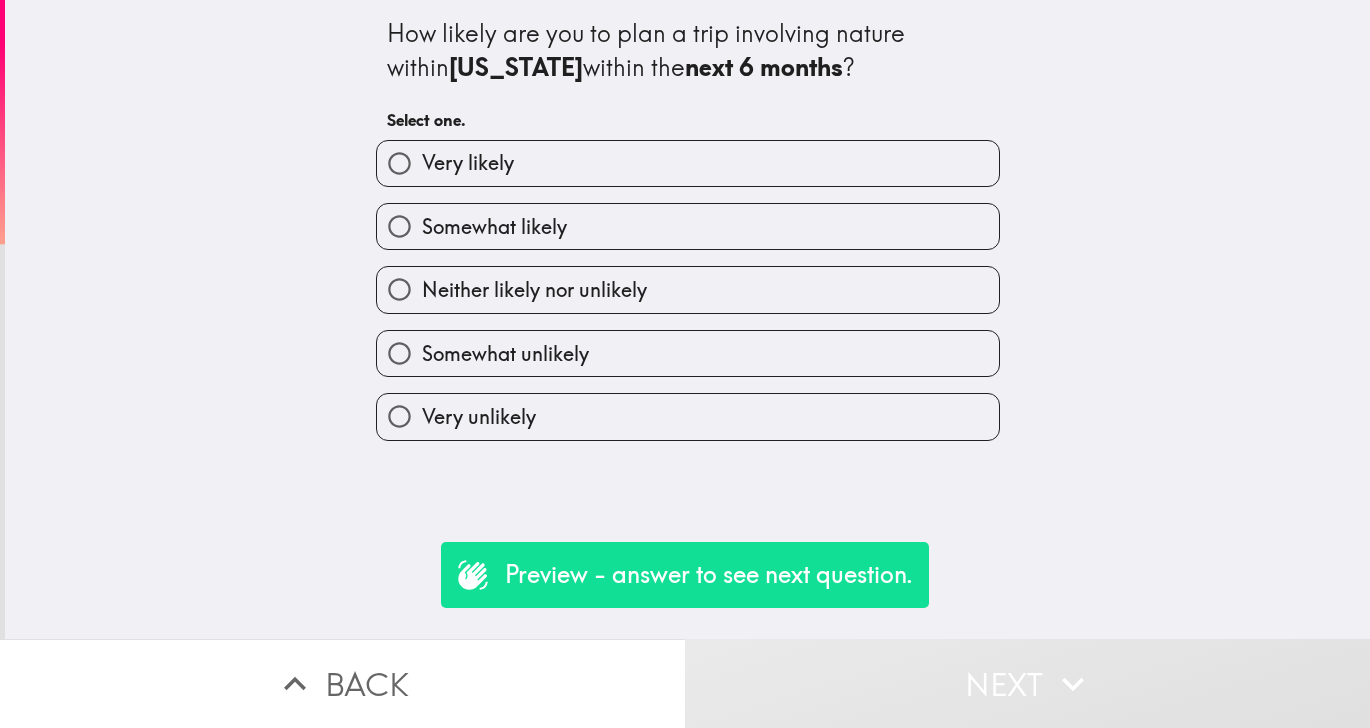 click on "Somewhat likely" at bounding box center [688, 226] 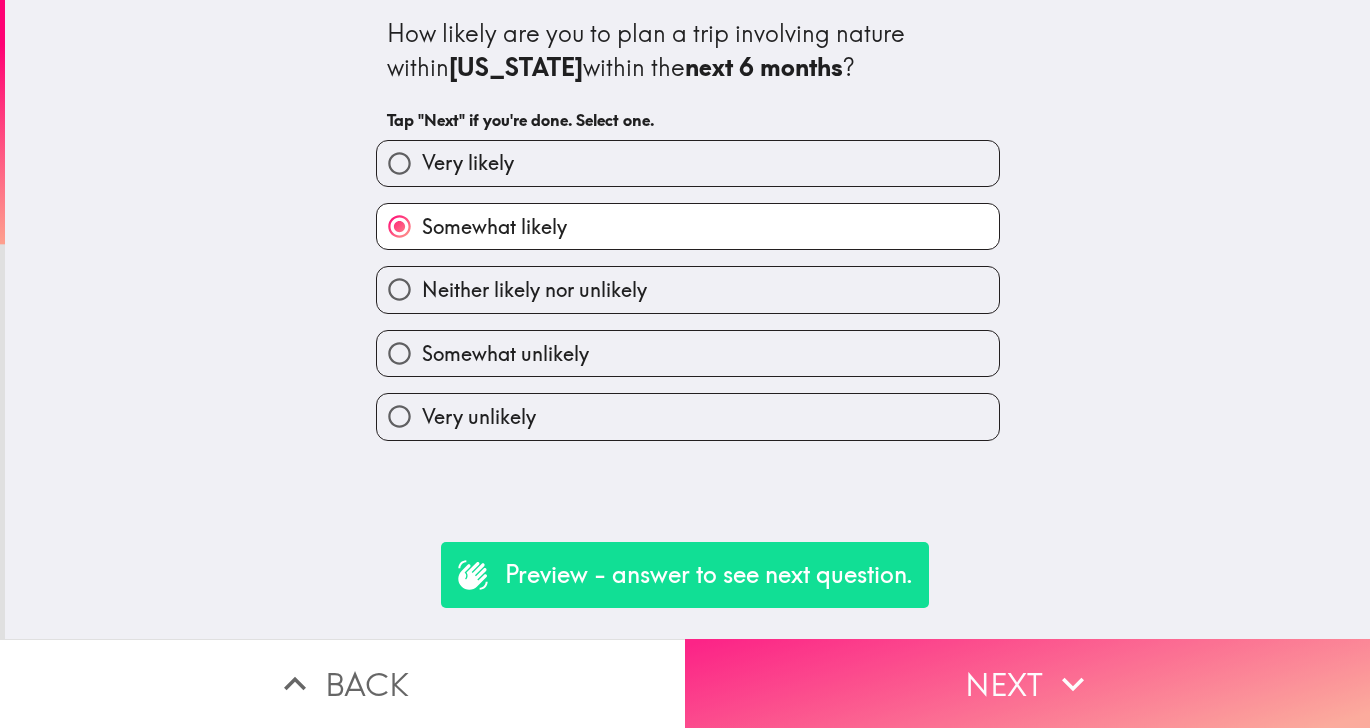 click on "Next" at bounding box center [1027, 683] 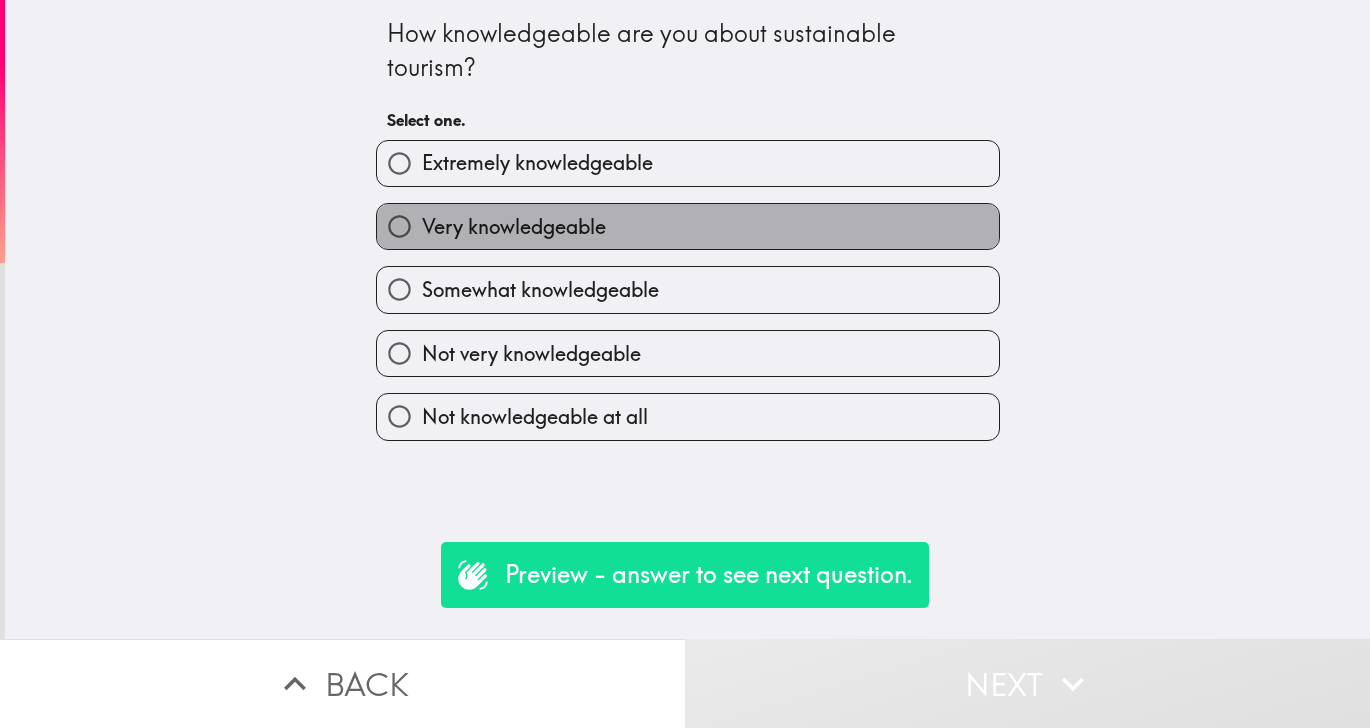 click on "Very knowledgeable" at bounding box center (688, 226) 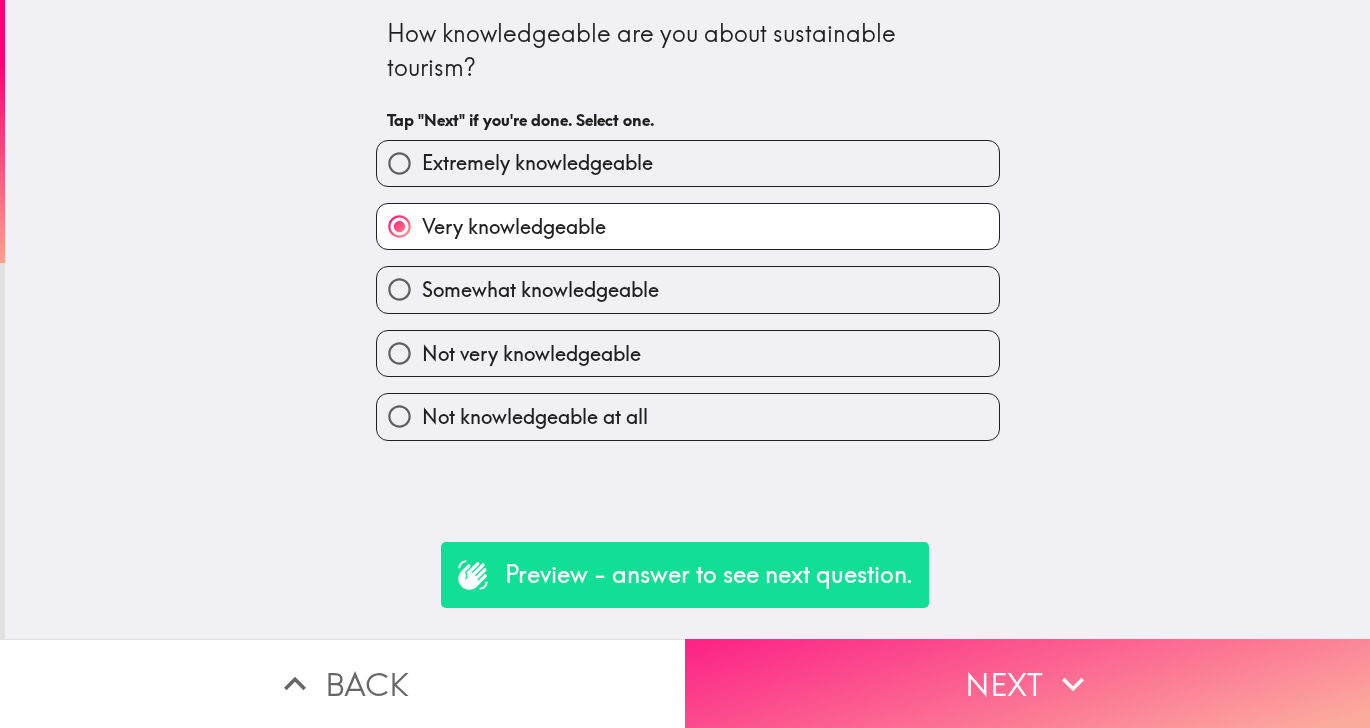 click on "Next" at bounding box center (1027, 683) 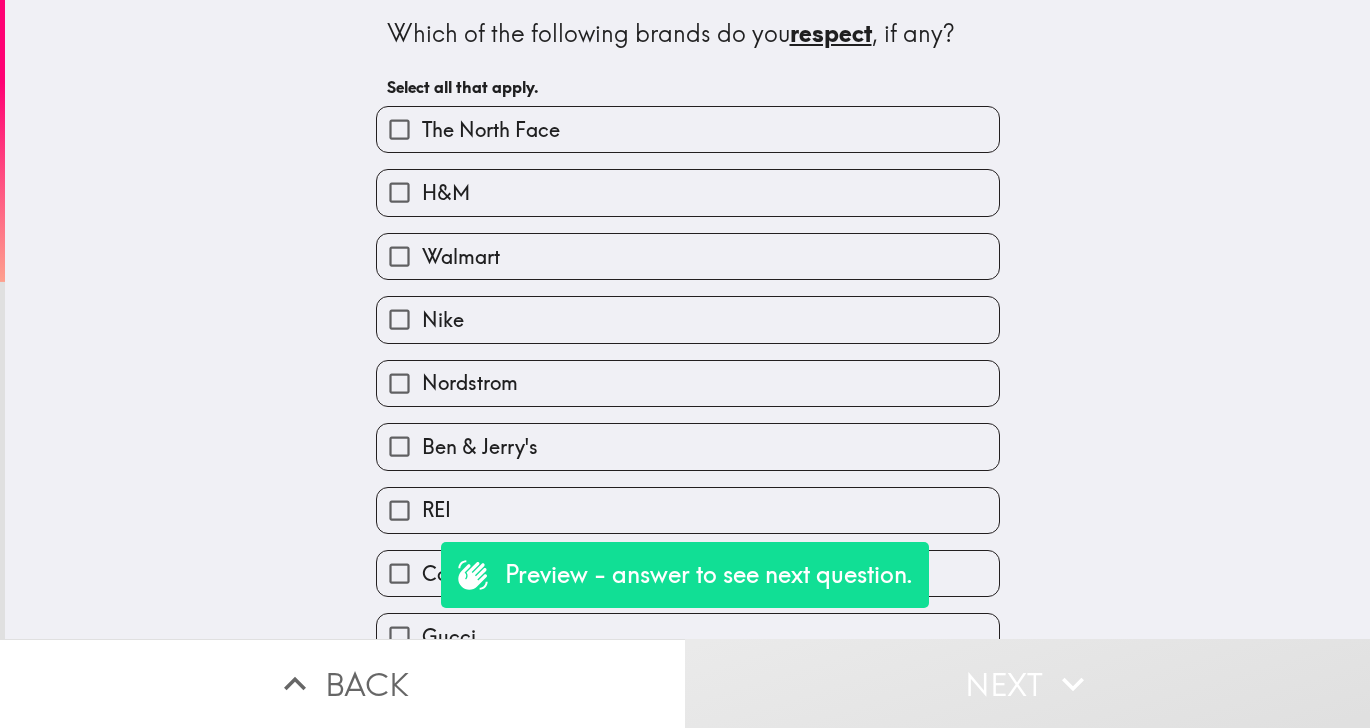 click on "REI" at bounding box center [688, 510] 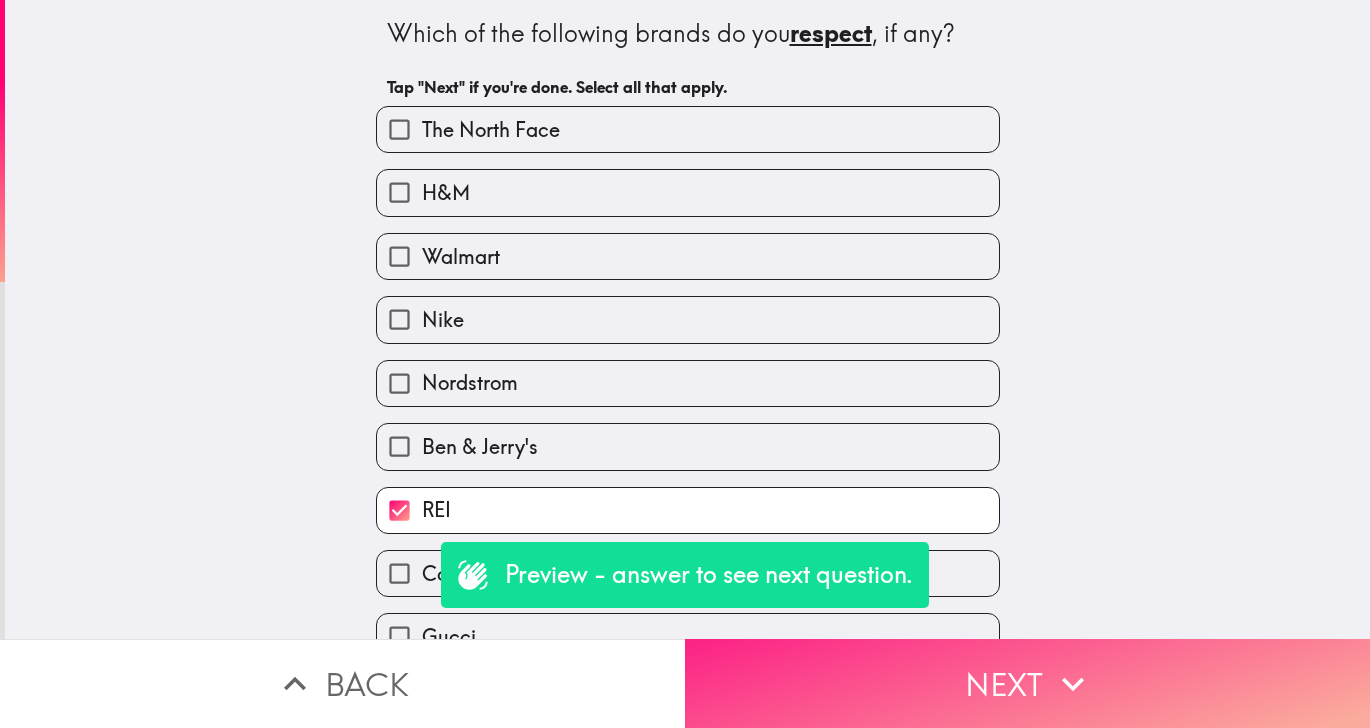 click on "Next" at bounding box center (1027, 683) 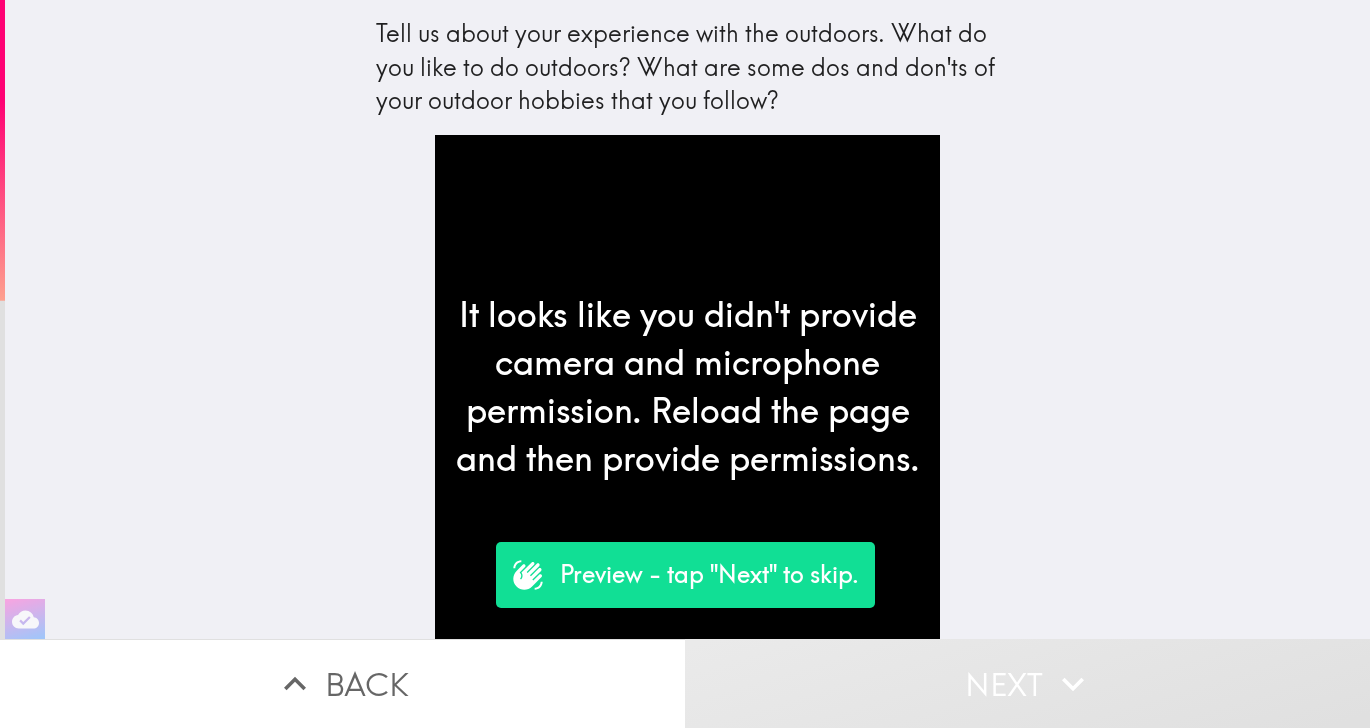 click on "Next" at bounding box center [1027, 683] 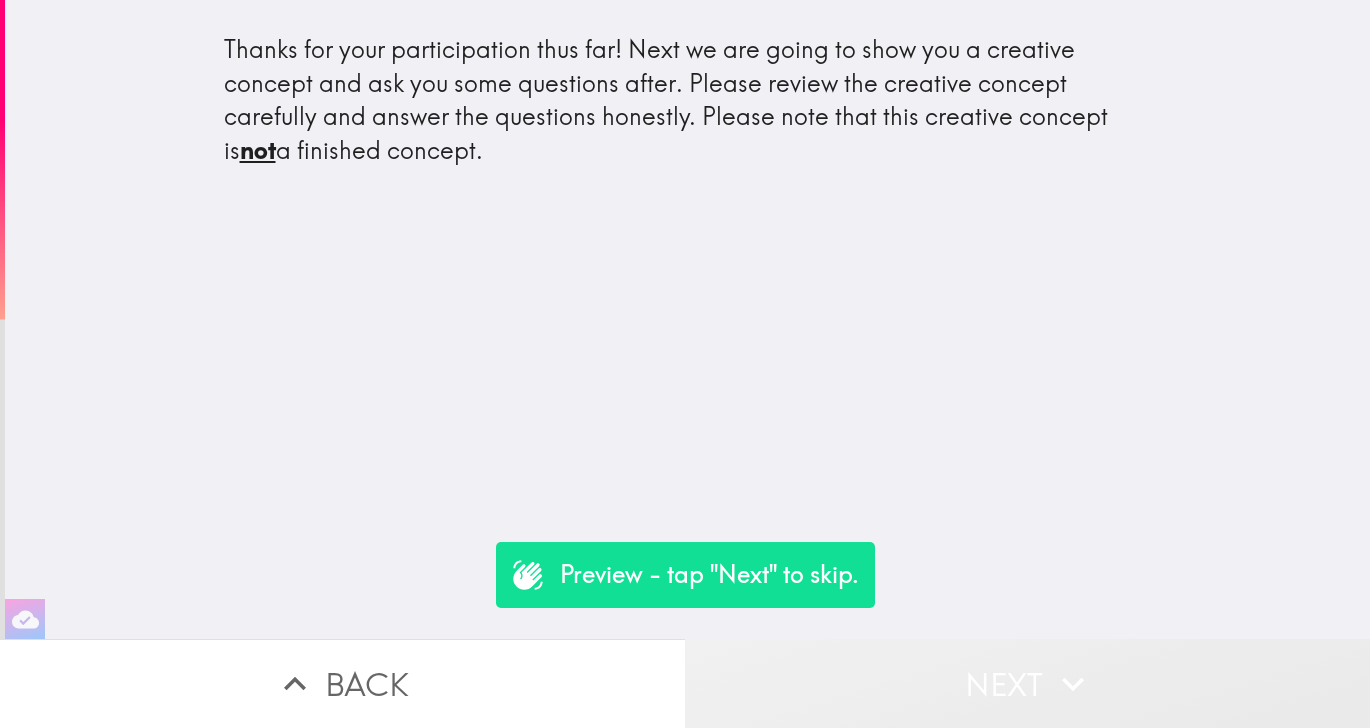click on "Next" at bounding box center [1027, 683] 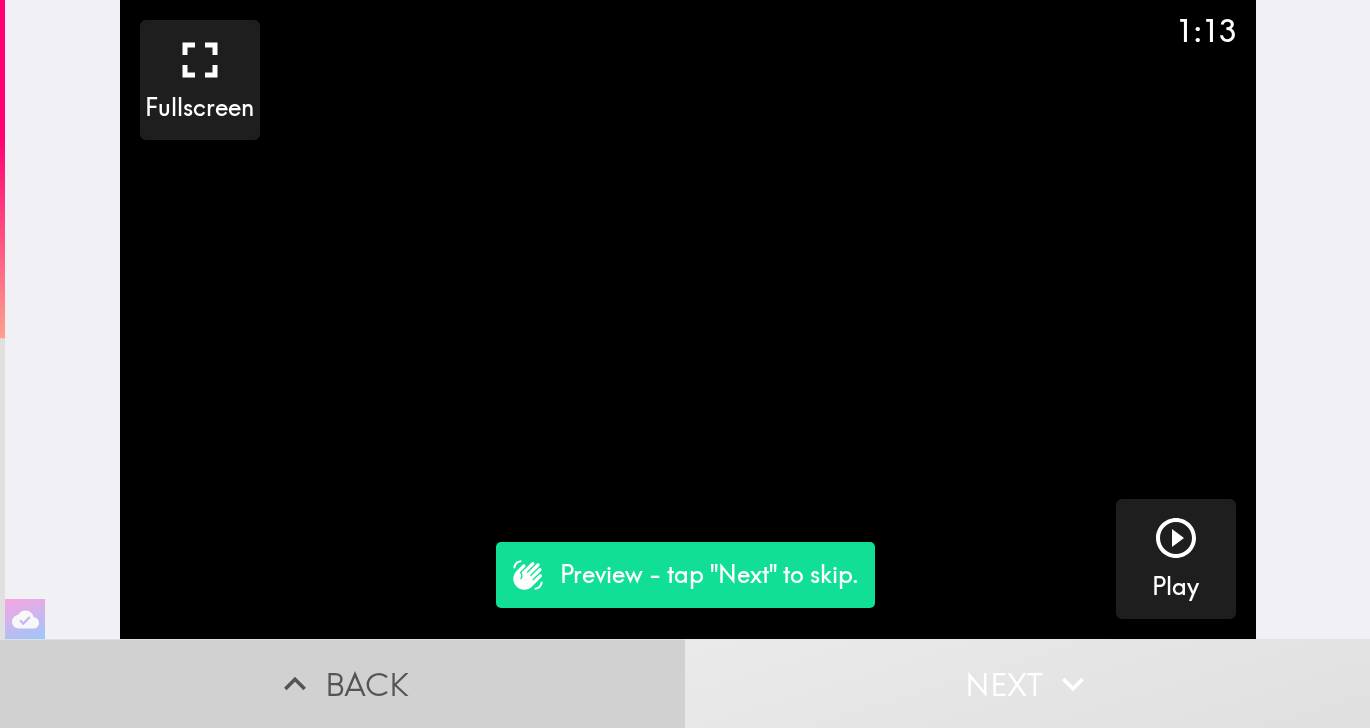 click on "Back" at bounding box center [342, 683] 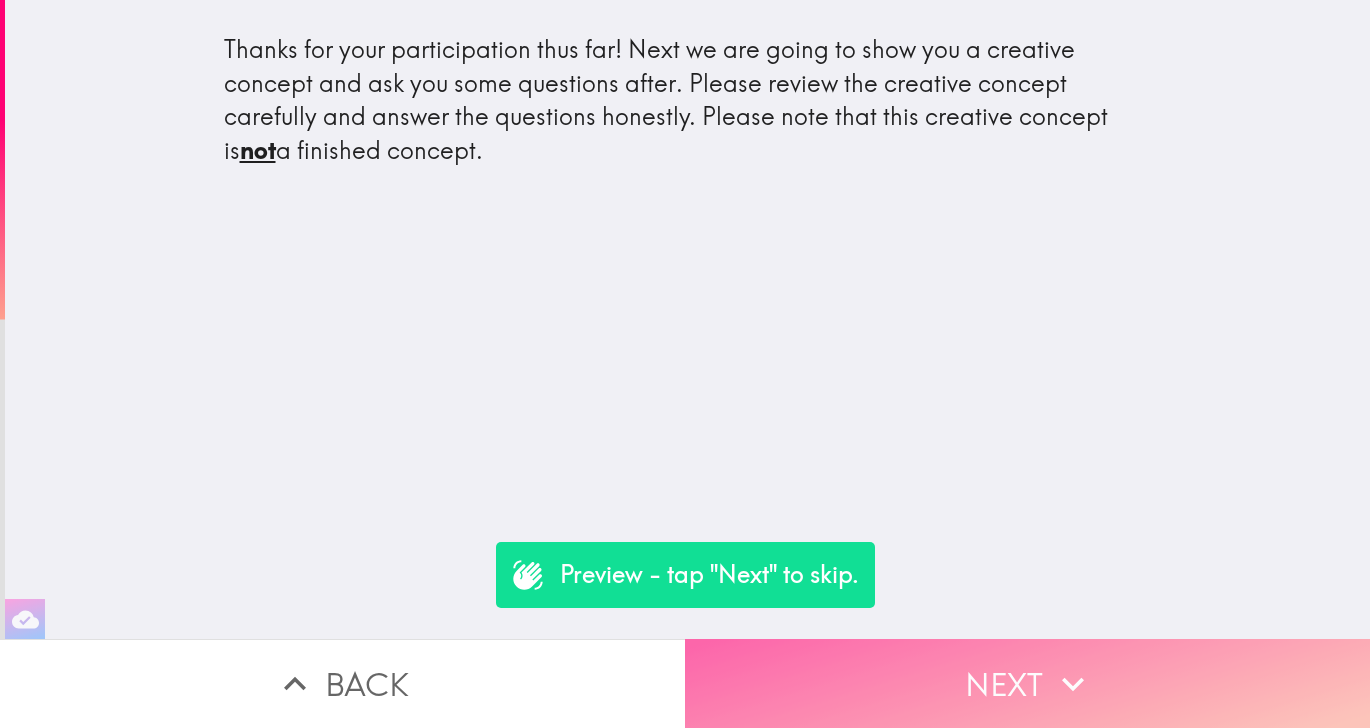 click on "Next" at bounding box center [1027, 683] 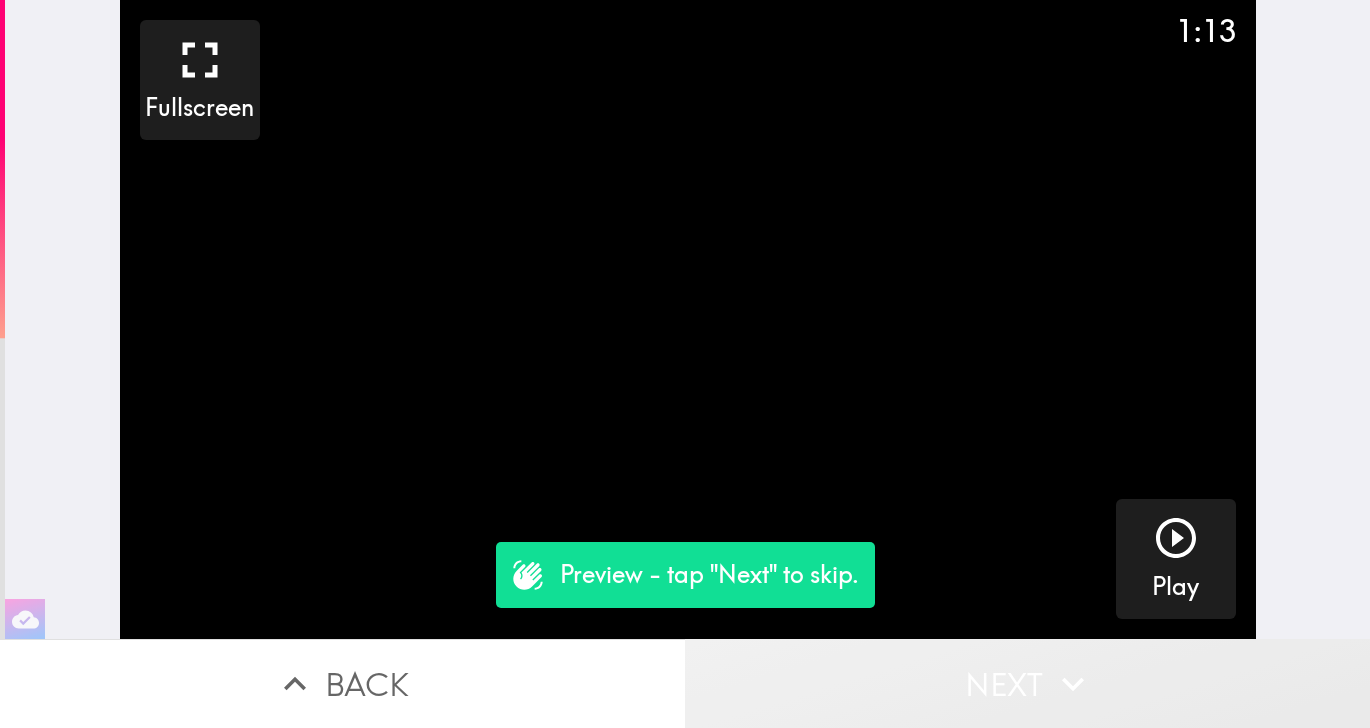 click on "Next" at bounding box center [1027, 683] 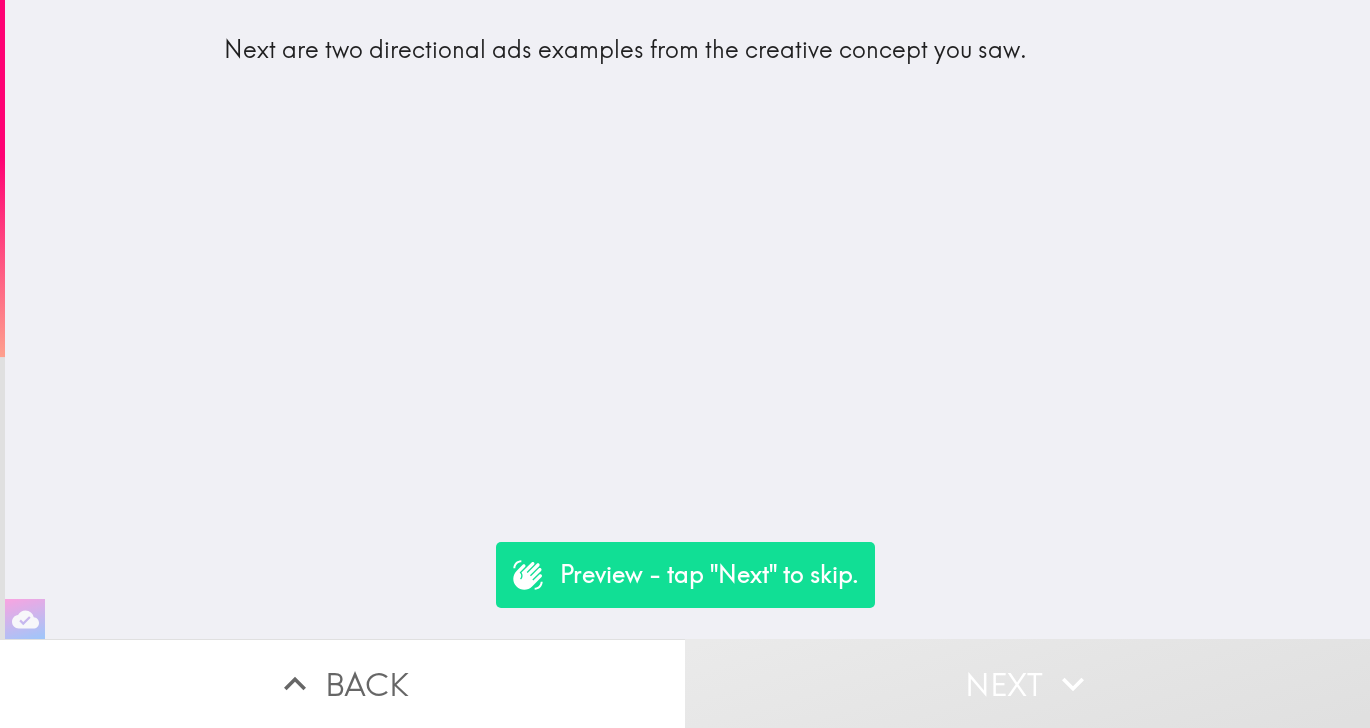 click on "Next" at bounding box center [1027, 683] 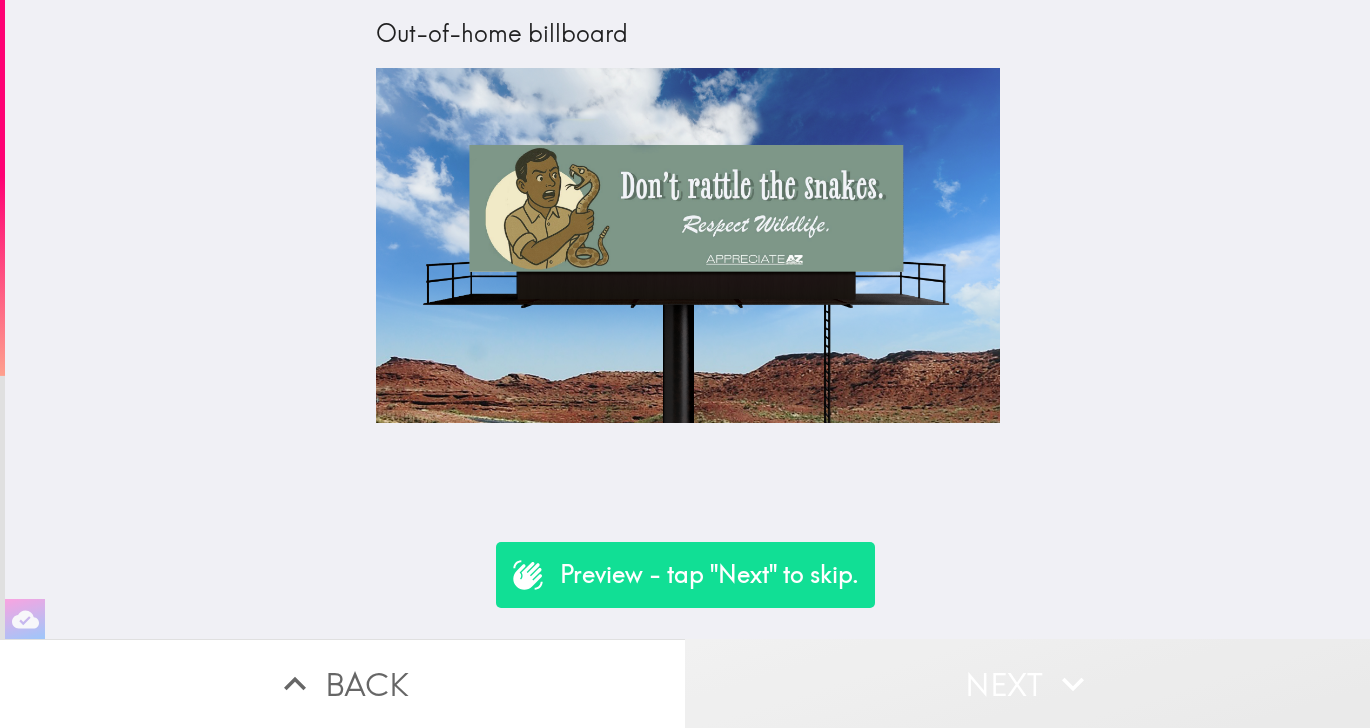 click on "Next" at bounding box center [1027, 683] 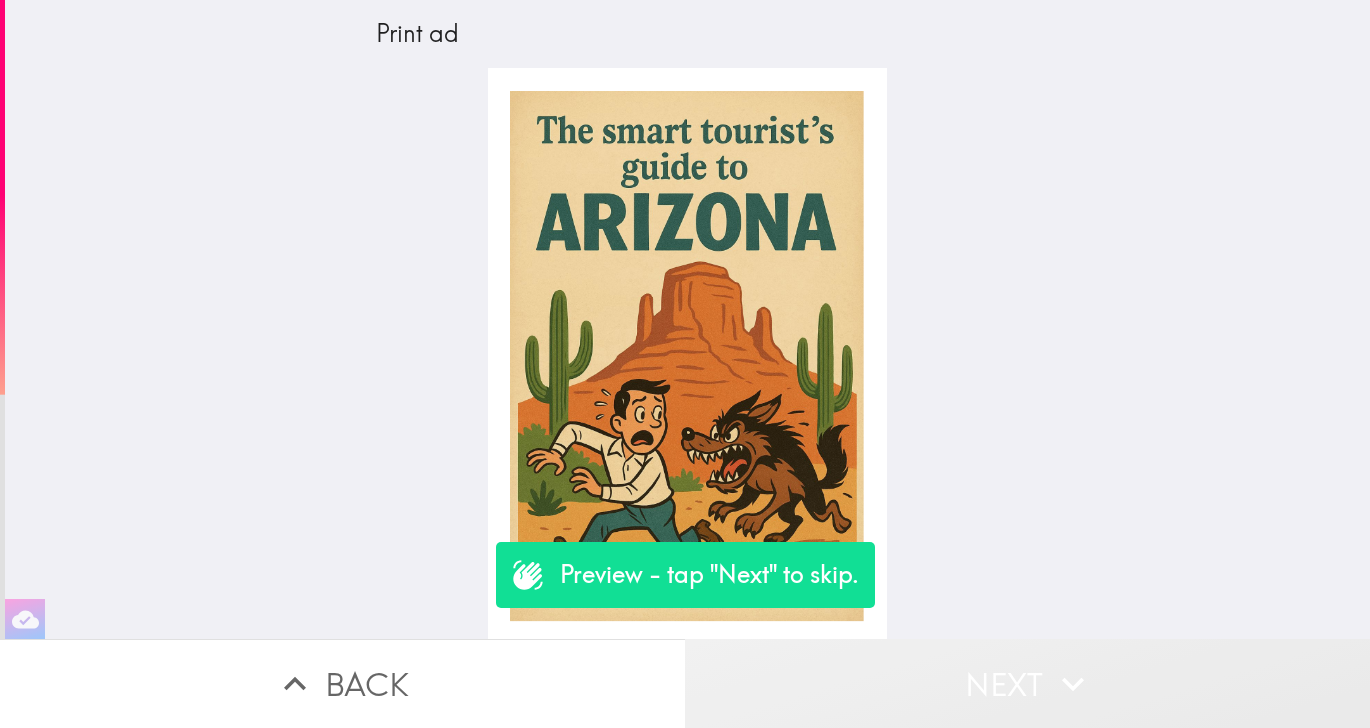 click on "Next" at bounding box center (1027, 683) 